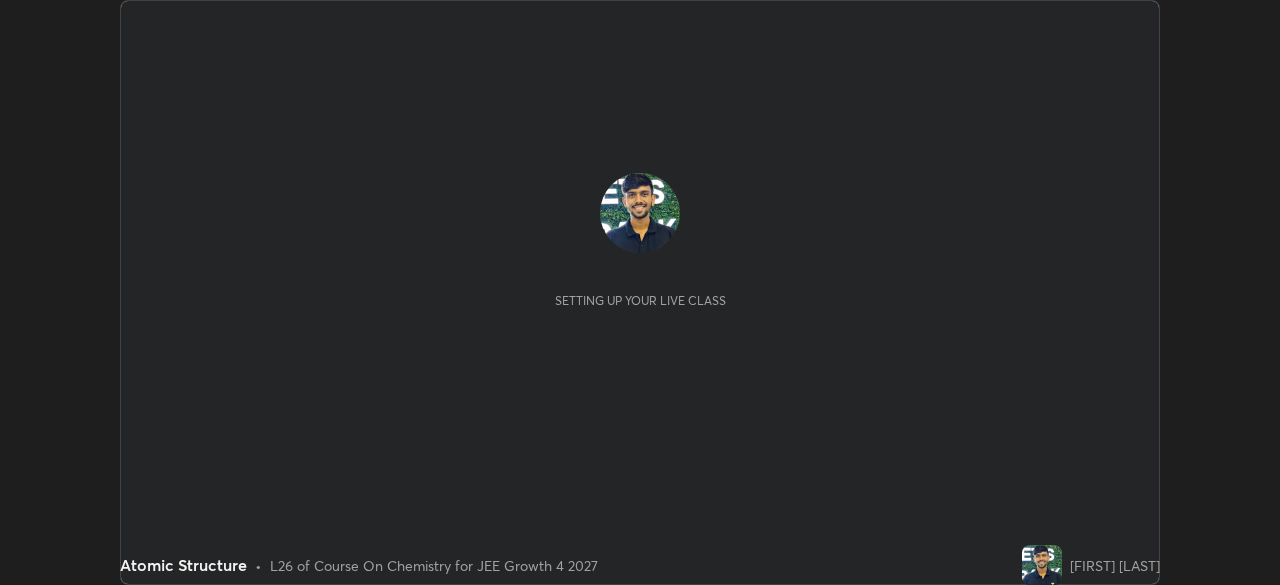 scroll, scrollTop: 0, scrollLeft: 0, axis: both 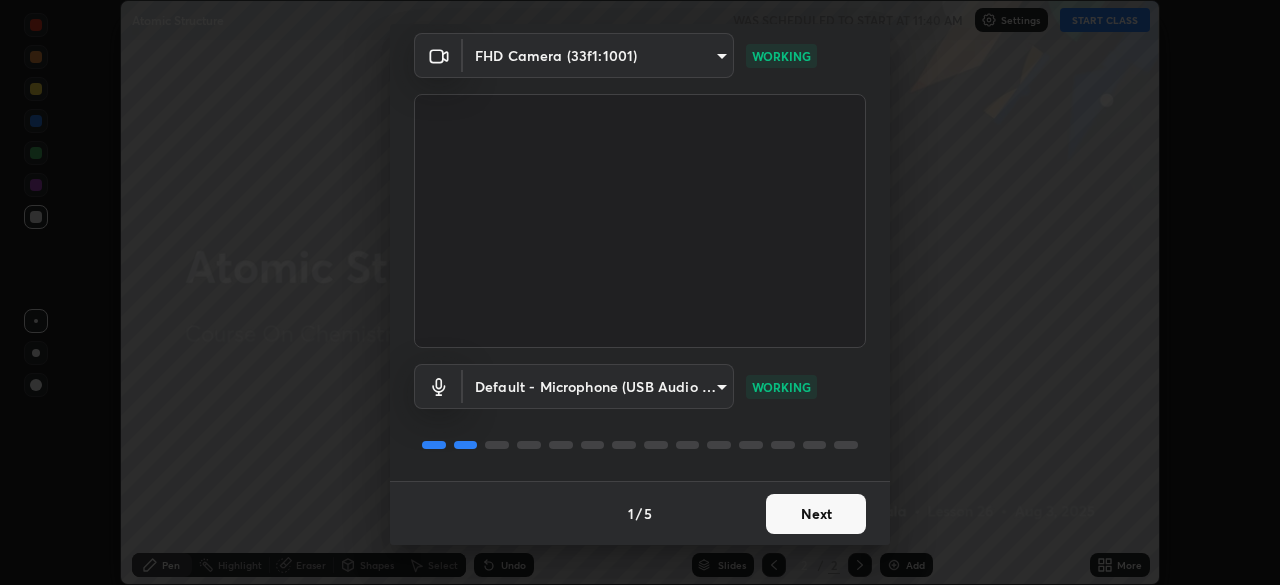 click on "Next" at bounding box center (816, 514) 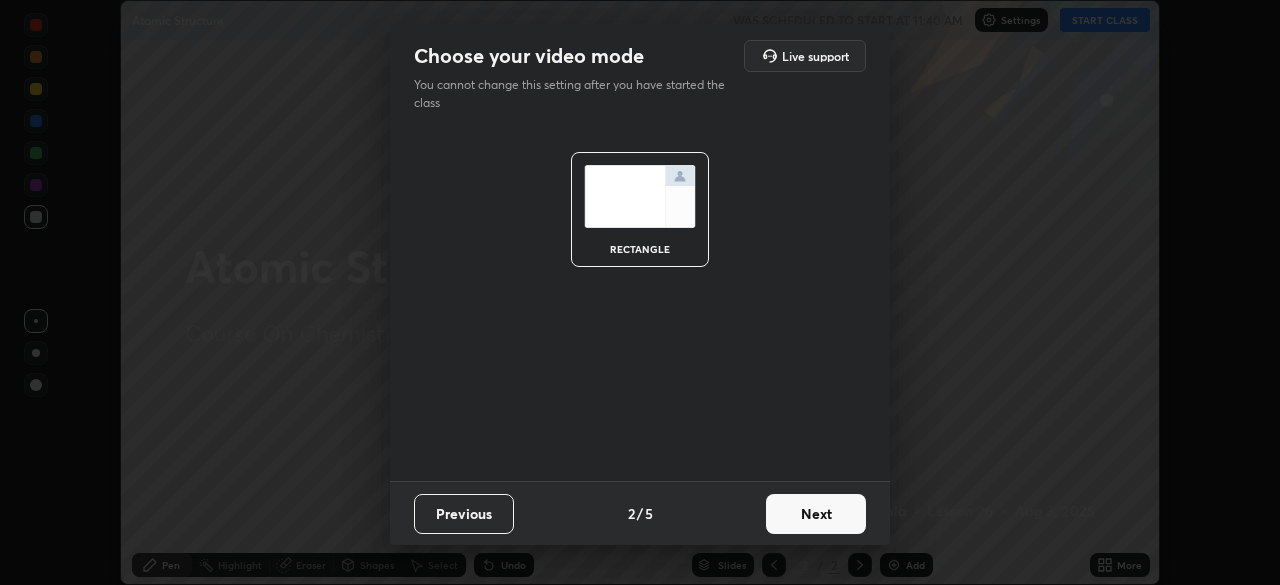scroll, scrollTop: 0, scrollLeft: 0, axis: both 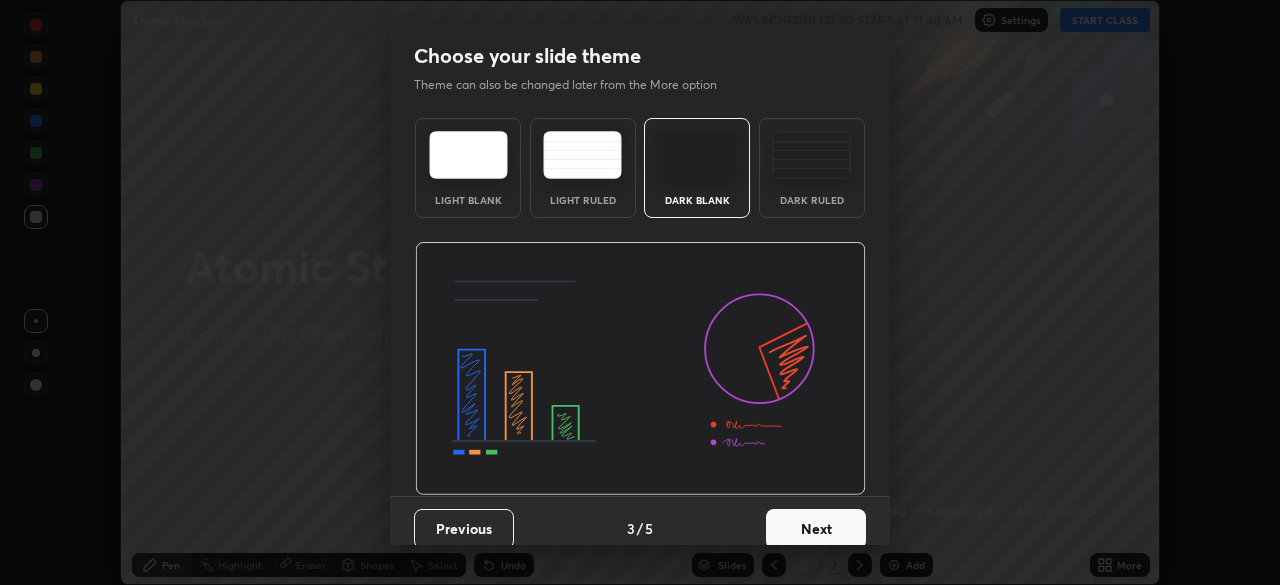 click on "Next" at bounding box center (816, 529) 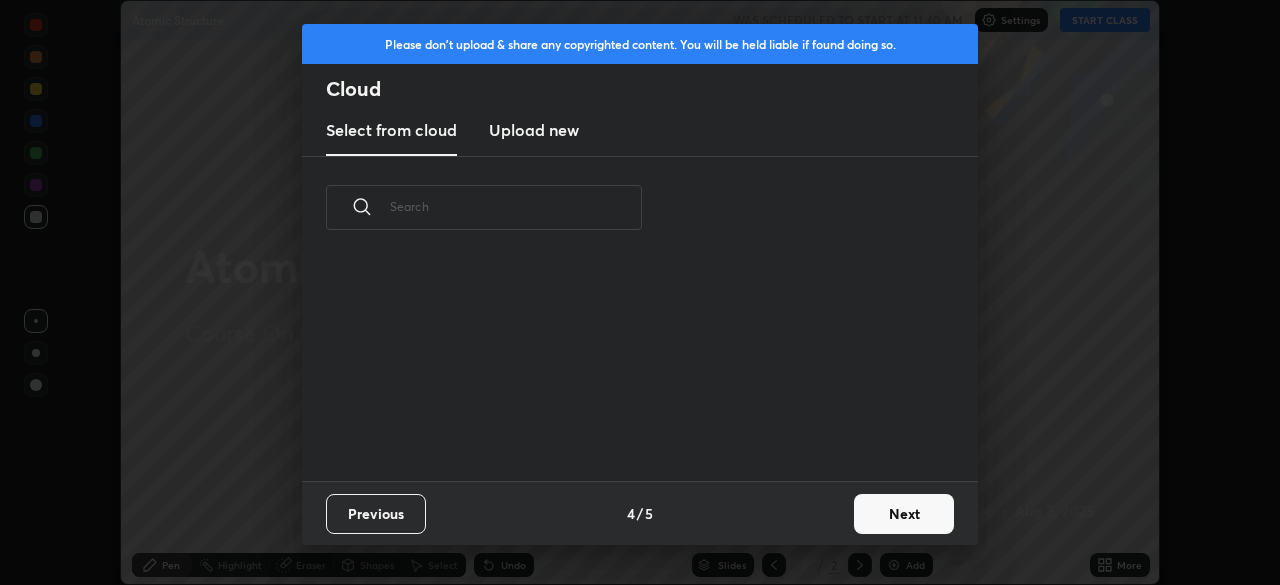 click on "Next" at bounding box center (904, 514) 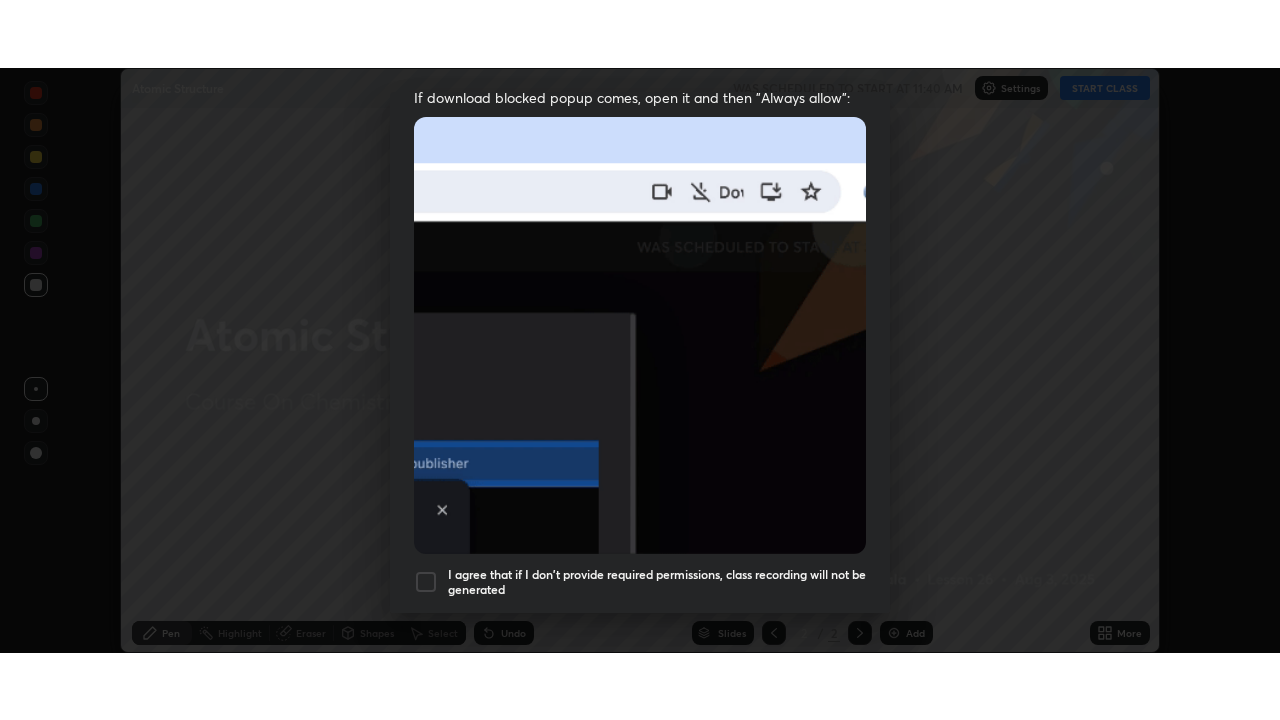 scroll, scrollTop: 479, scrollLeft: 0, axis: vertical 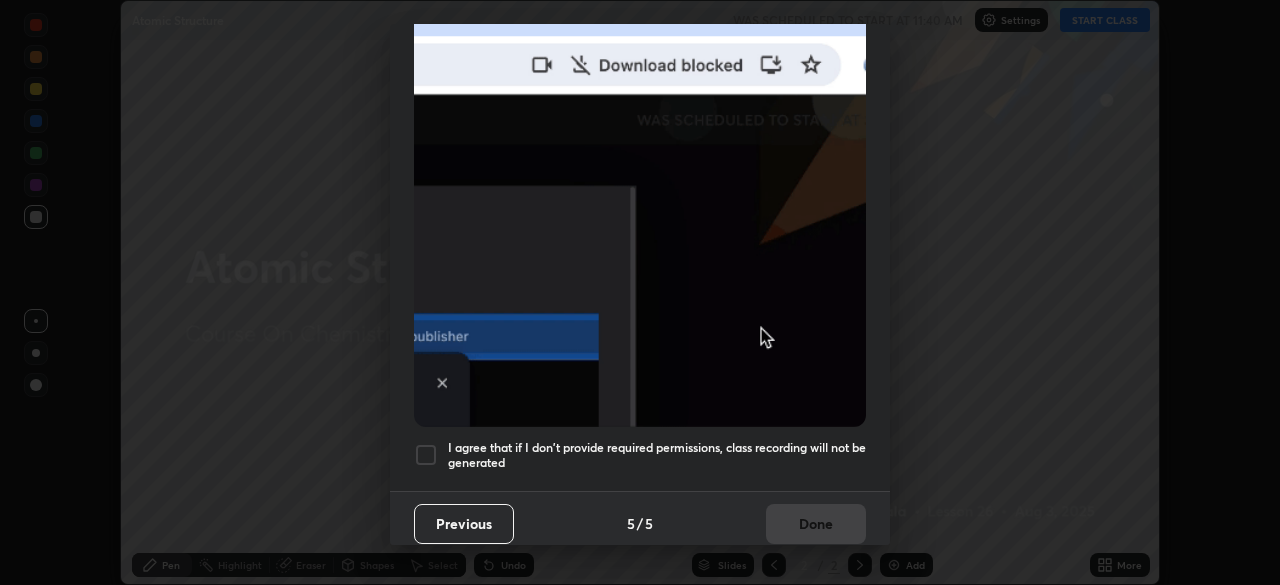 click on "I agree that if I don't provide required permissions, class recording will not be generated" at bounding box center (657, 455) 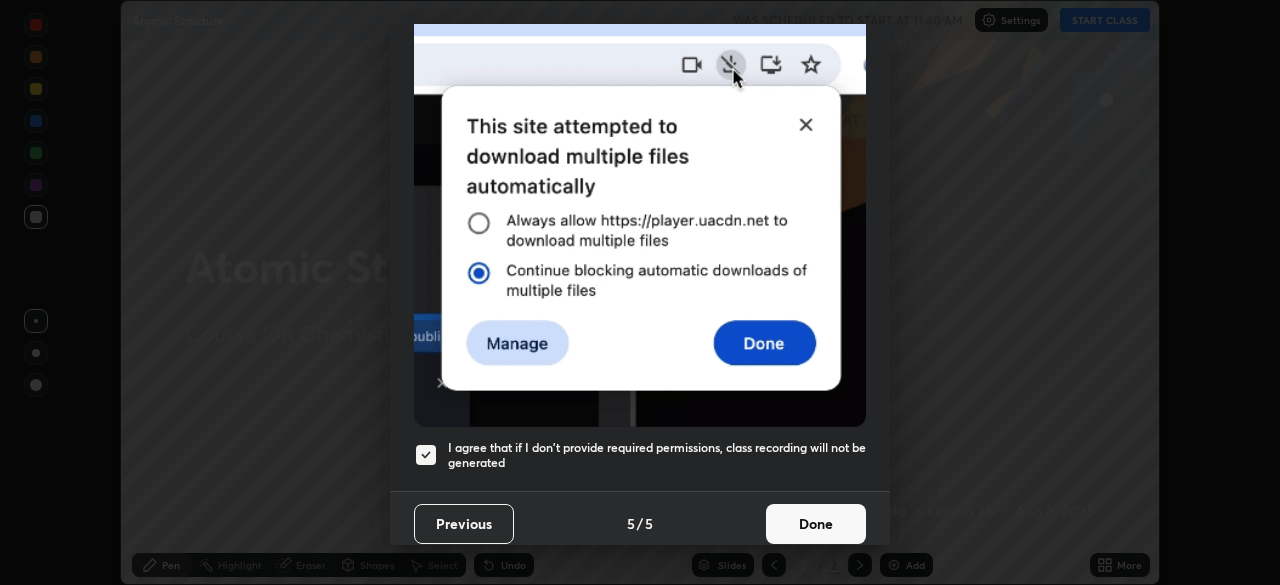 click on "Done" at bounding box center [816, 524] 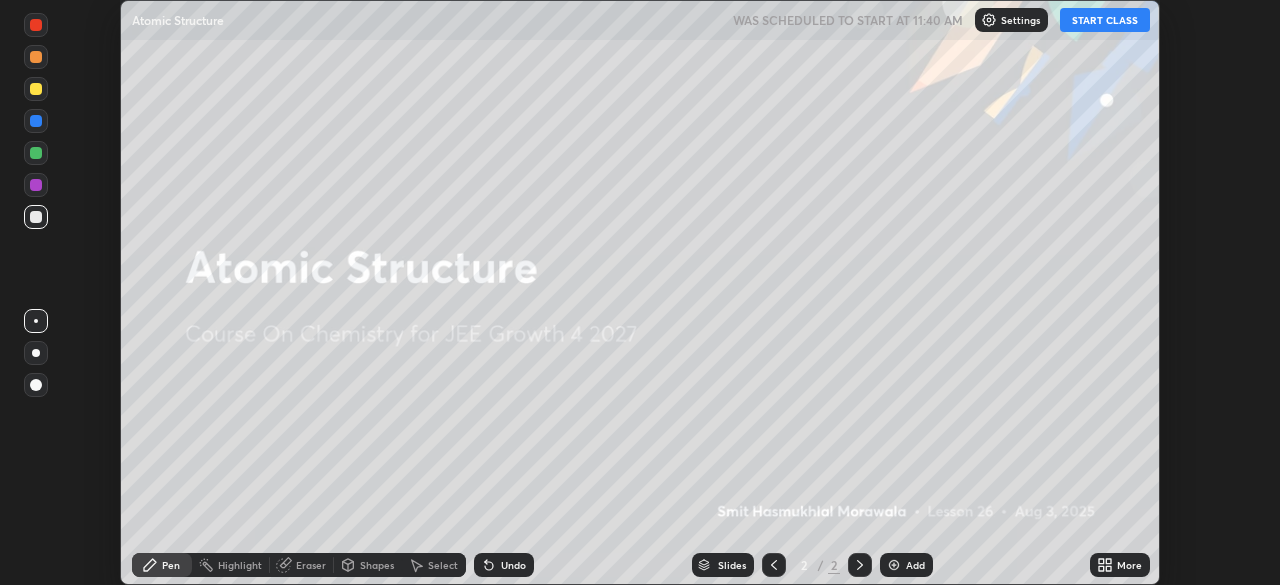 click on "START CLASS" at bounding box center [1105, 20] 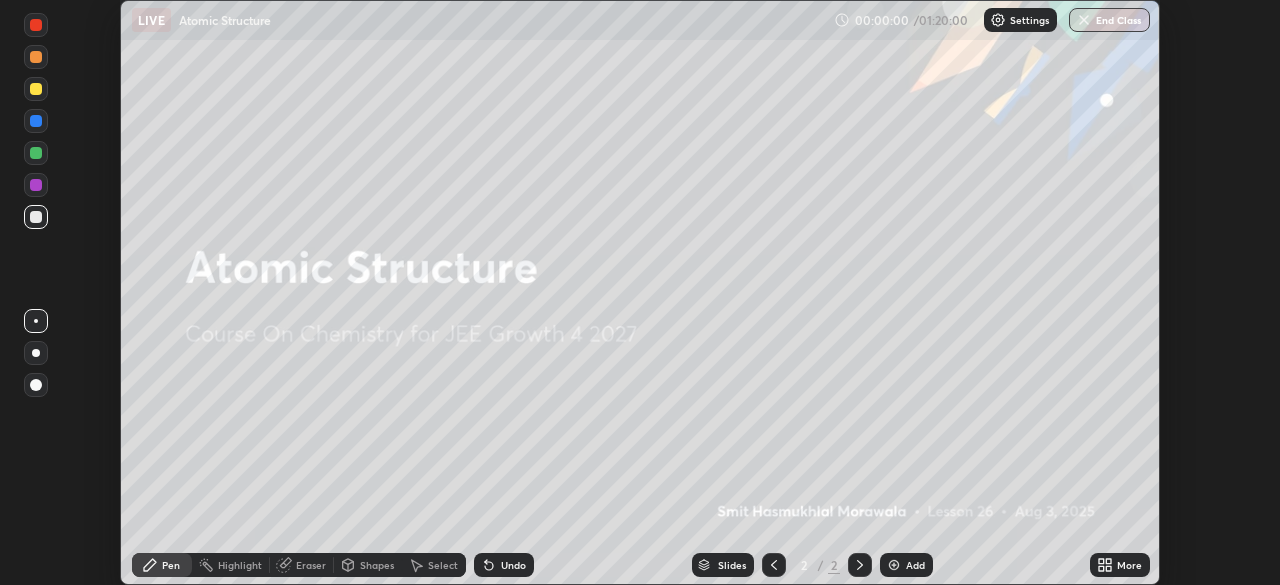 click 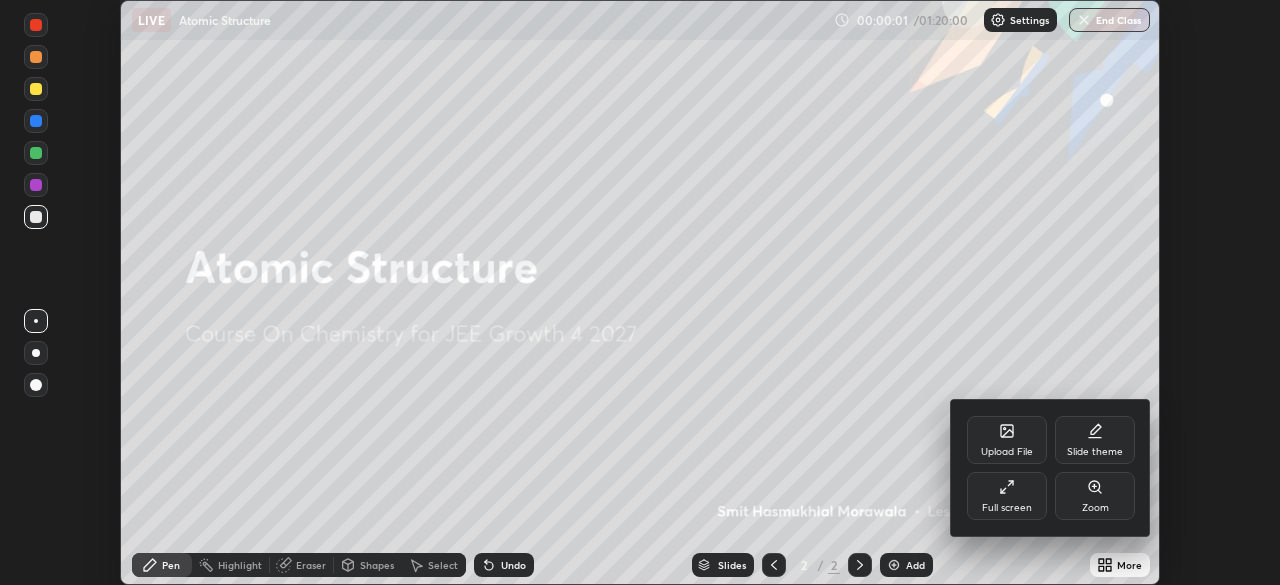 click on "Full screen" at bounding box center (1007, 496) 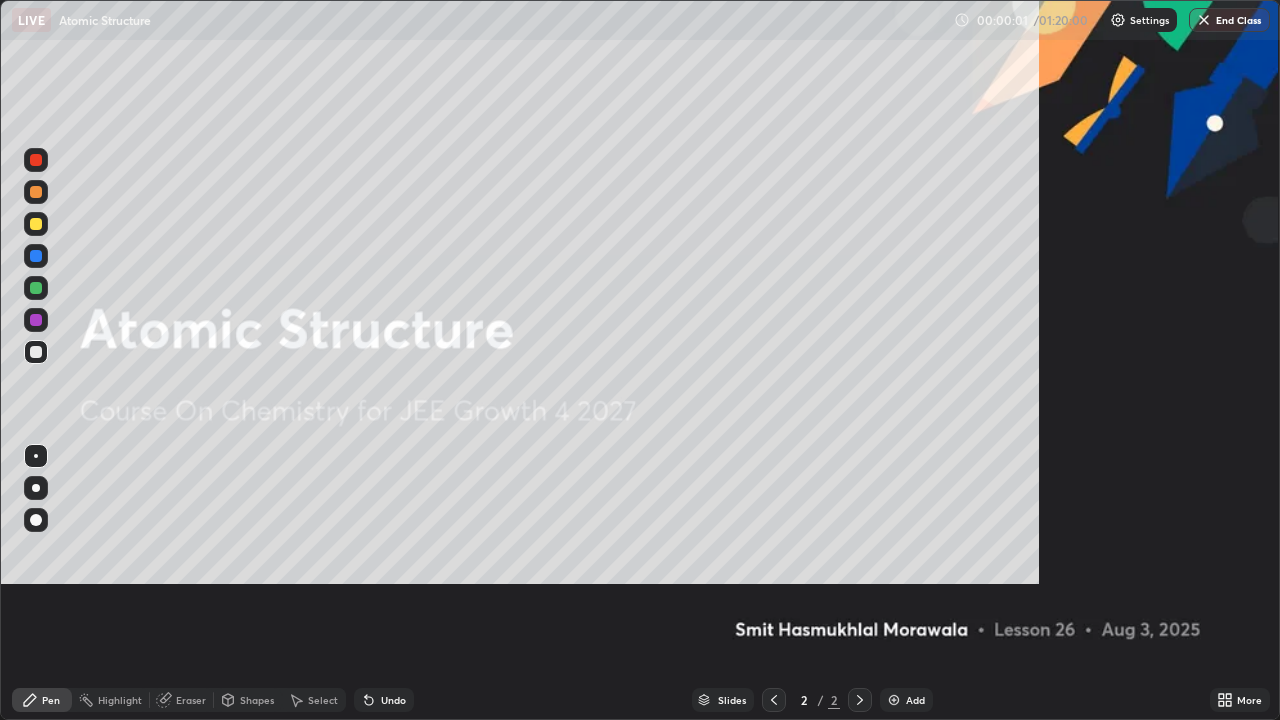 scroll, scrollTop: 99280, scrollLeft: 98720, axis: both 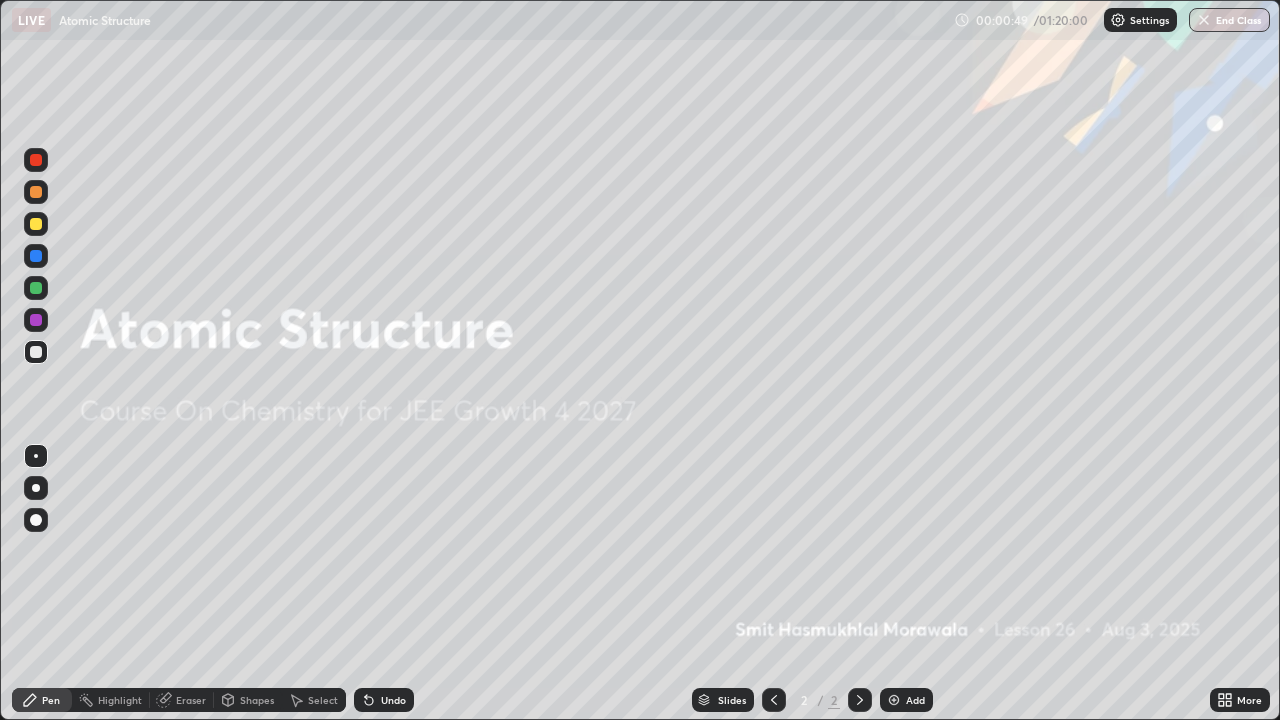 click at bounding box center (36, 288) 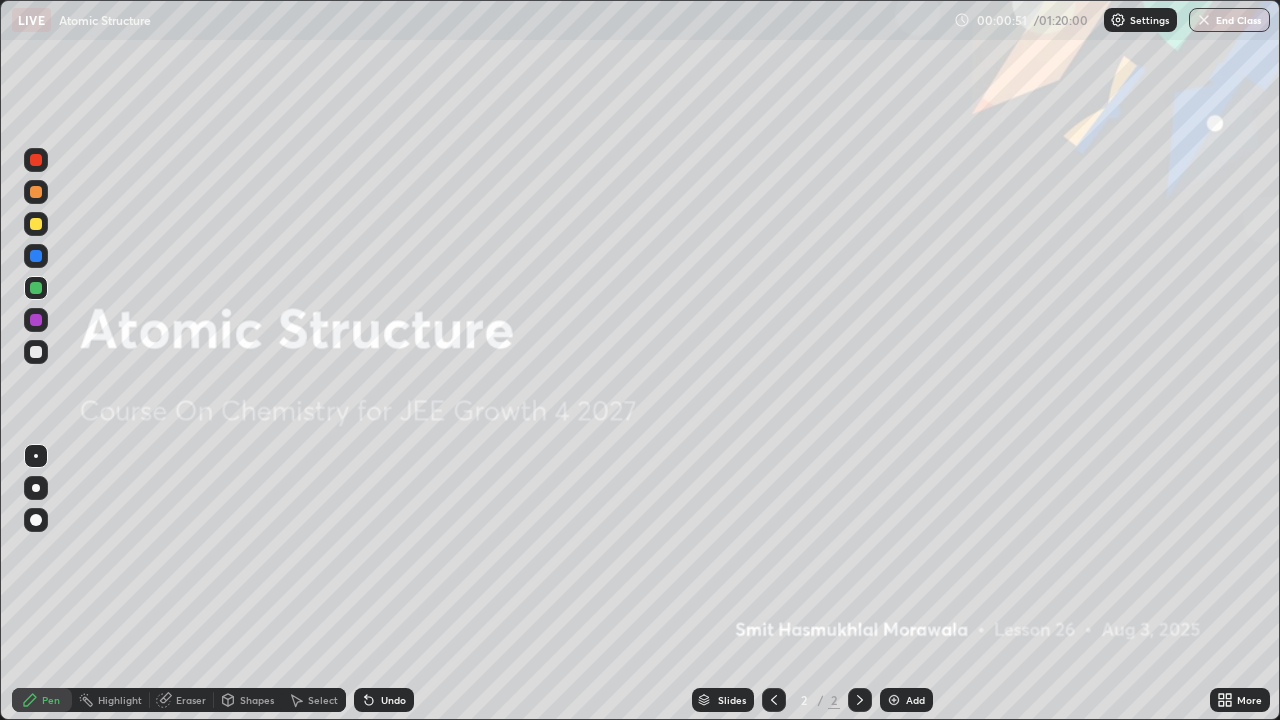 click on "Undo" at bounding box center [384, 700] 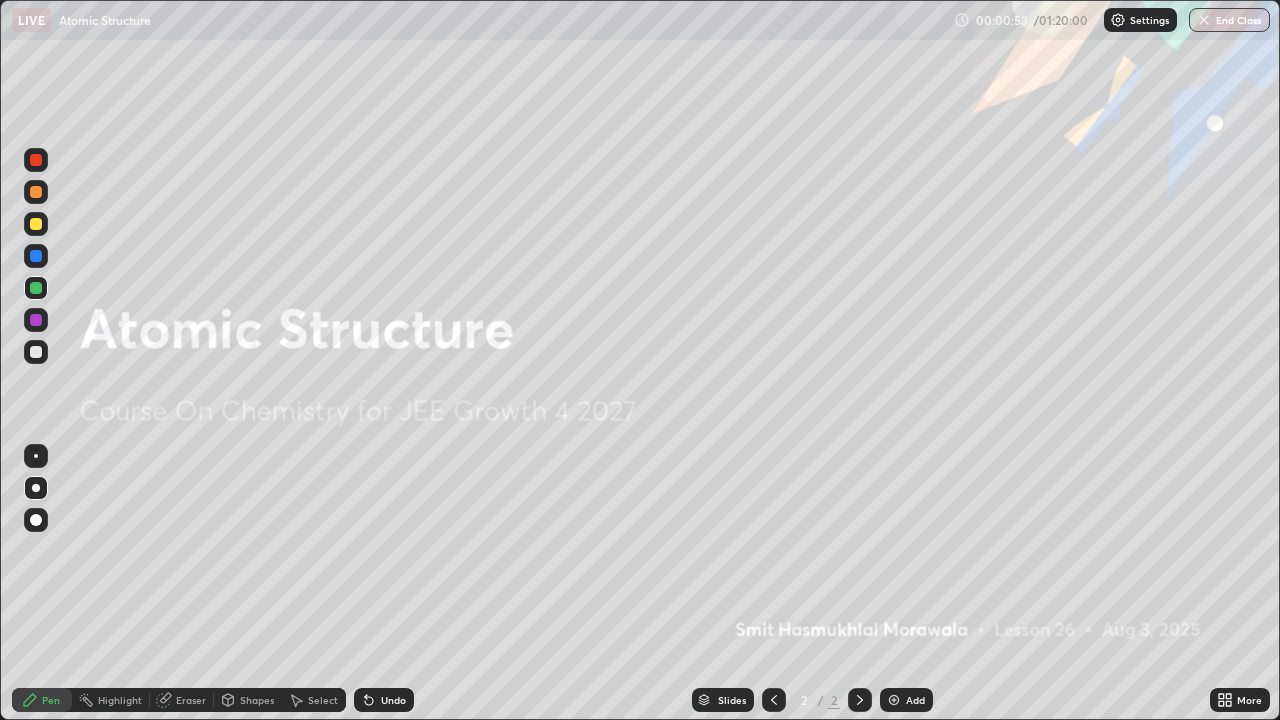 click on "Undo" at bounding box center (393, 700) 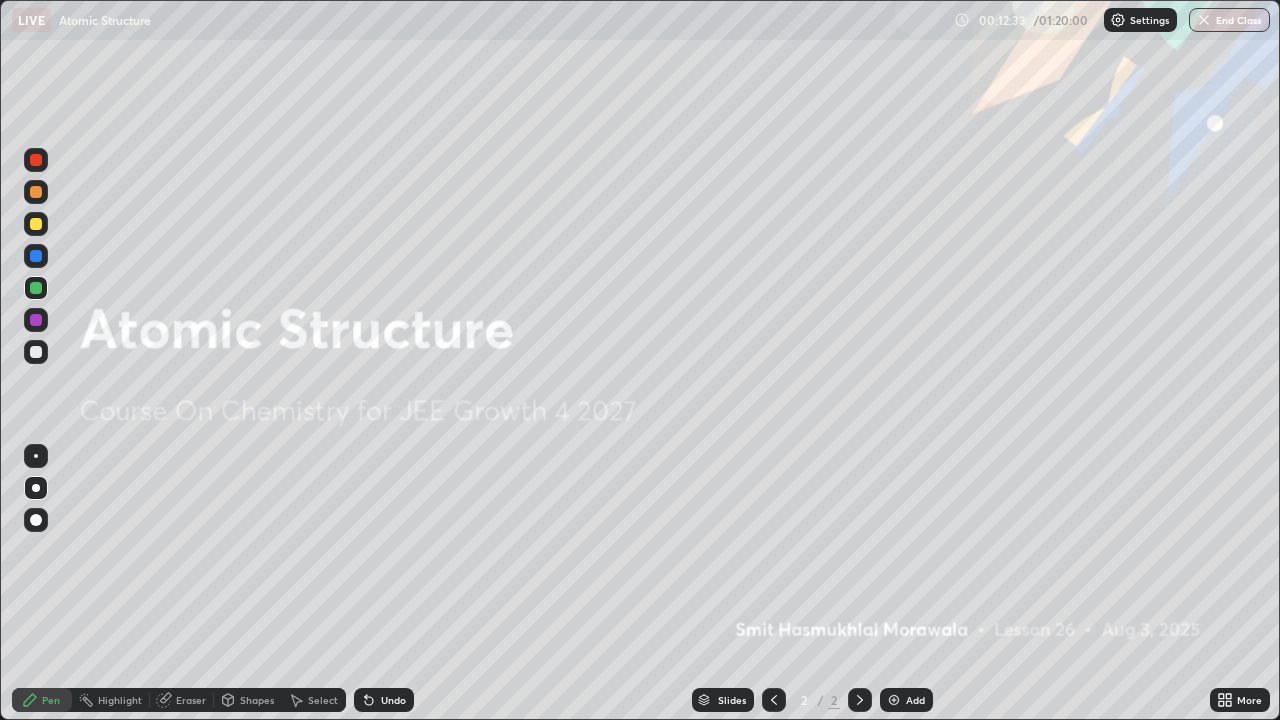 click at bounding box center [36, 256] 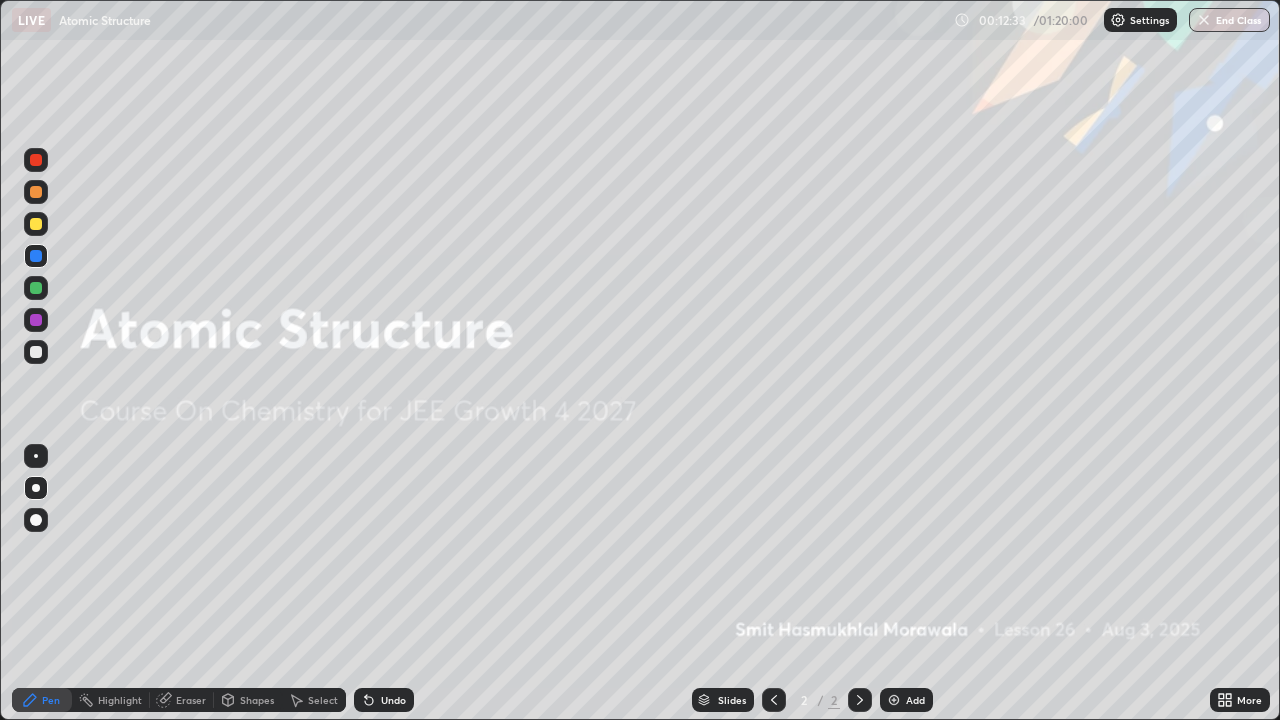 click at bounding box center (36, 224) 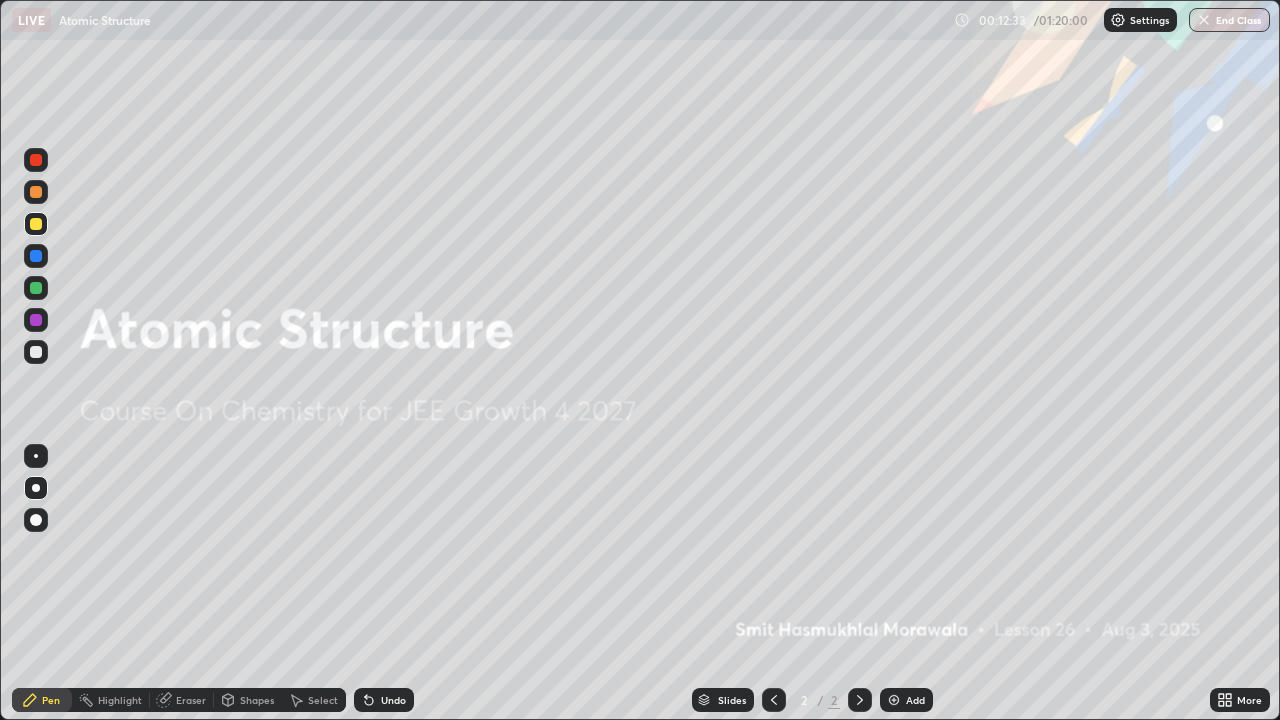 click at bounding box center (36, 192) 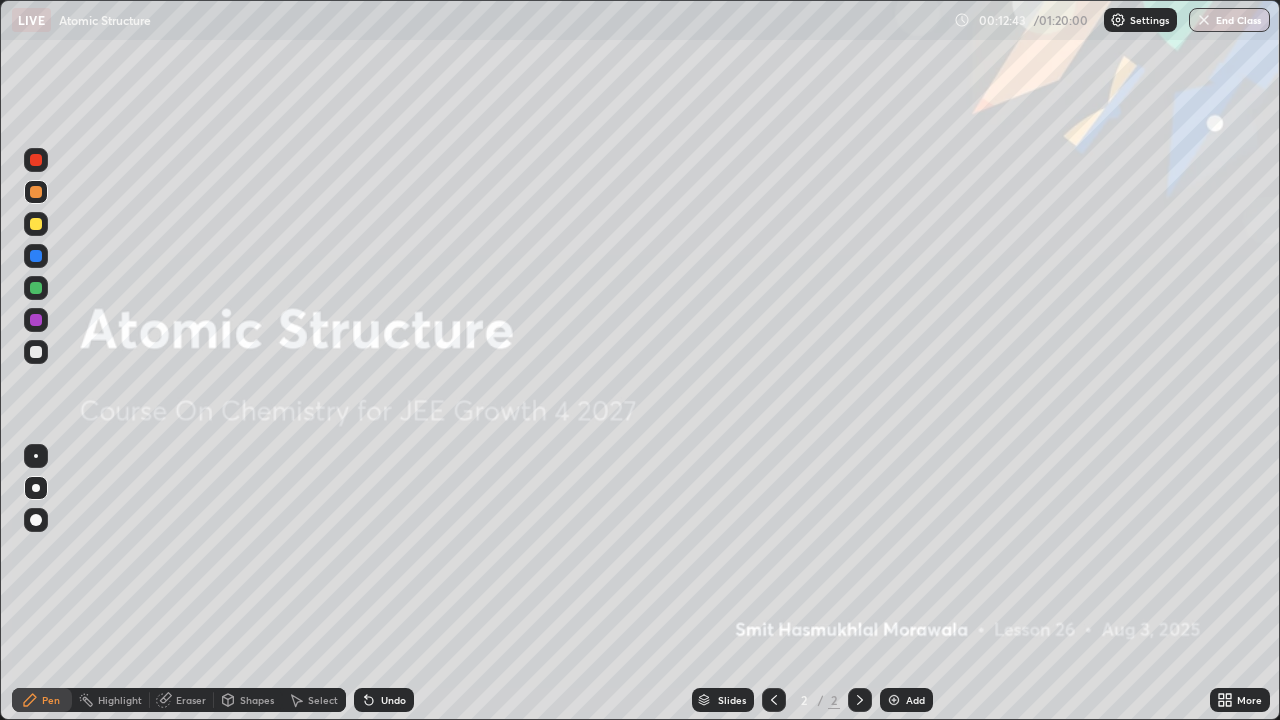 click on "Eraser" at bounding box center [191, 700] 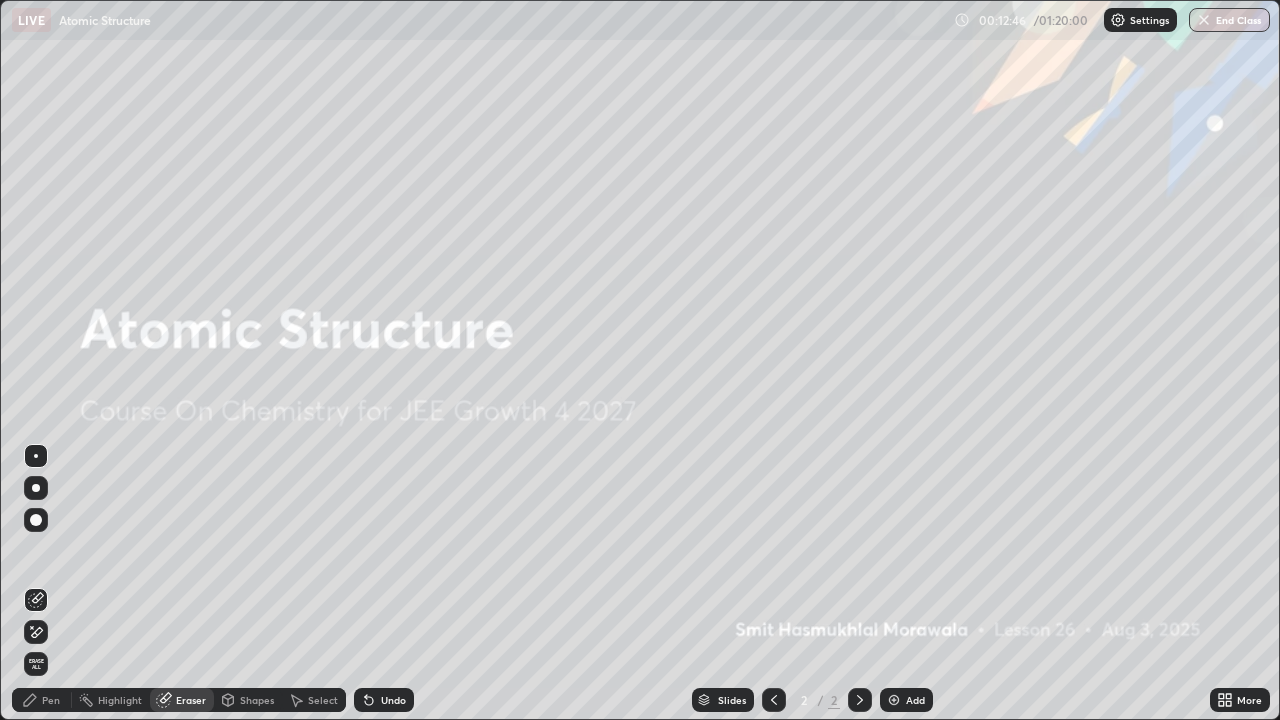 click 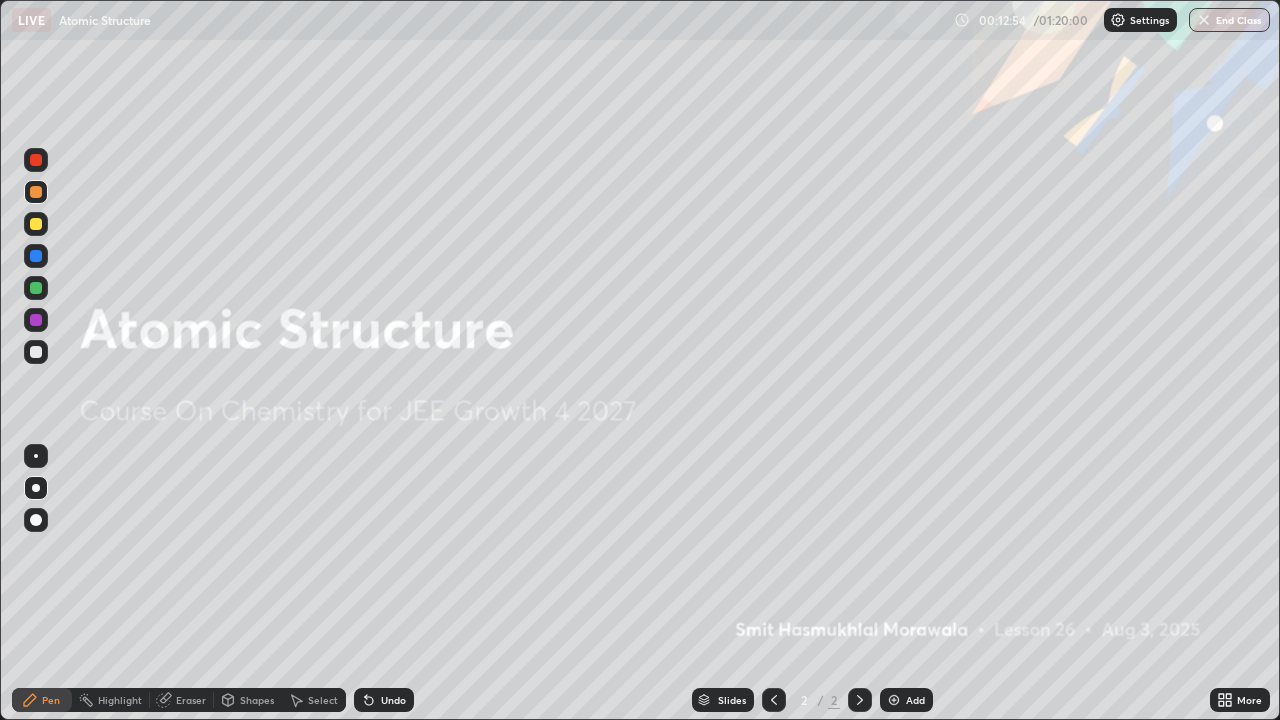 click at bounding box center [36, 352] 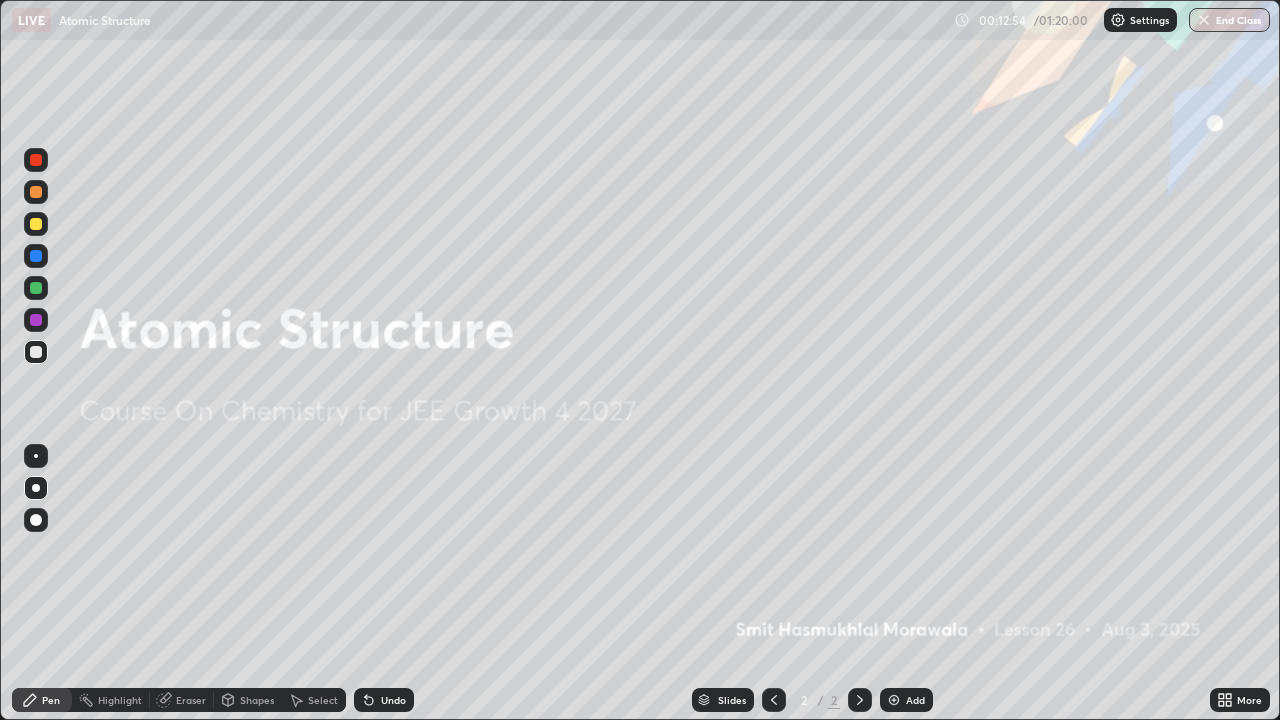 click at bounding box center [36, 256] 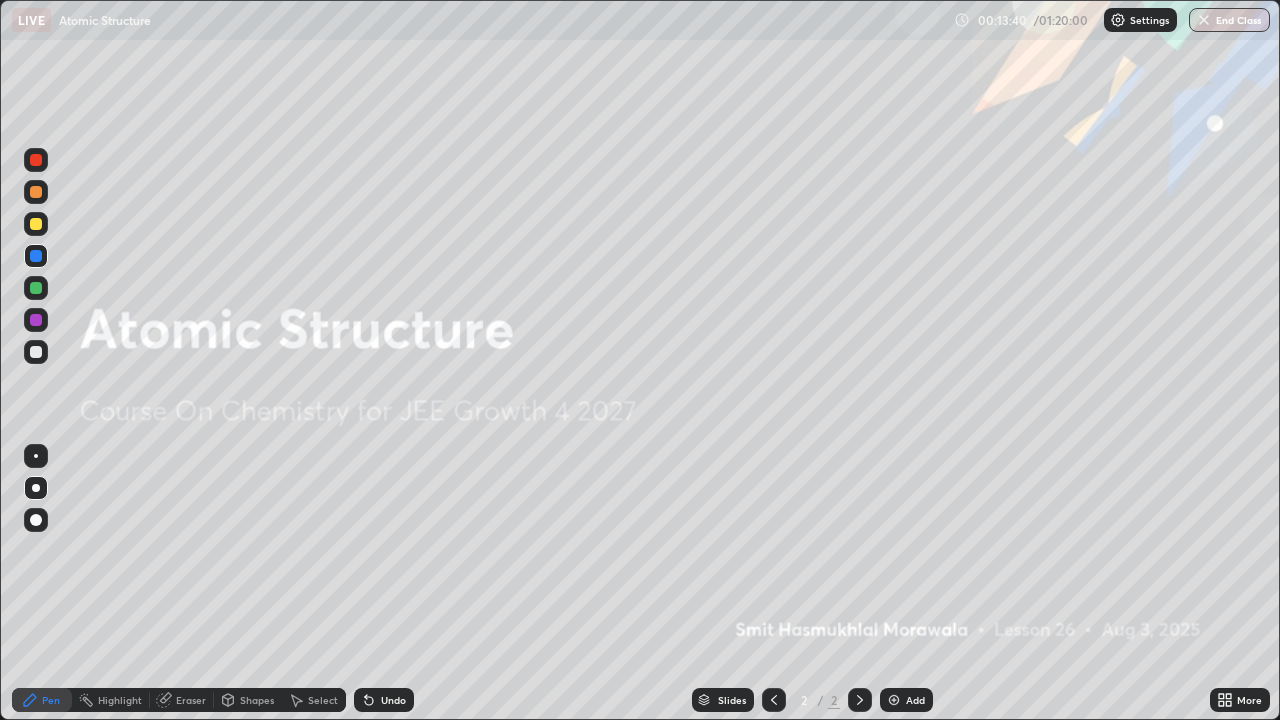 click at bounding box center (36, 320) 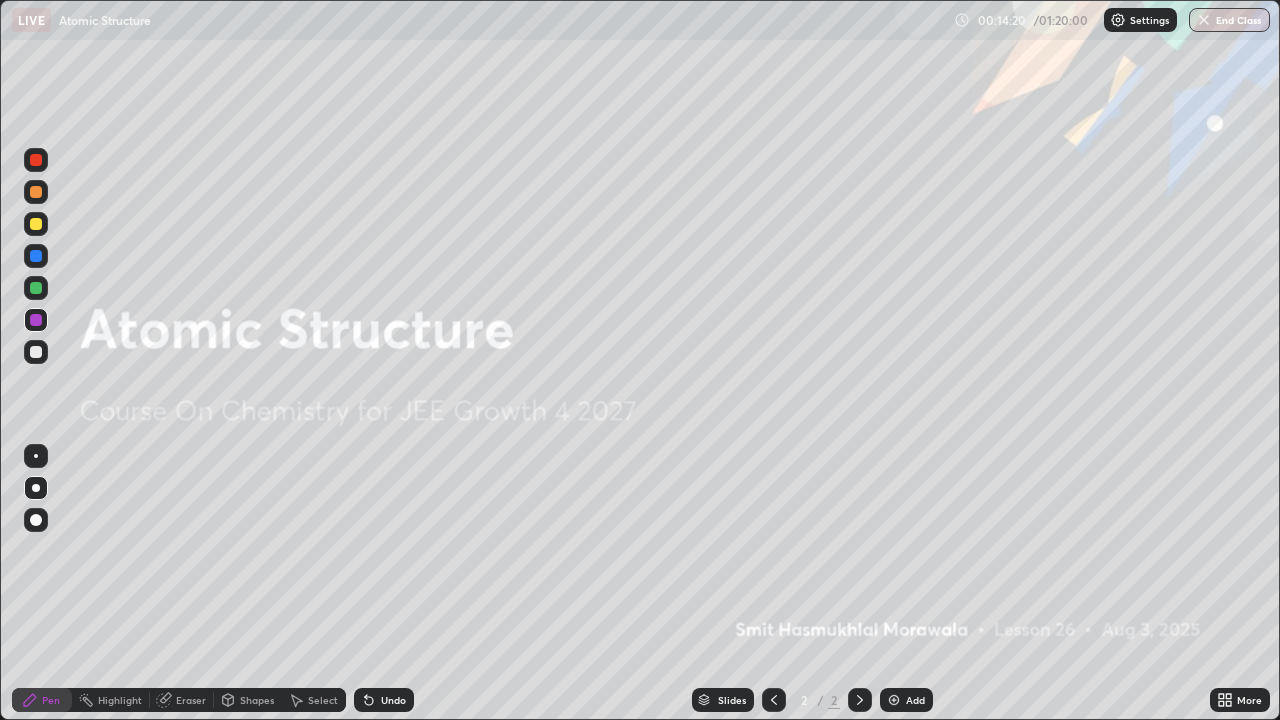 click at bounding box center [894, 700] 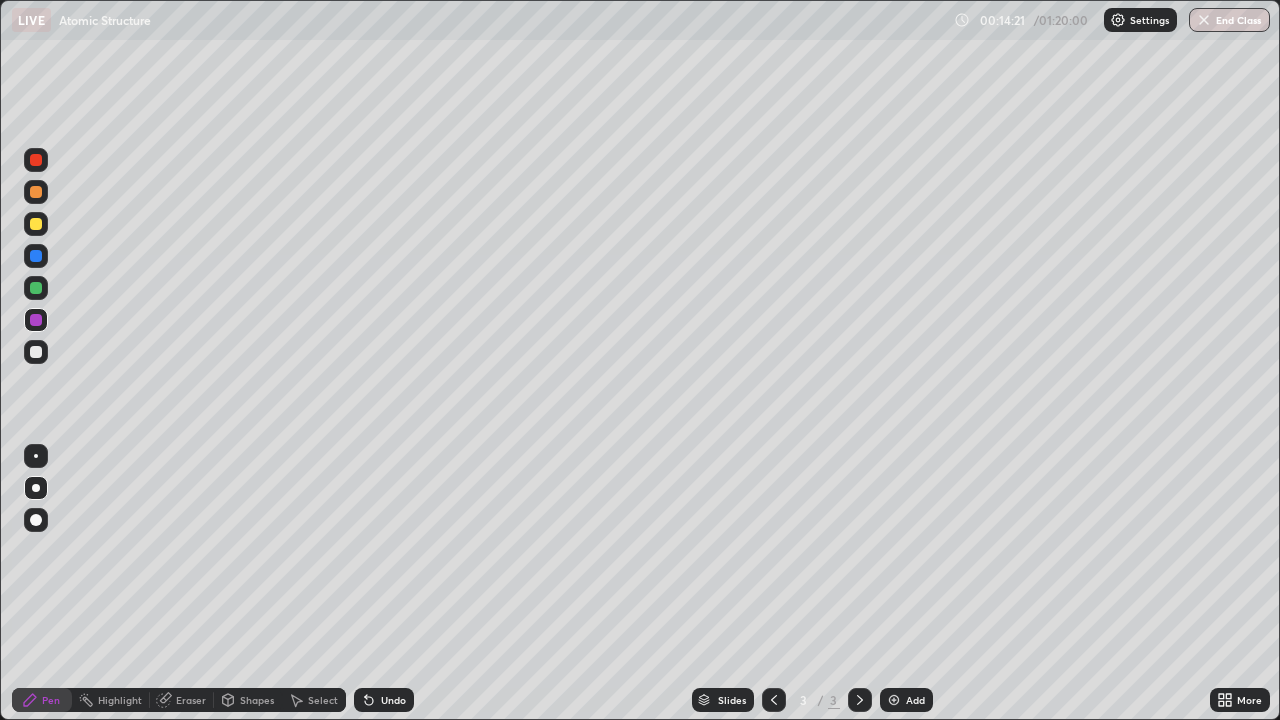 click at bounding box center [36, 352] 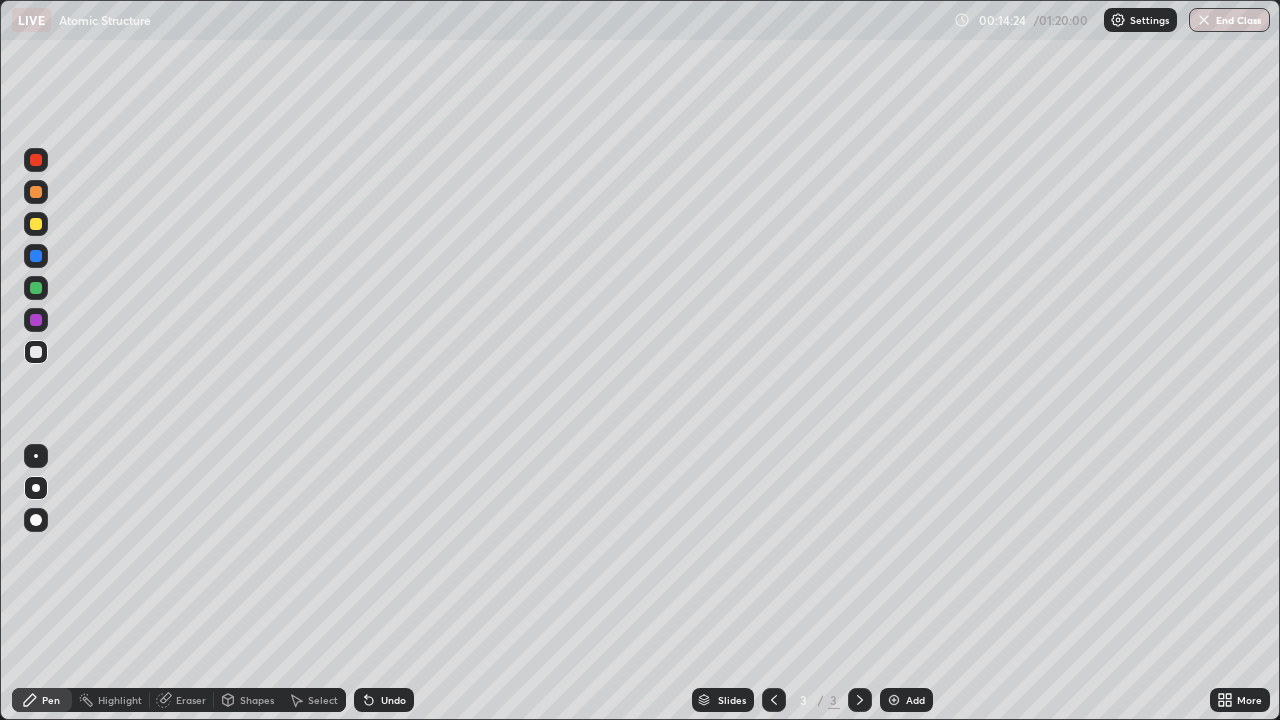 click at bounding box center [36, 160] 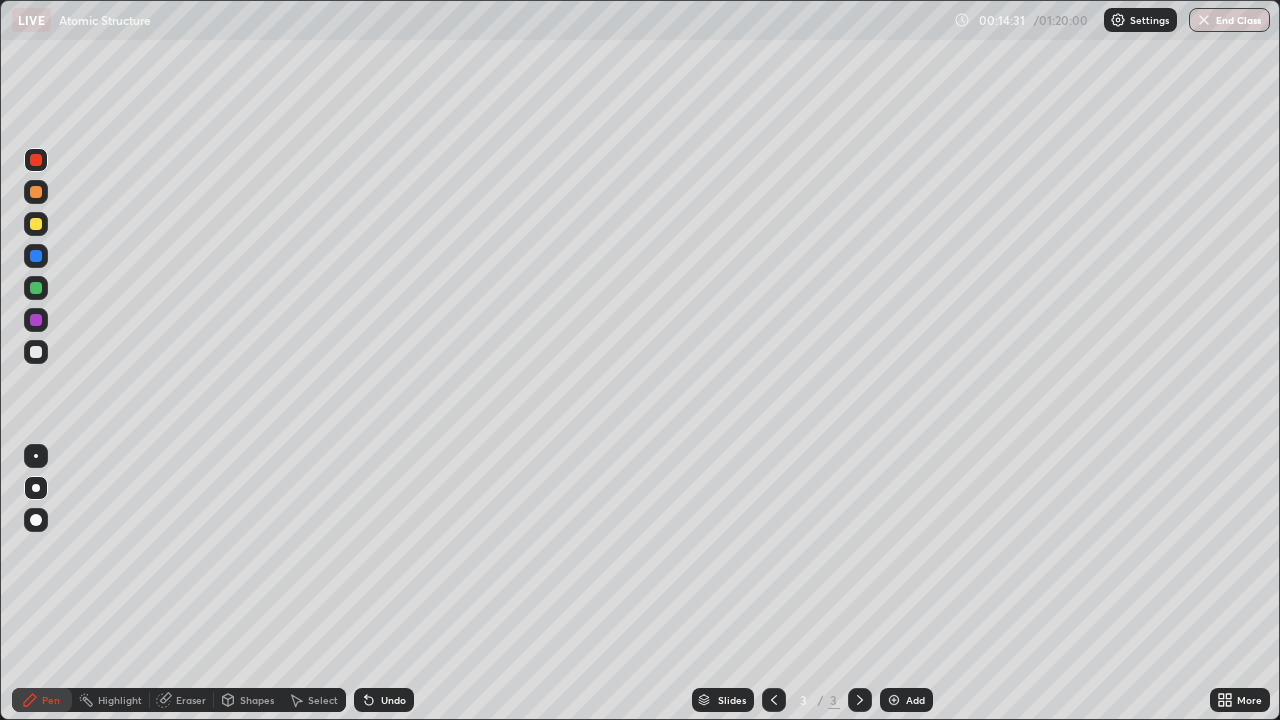 click at bounding box center [36, 160] 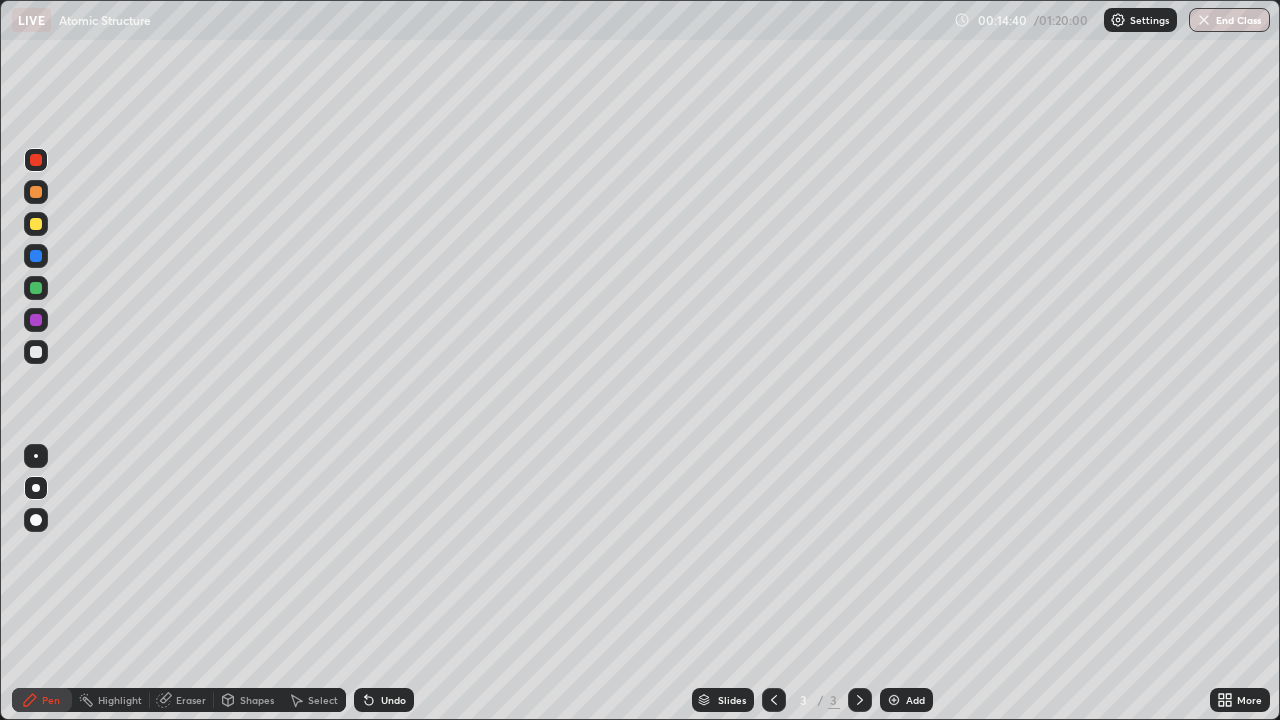 click at bounding box center (36, 352) 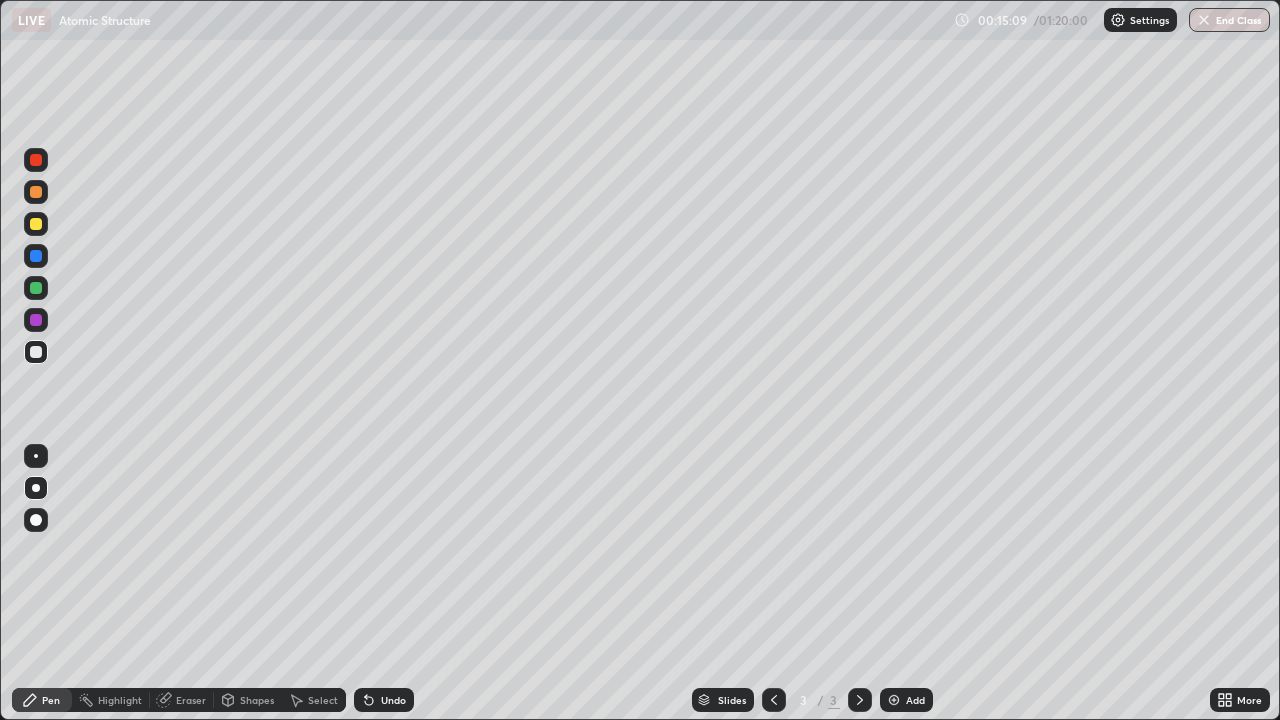 click at bounding box center [36, 192] 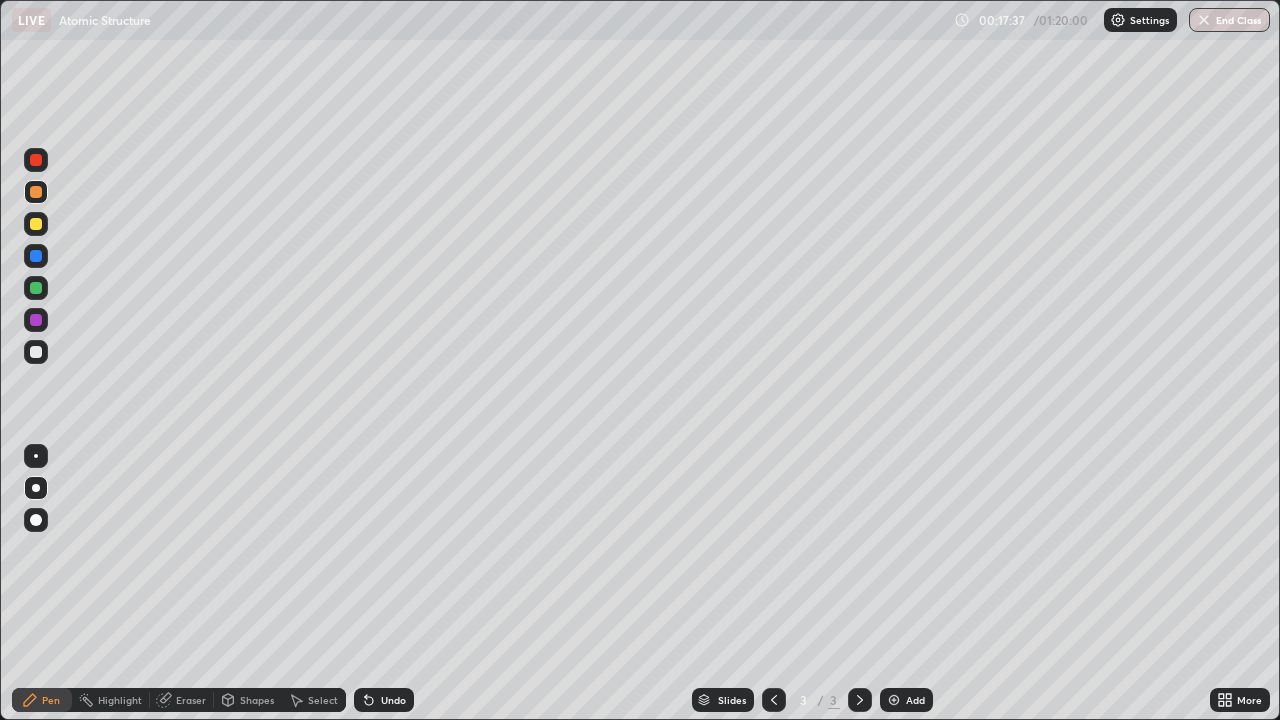 click at bounding box center [36, 288] 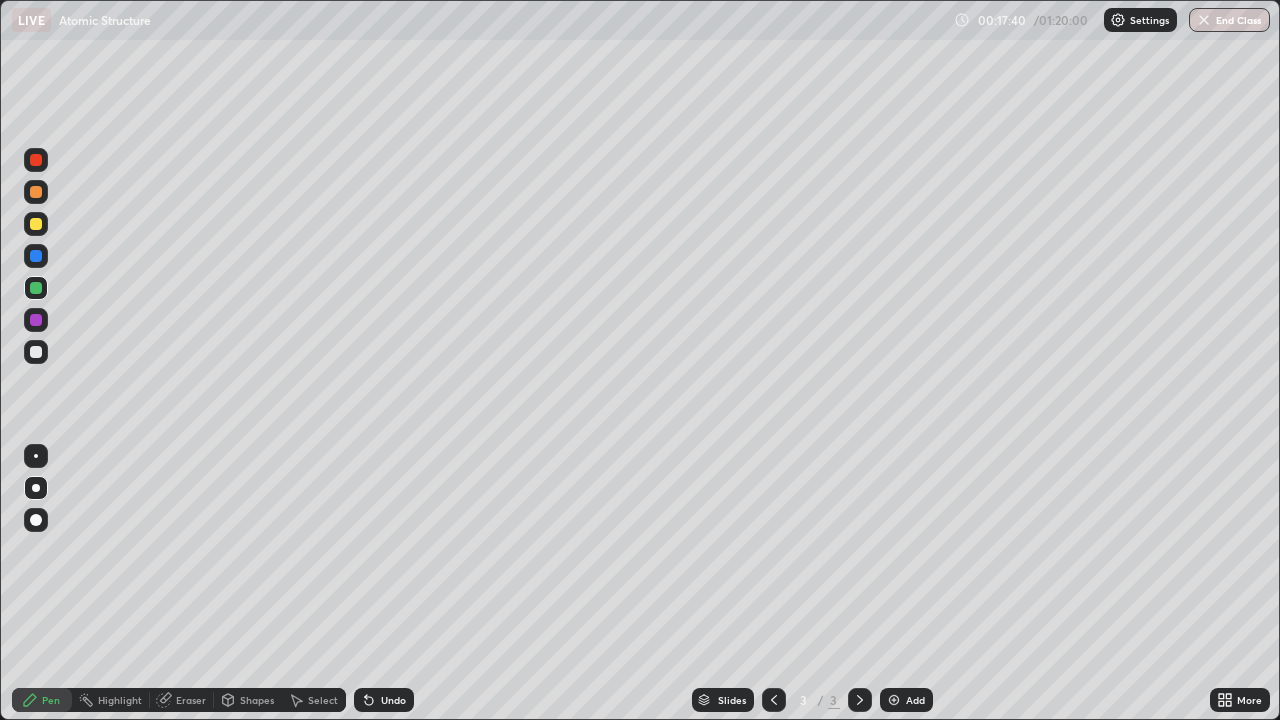 click at bounding box center [36, 224] 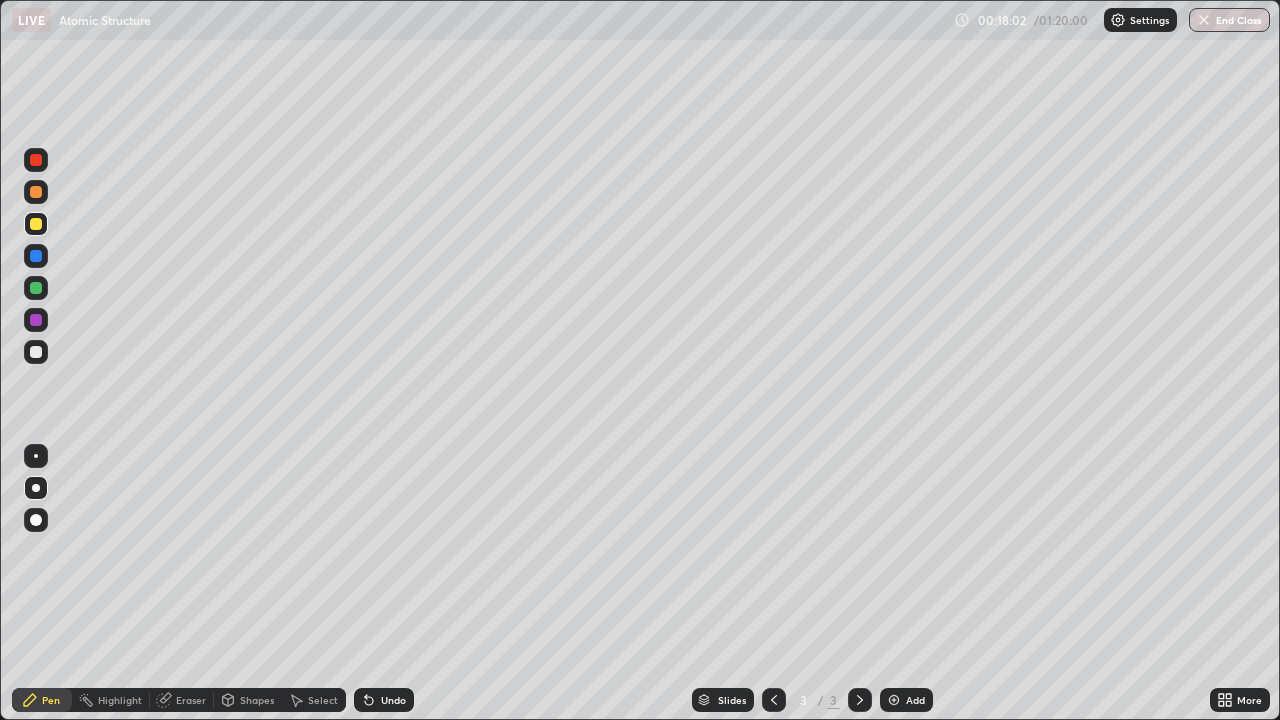 click on "Undo" at bounding box center [384, 700] 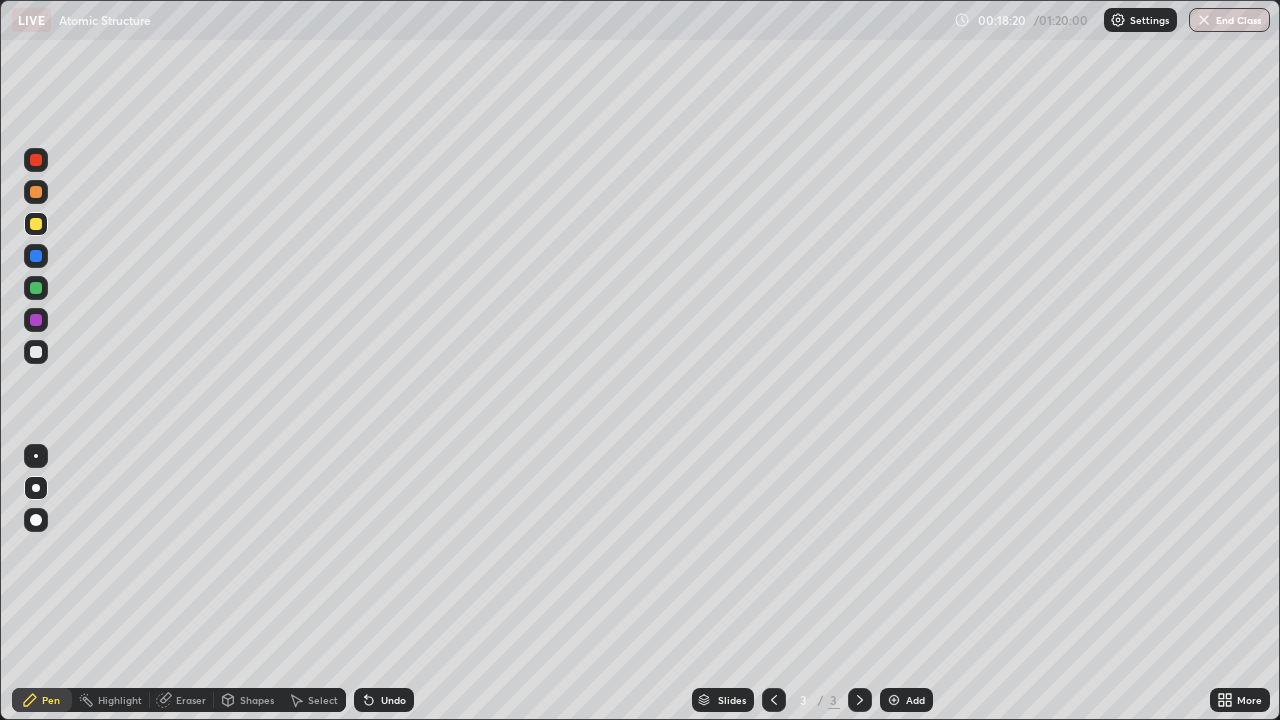 click at bounding box center (36, 256) 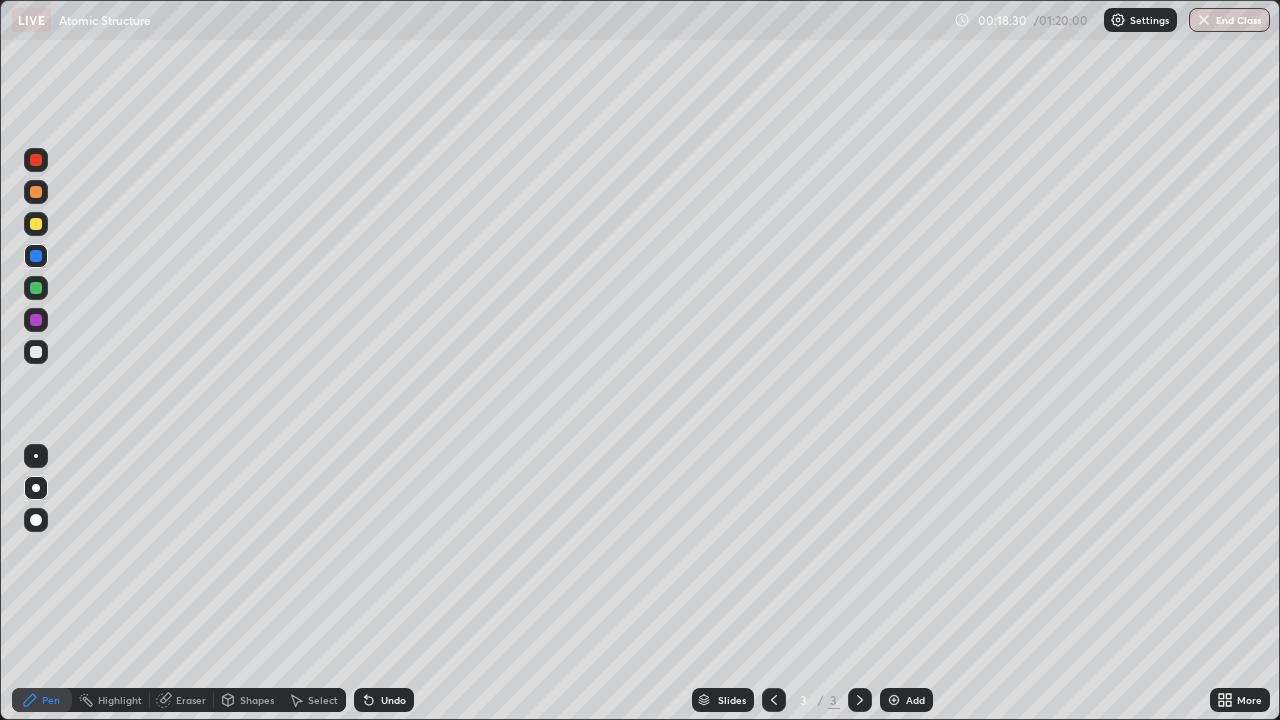 click on "Eraser" at bounding box center (191, 700) 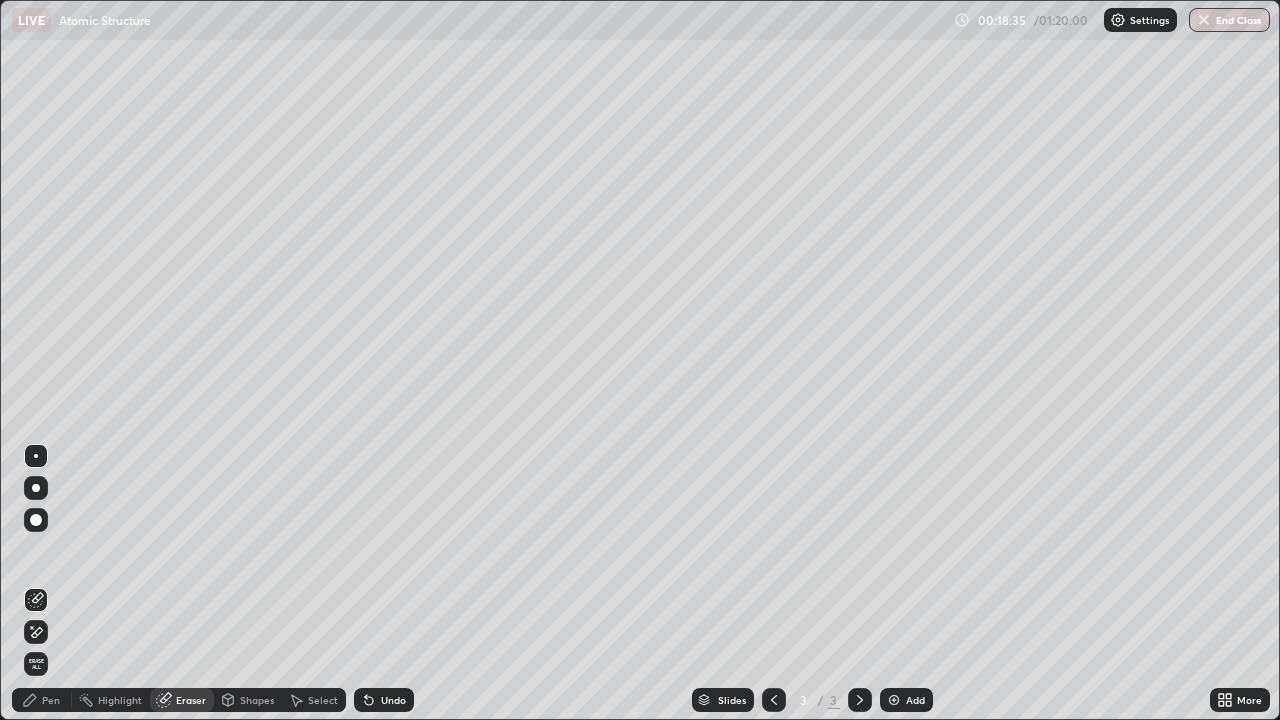 click on "Pen" at bounding box center [51, 700] 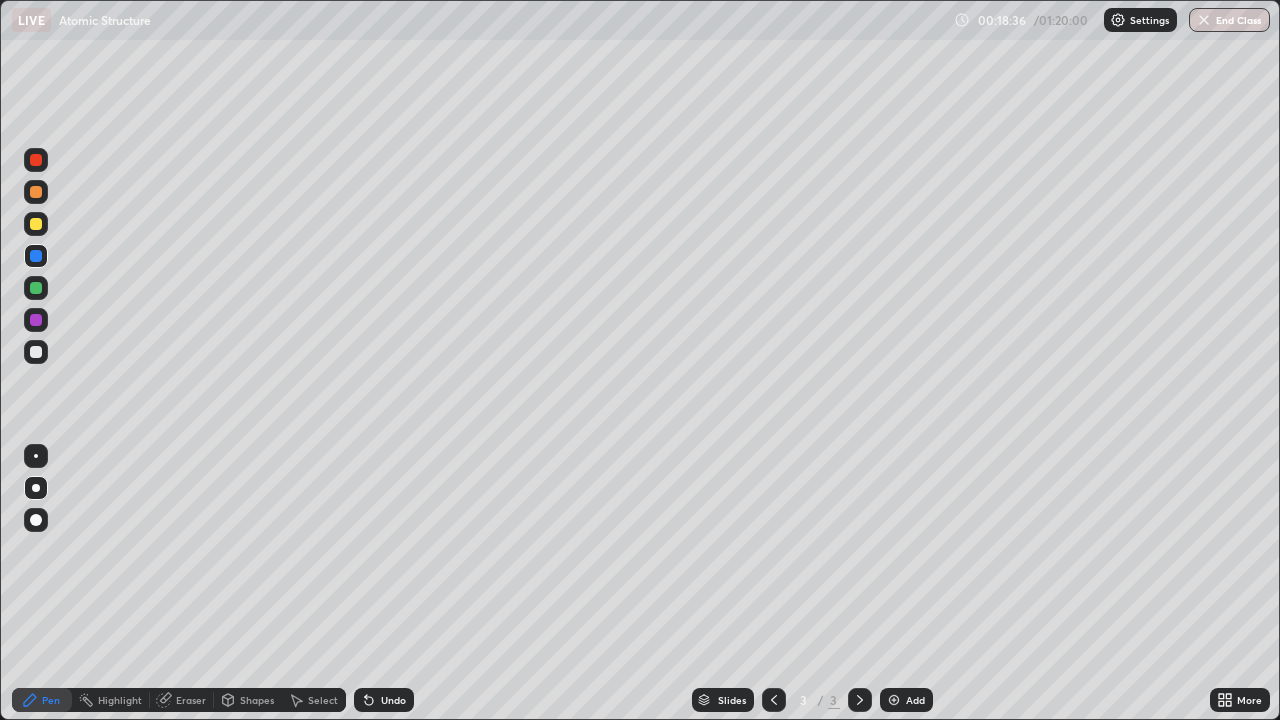 click at bounding box center (36, 288) 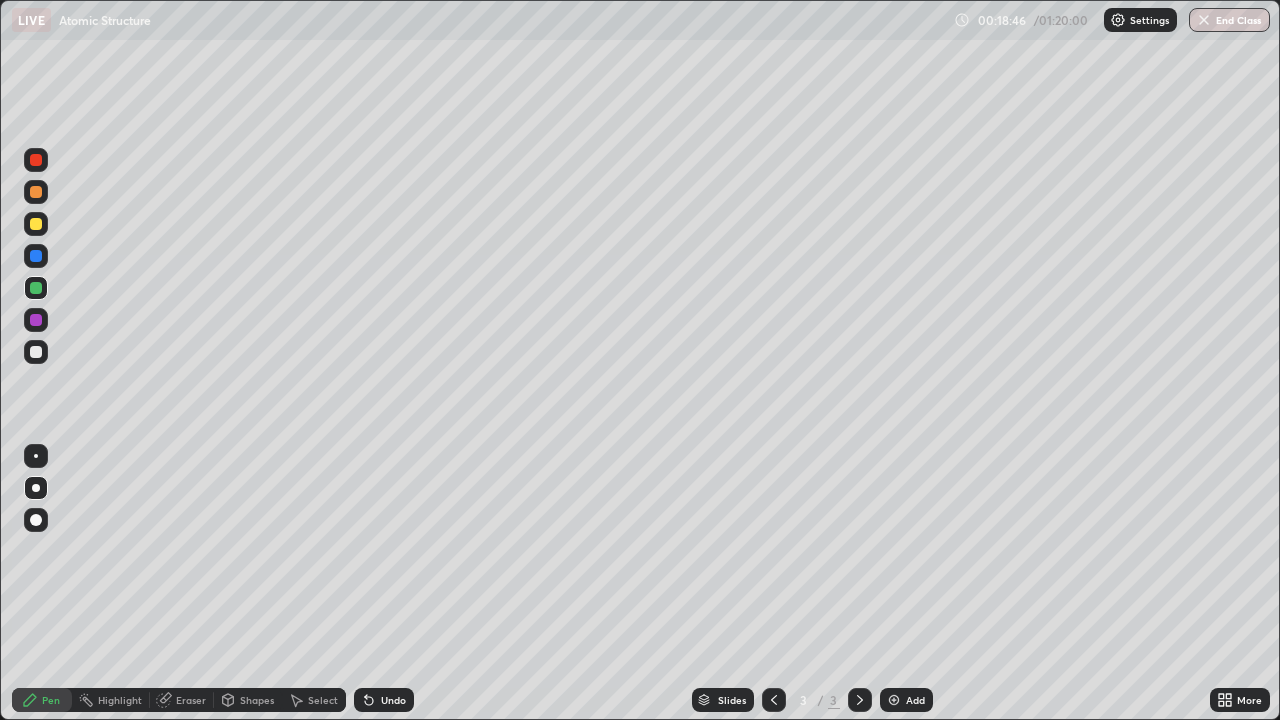click at bounding box center (36, 320) 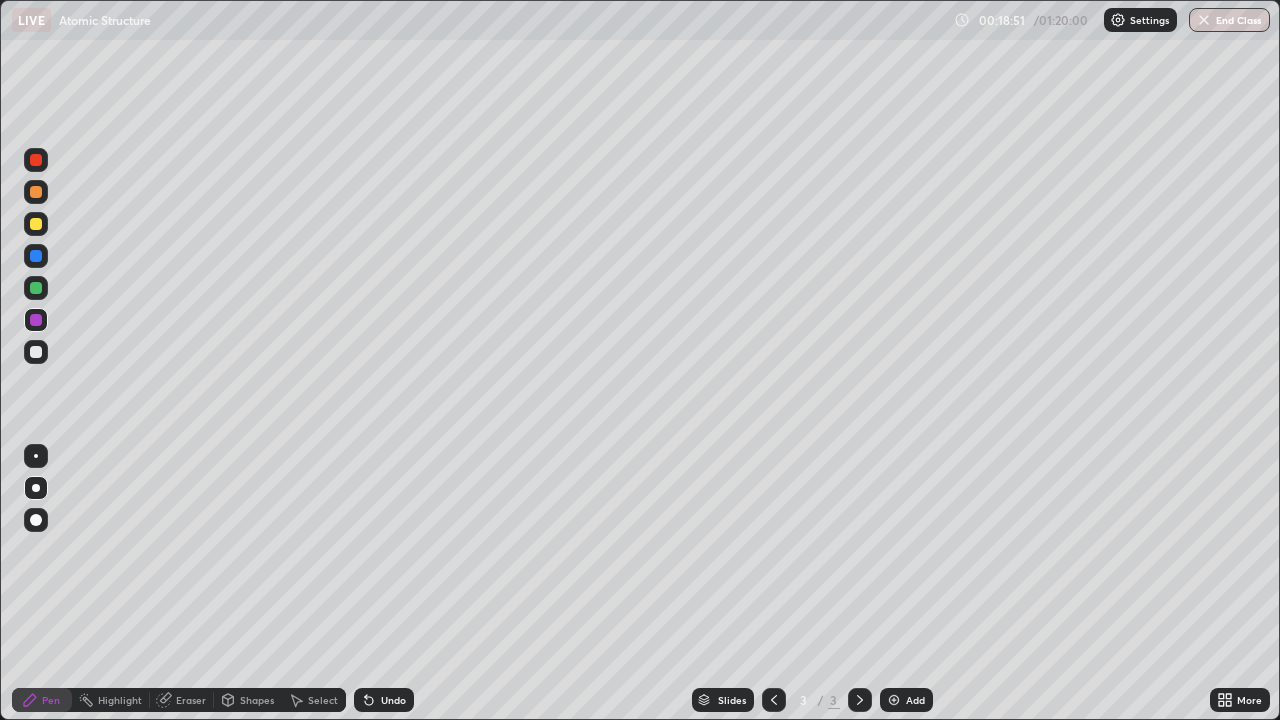 click on "Undo" at bounding box center [384, 700] 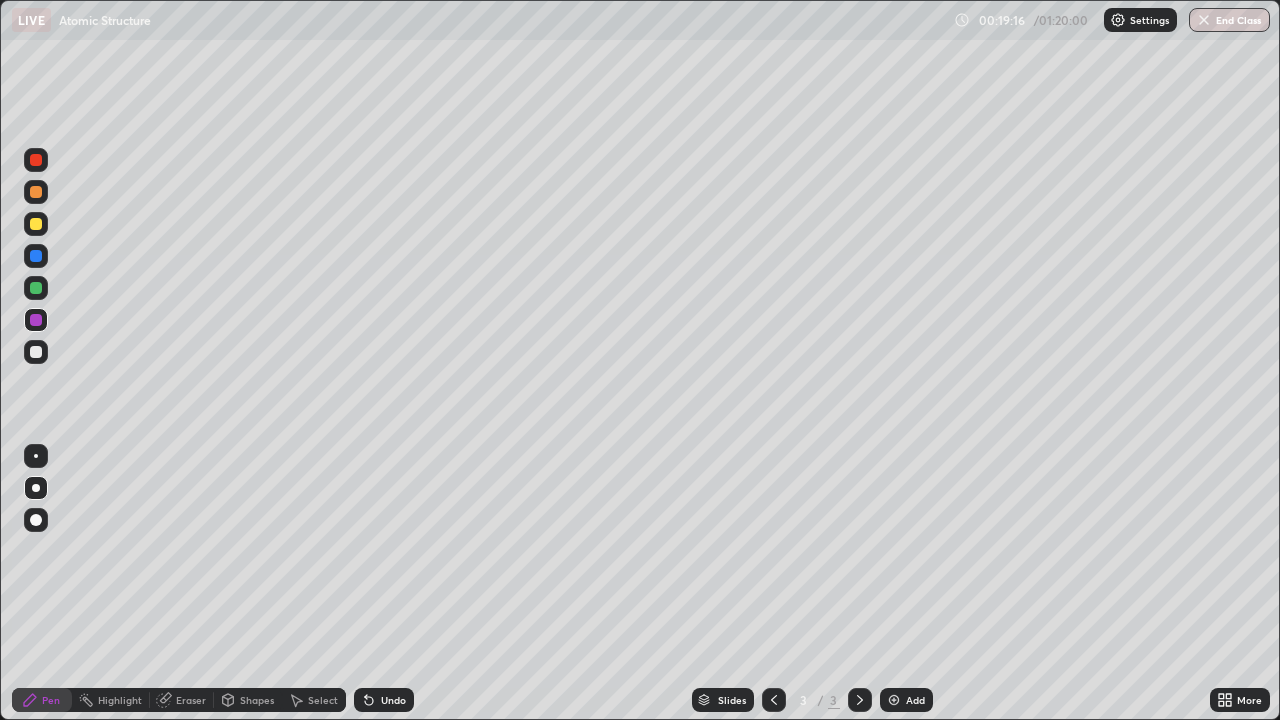 click at bounding box center (36, 192) 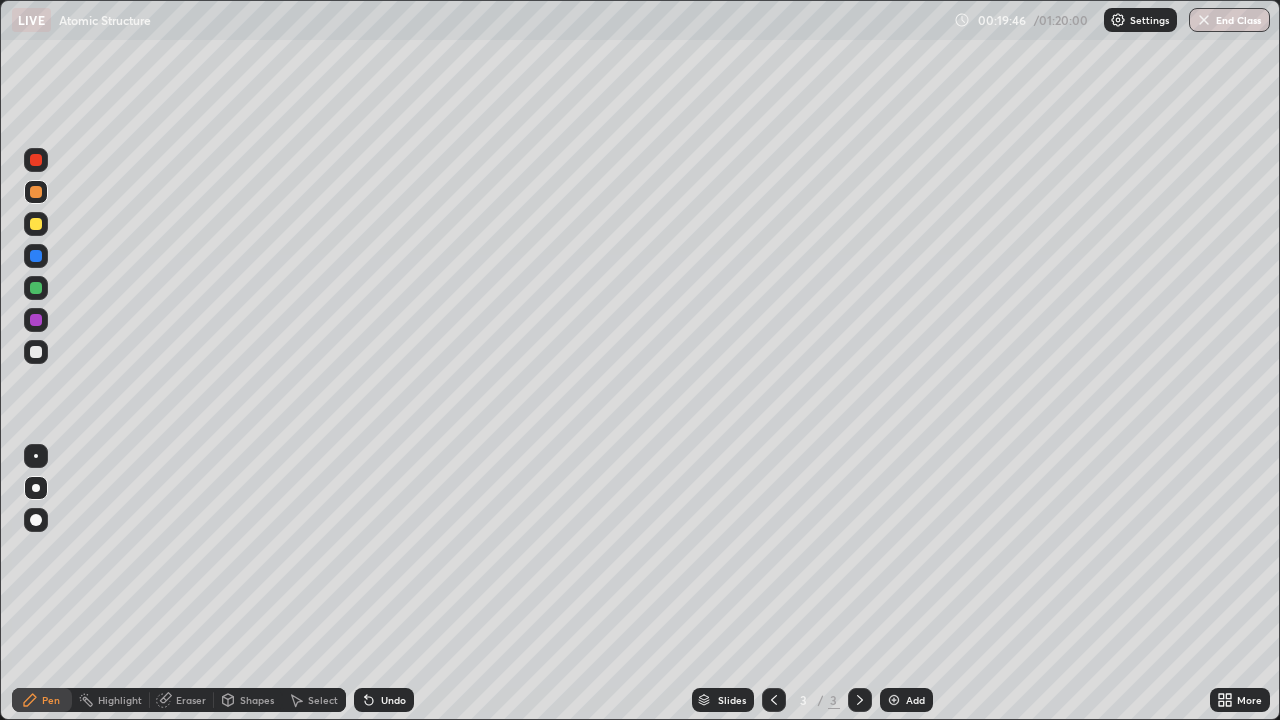 click at bounding box center (36, 224) 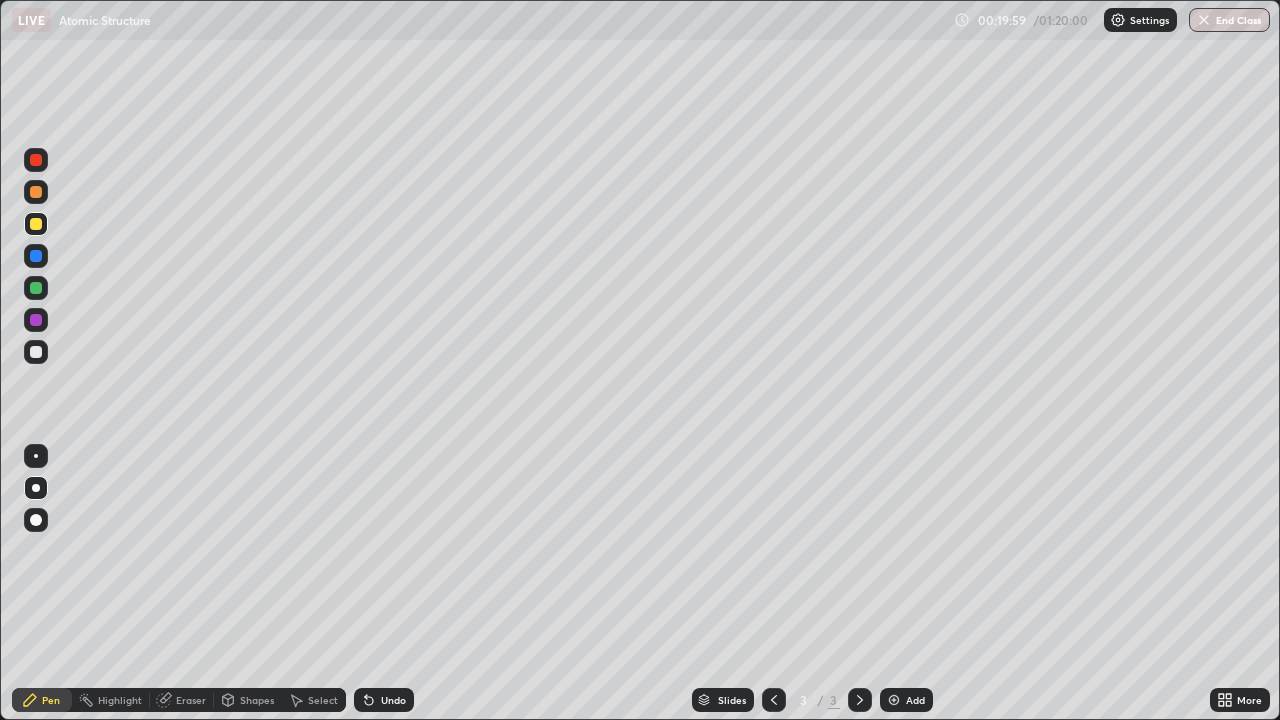 click at bounding box center [36, 352] 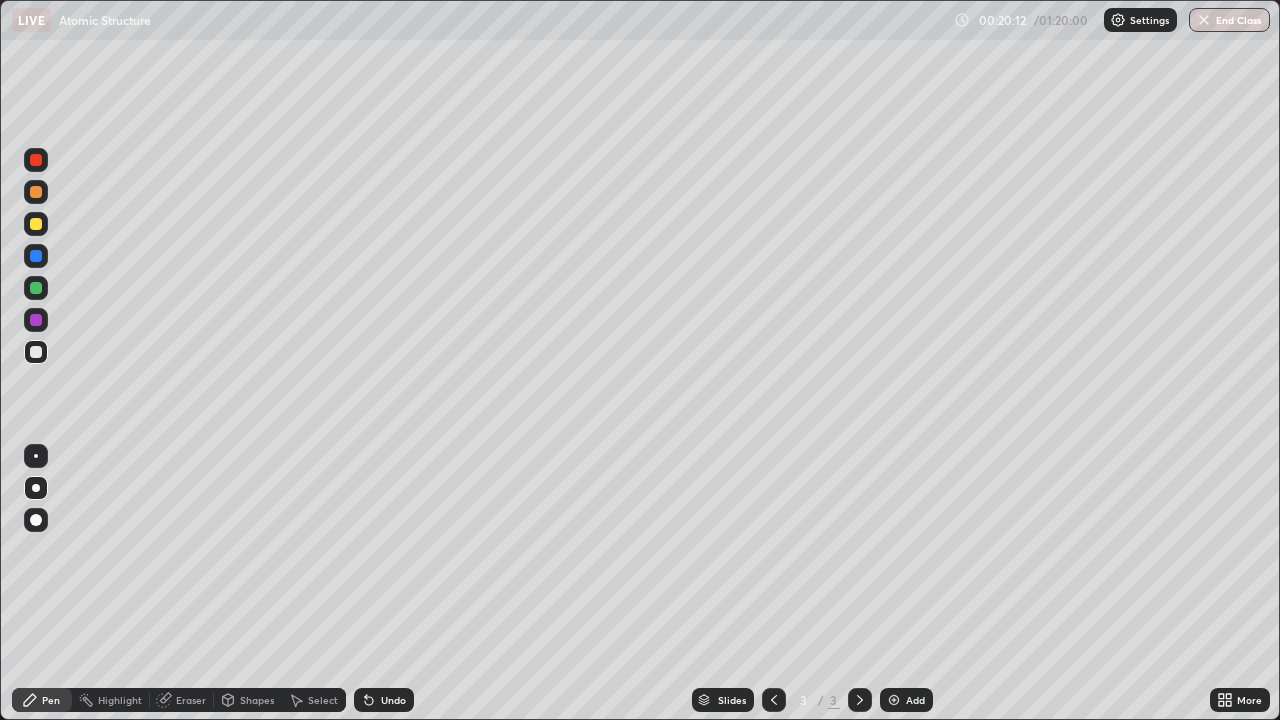 click at bounding box center [36, 288] 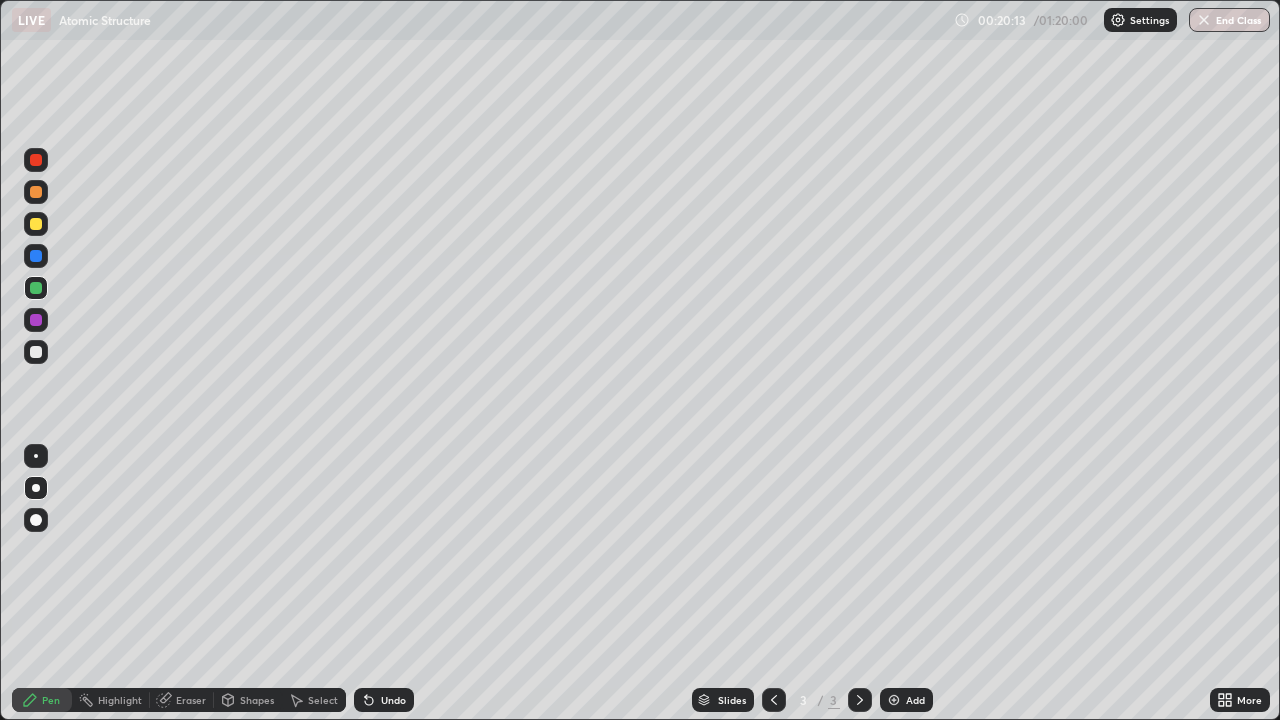 click at bounding box center (36, 256) 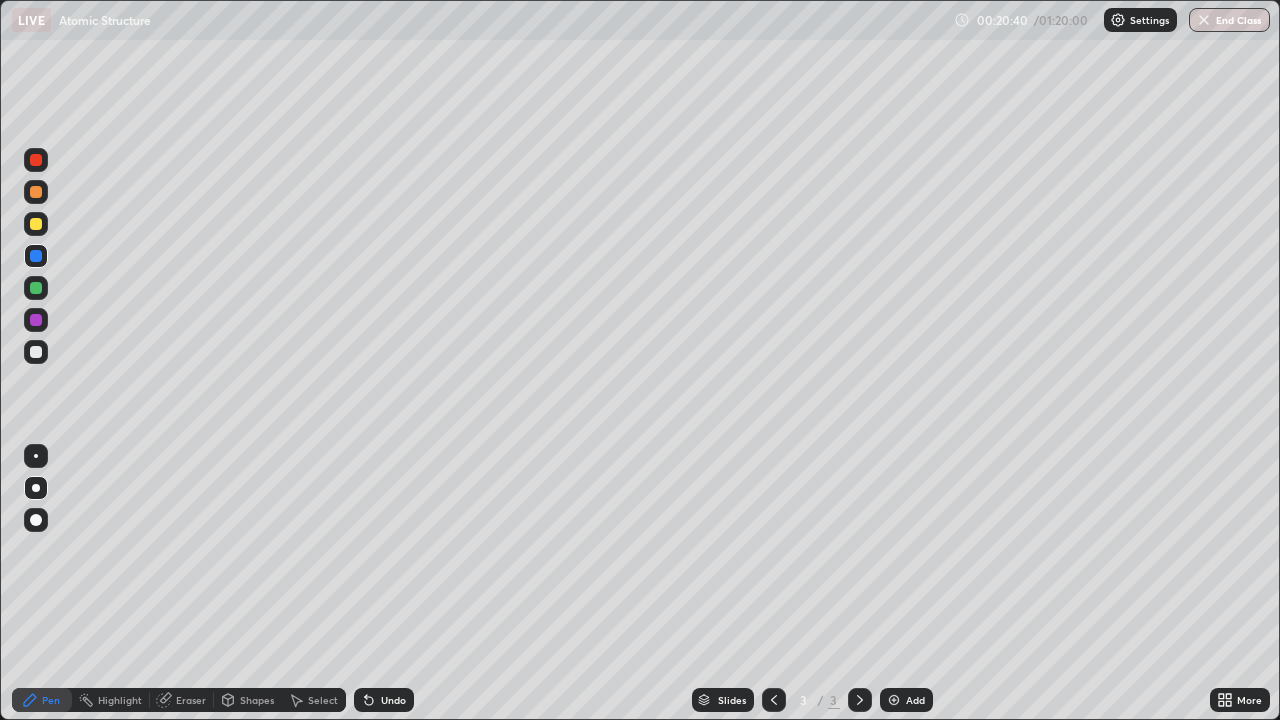 click at bounding box center [36, 288] 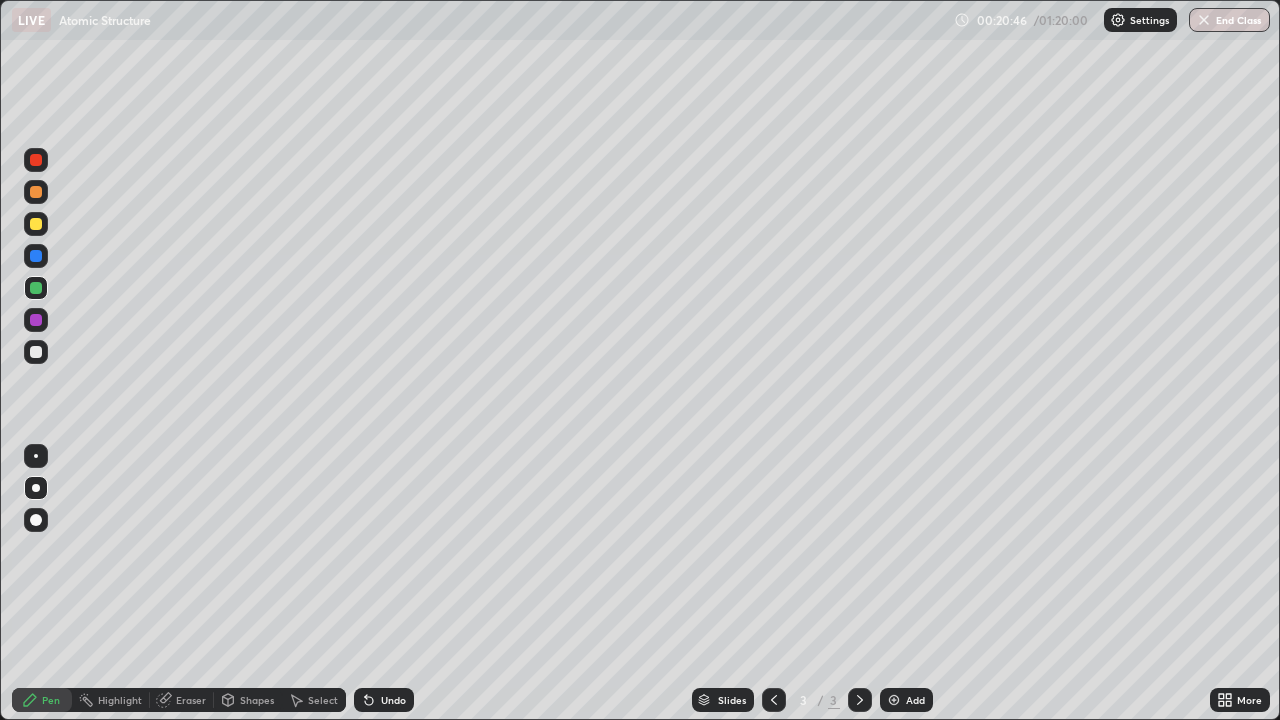 click at bounding box center (36, 352) 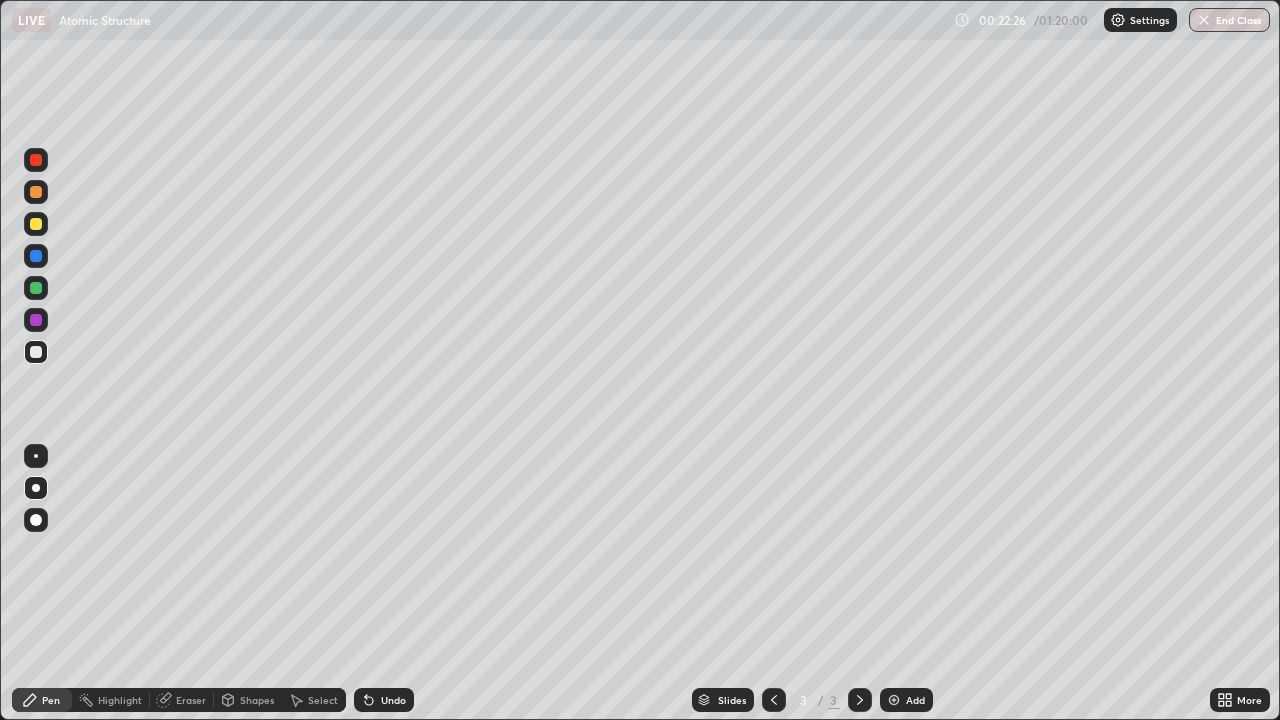 click at bounding box center (36, 256) 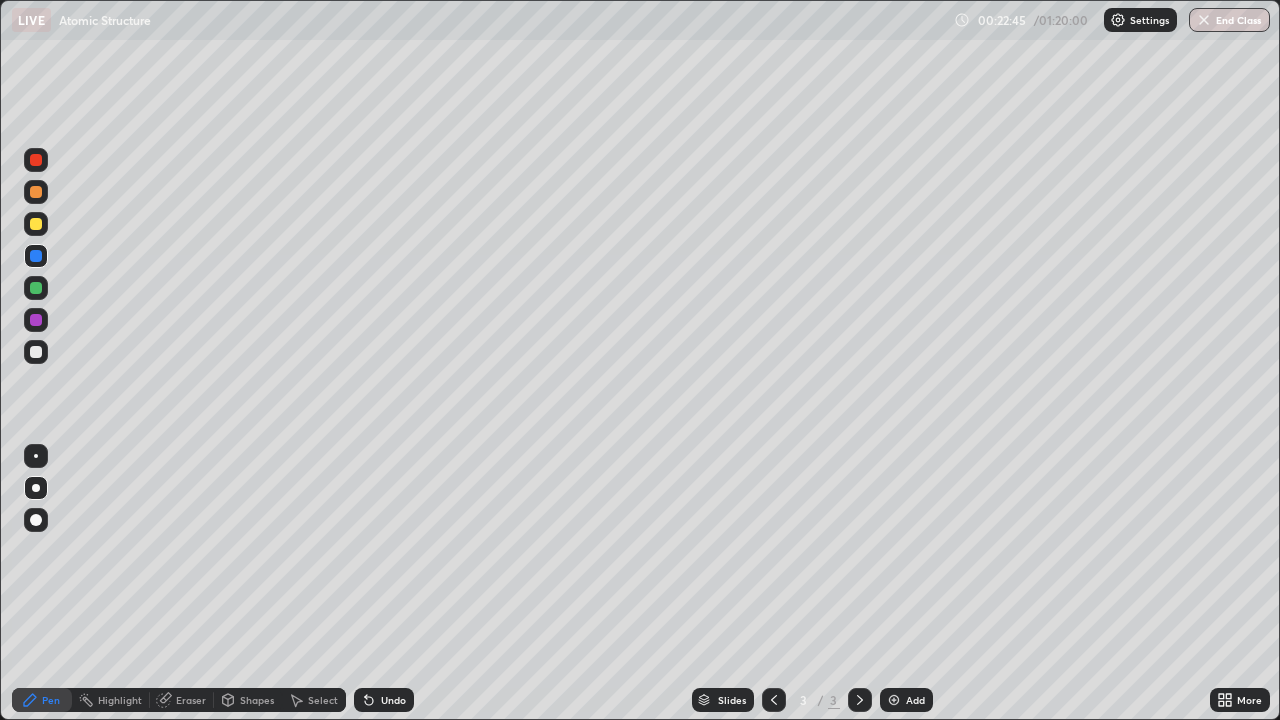click 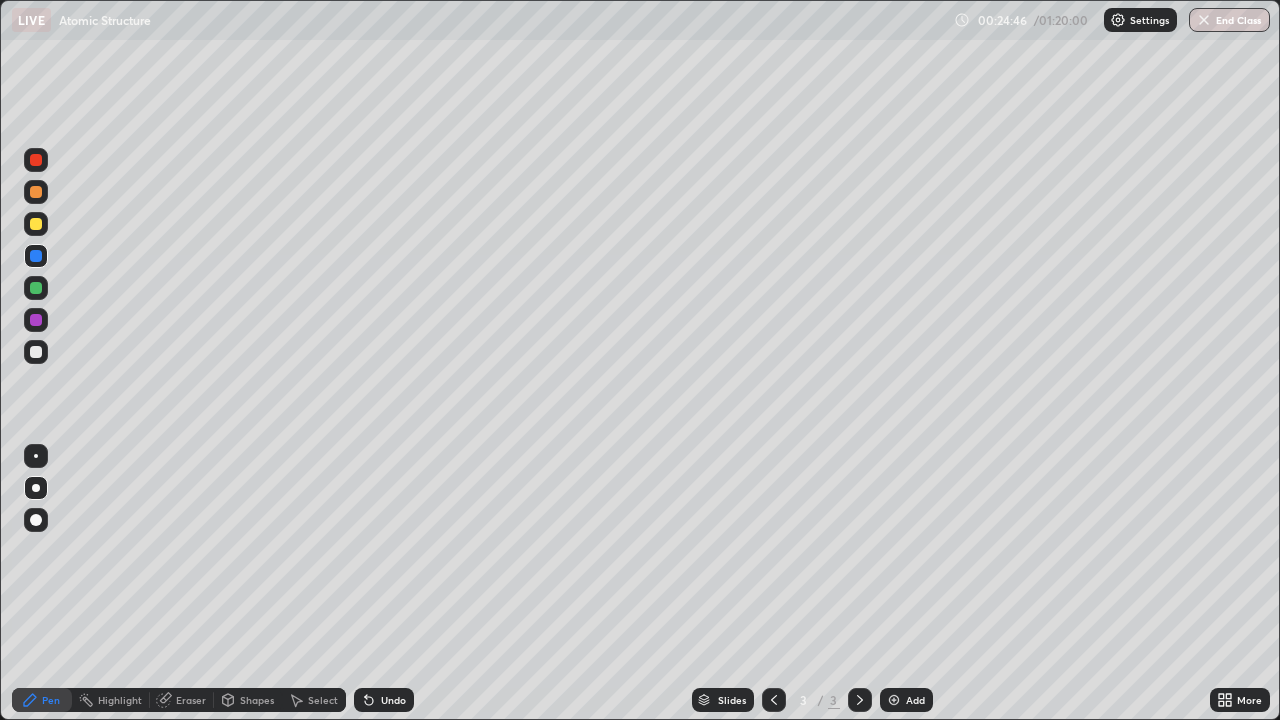 click at bounding box center (894, 700) 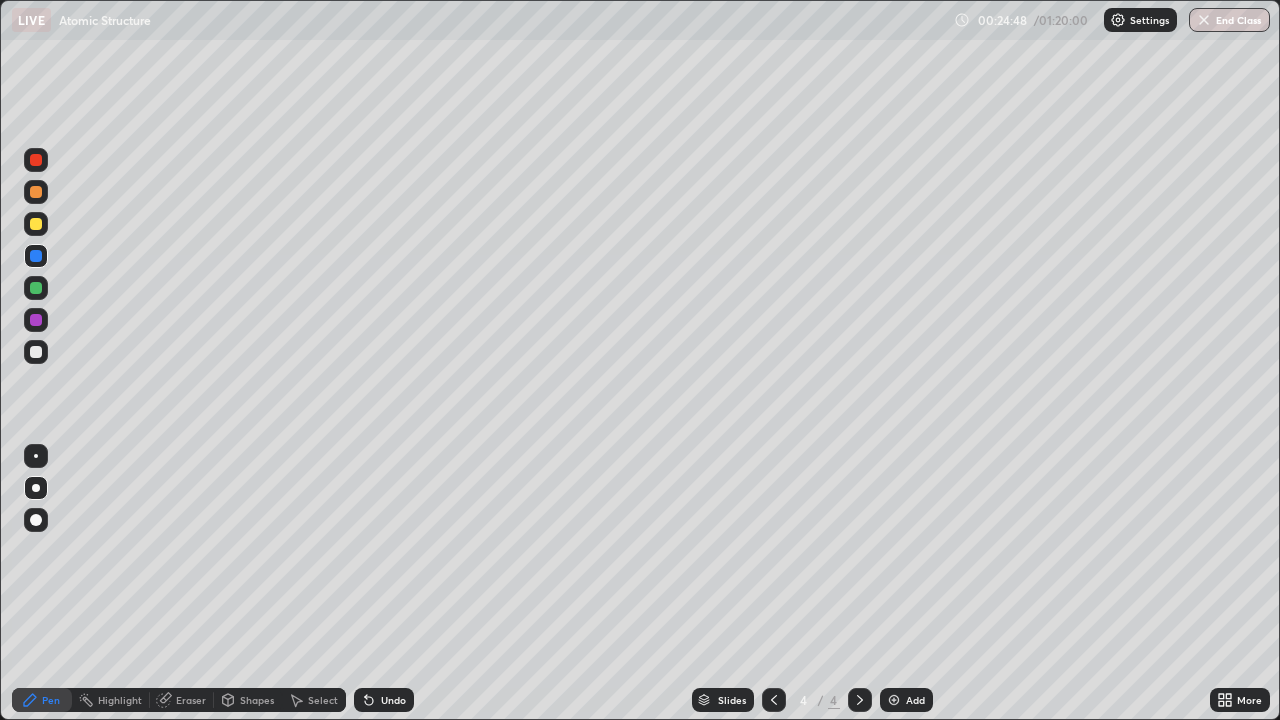 click at bounding box center (36, 352) 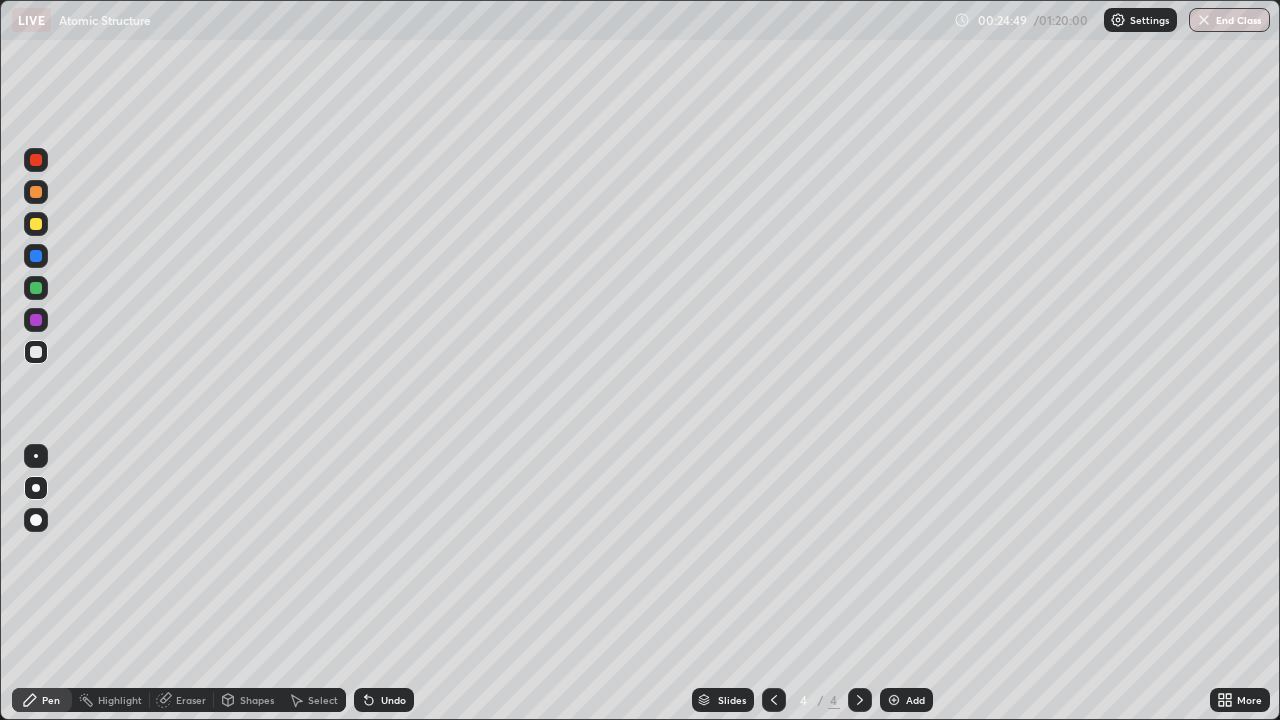 click at bounding box center (36, 192) 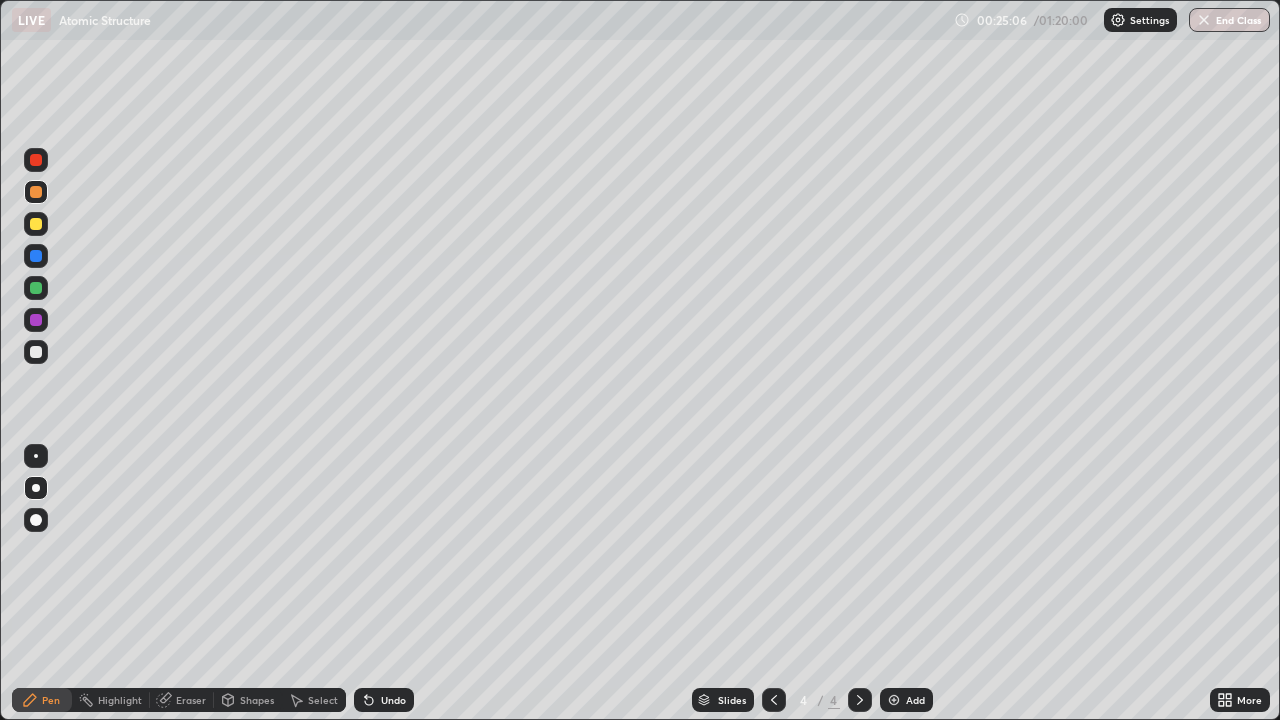 click on "Eraser" at bounding box center [191, 700] 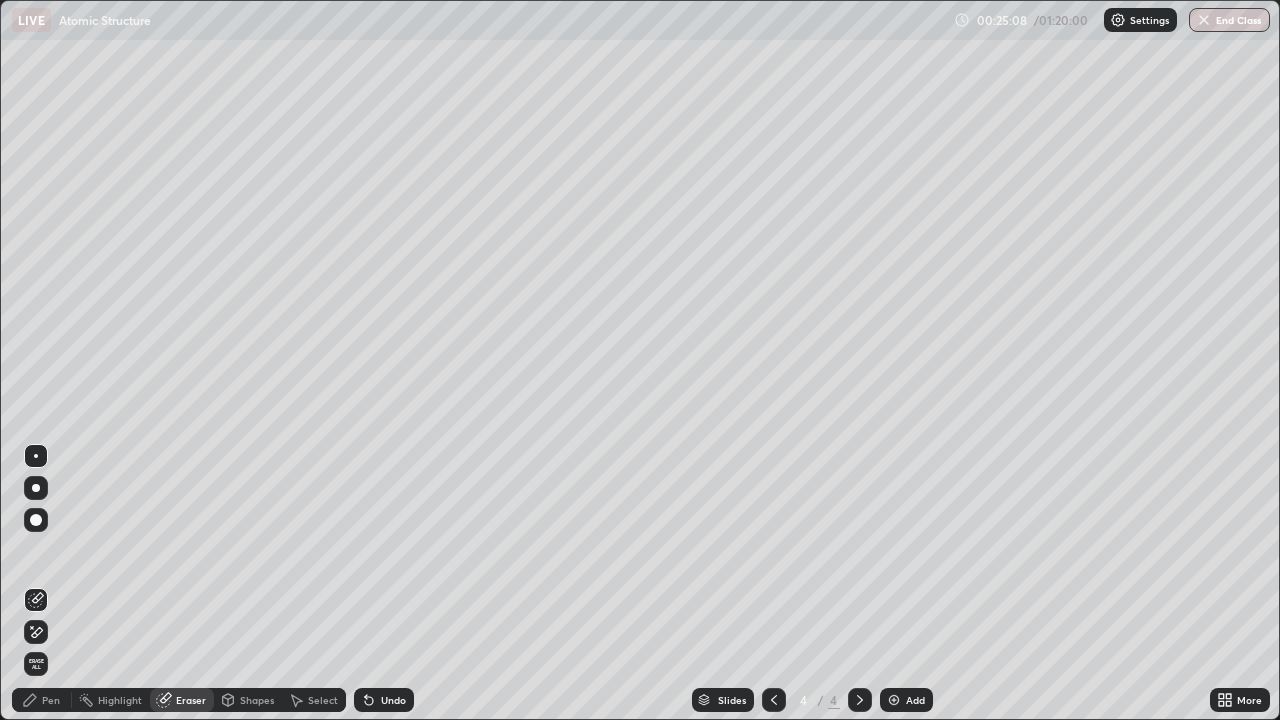 click on "Pen" at bounding box center [51, 700] 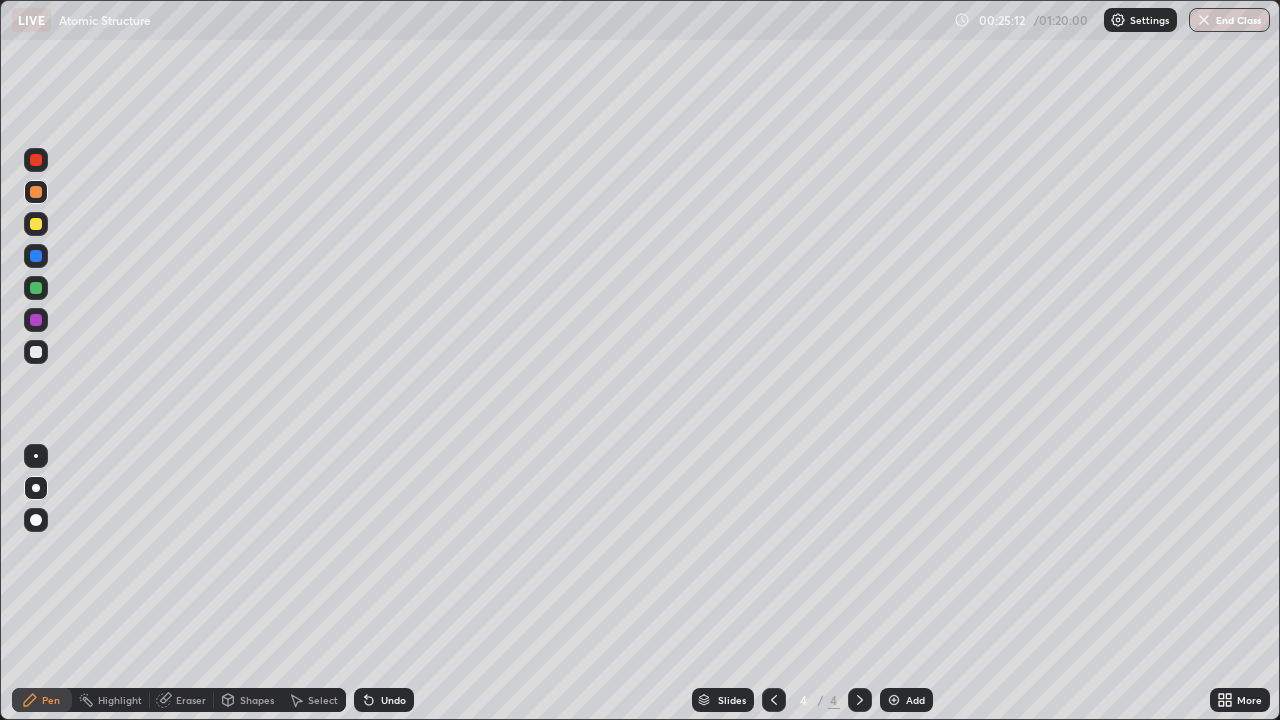 click at bounding box center (36, 224) 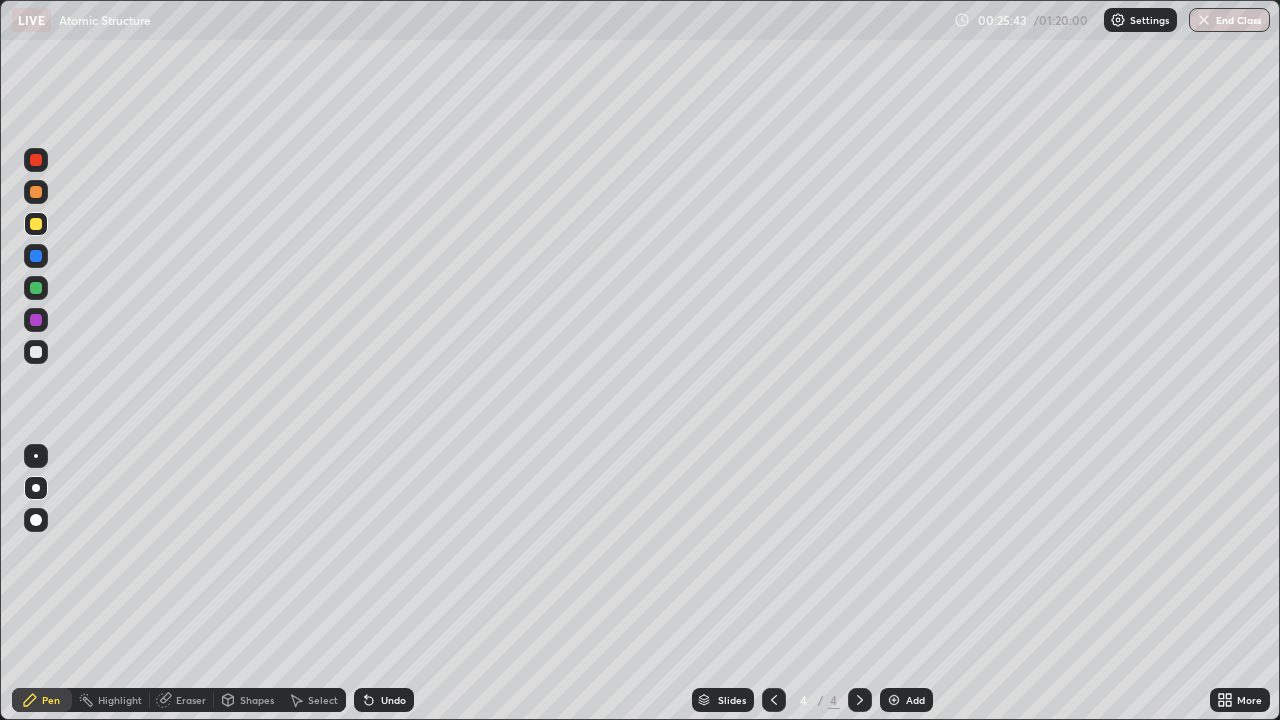 click at bounding box center [36, 352] 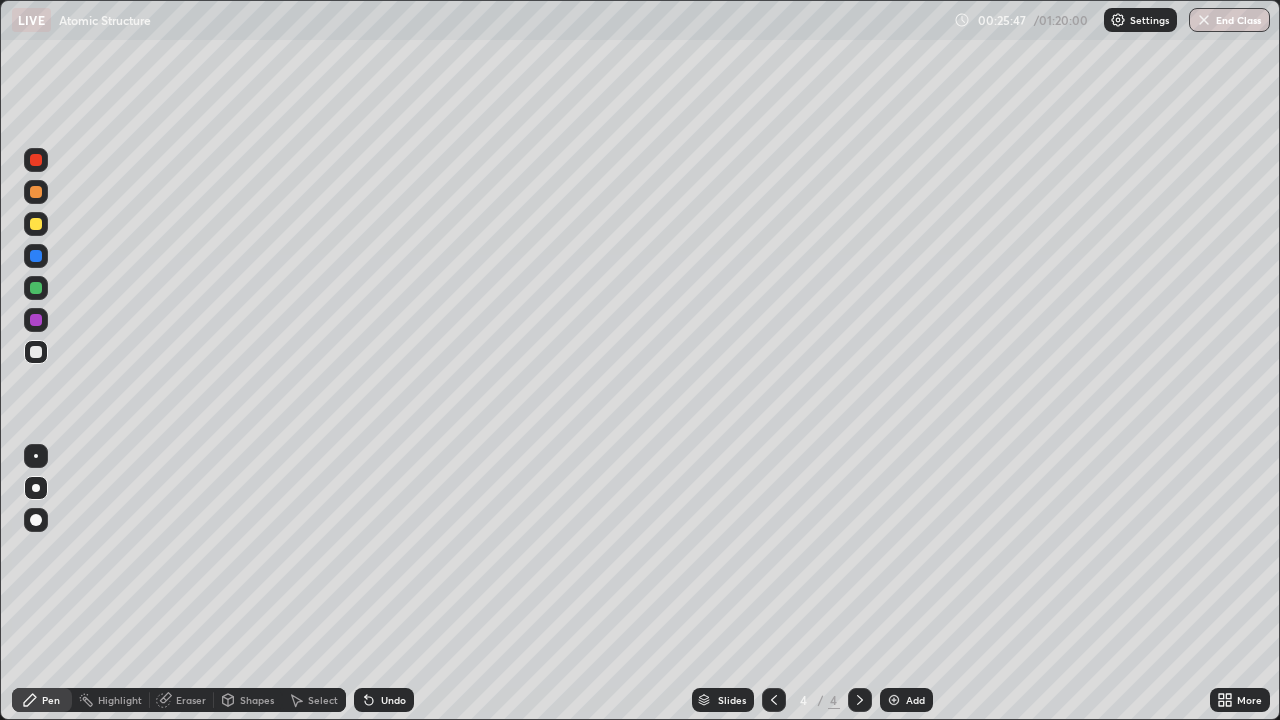click at bounding box center (36, 192) 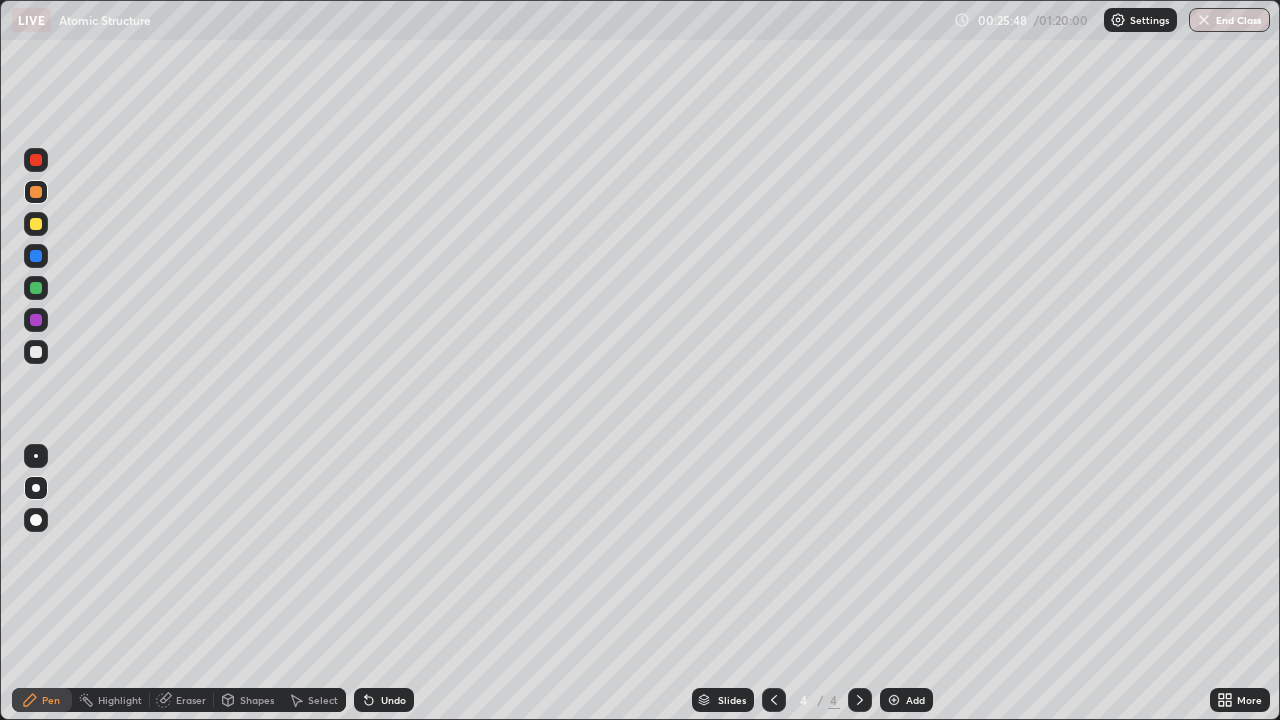 click at bounding box center [36, 352] 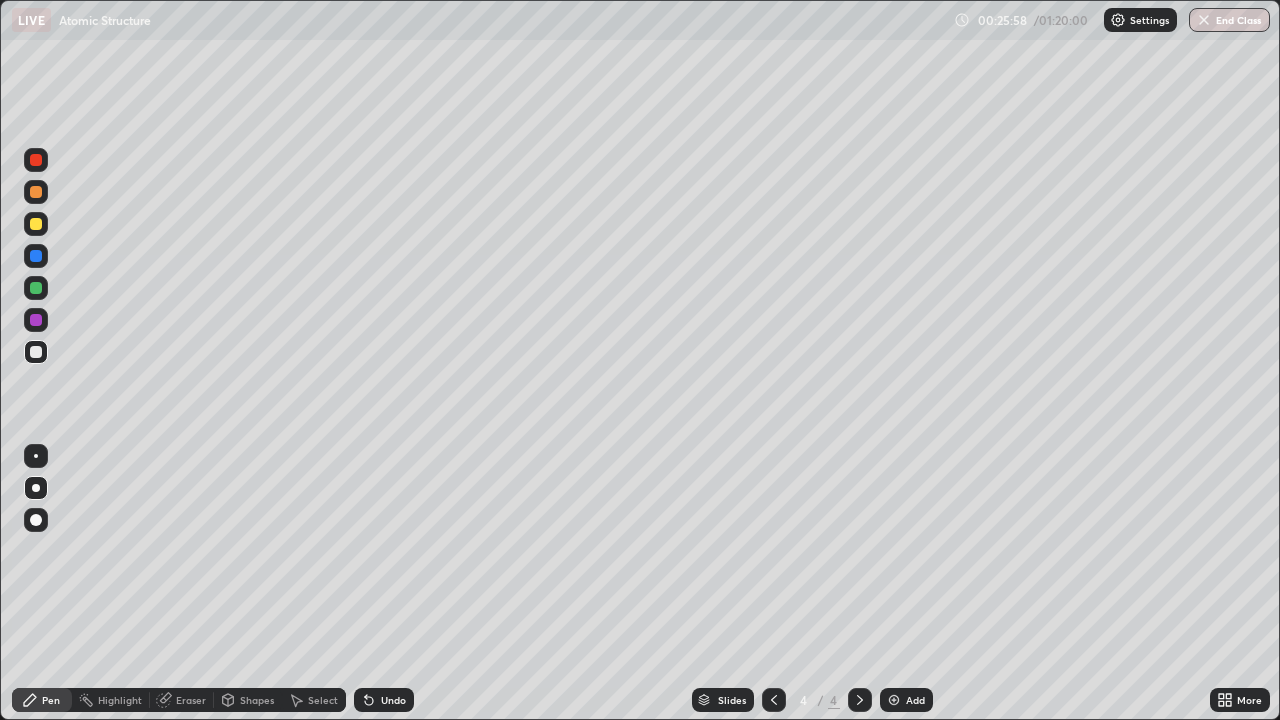 click at bounding box center (36, 352) 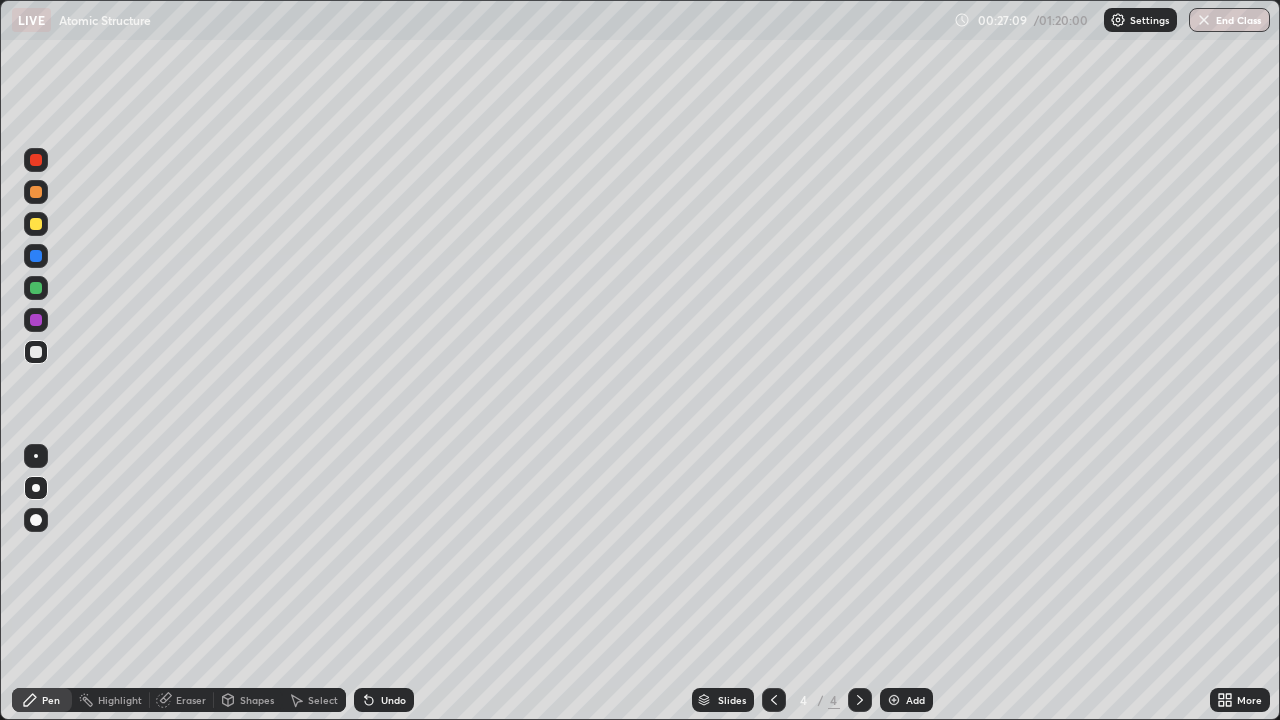 click at bounding box center (36, 192) 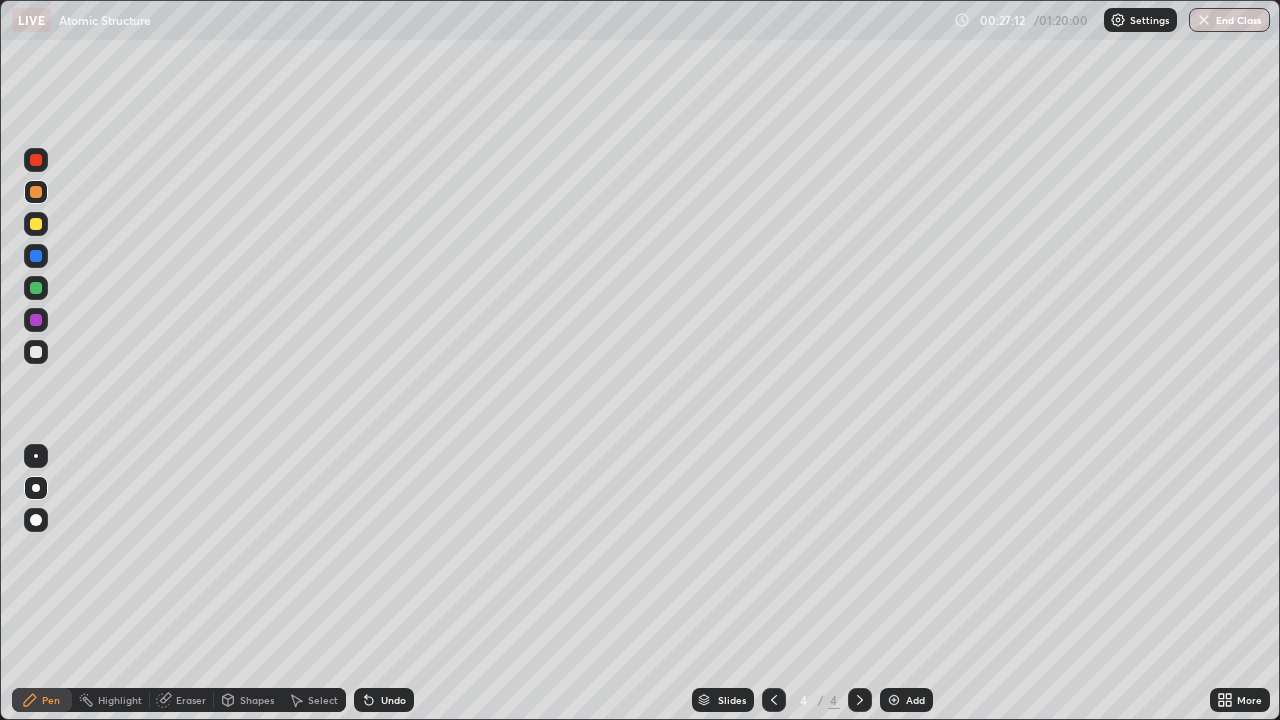 click at bounding box center (36, 256) 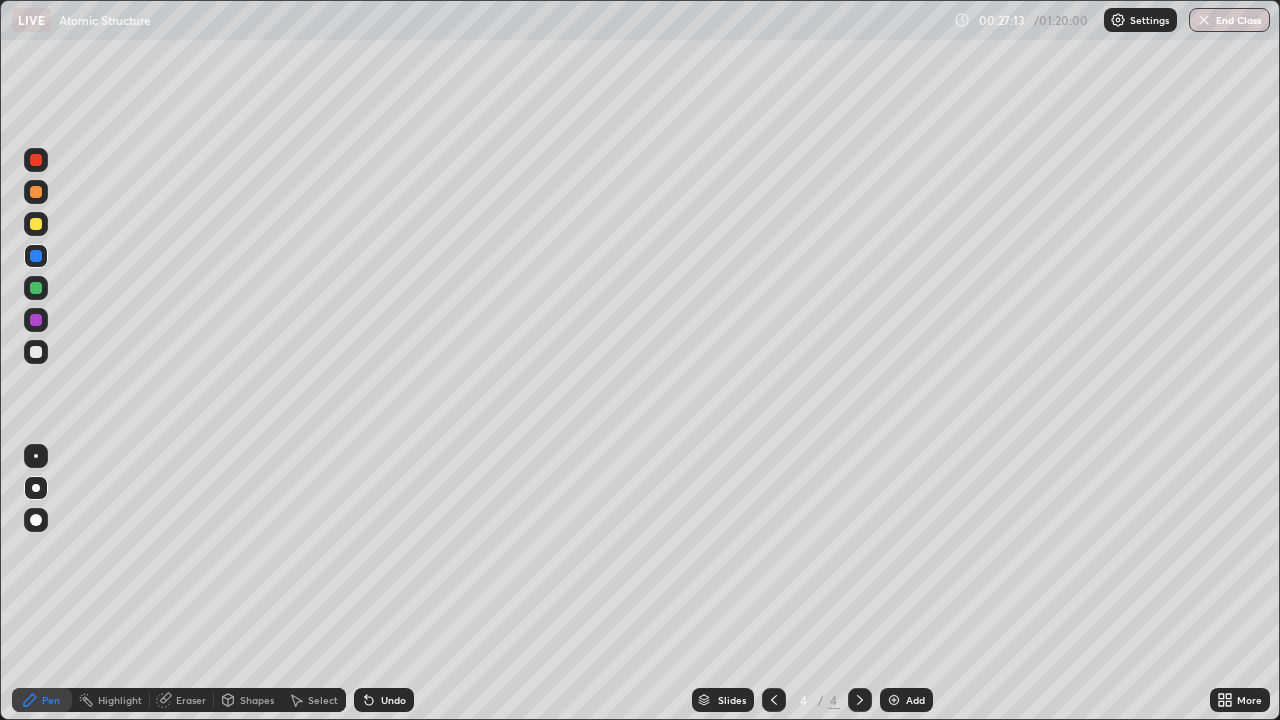 click at bounding box center (36, 288) 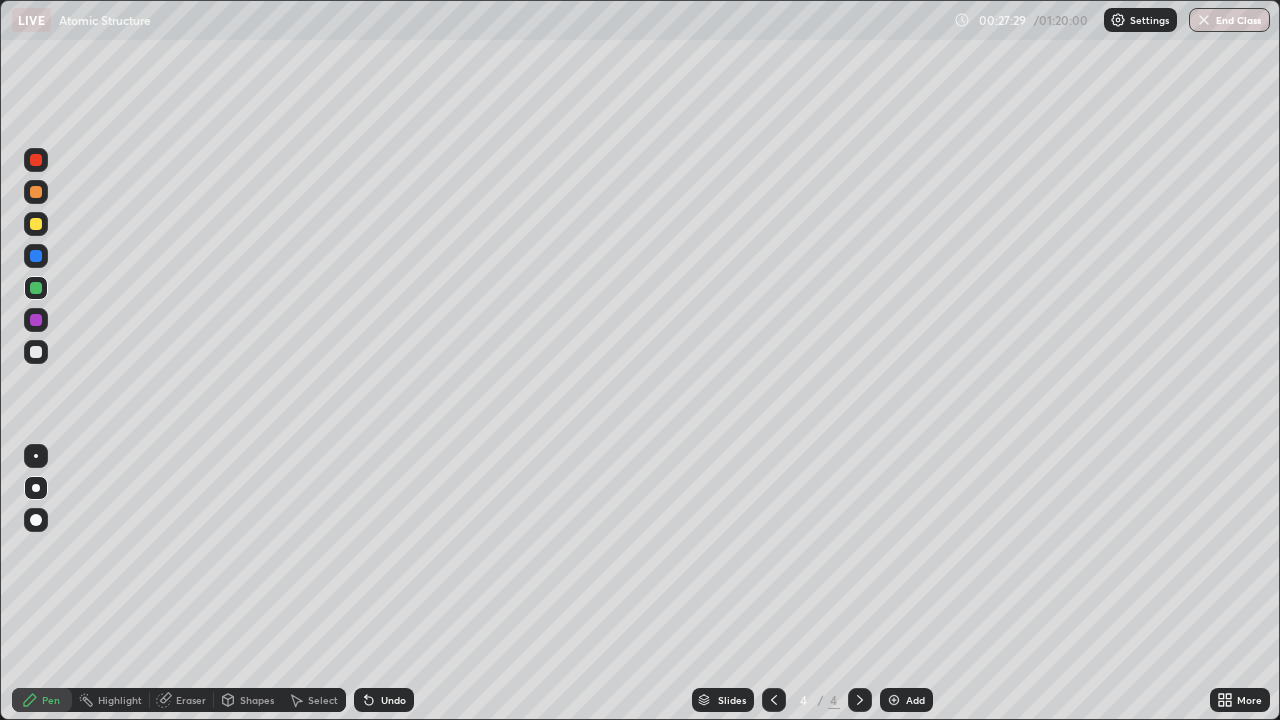 click at bounding box center [36, 352] 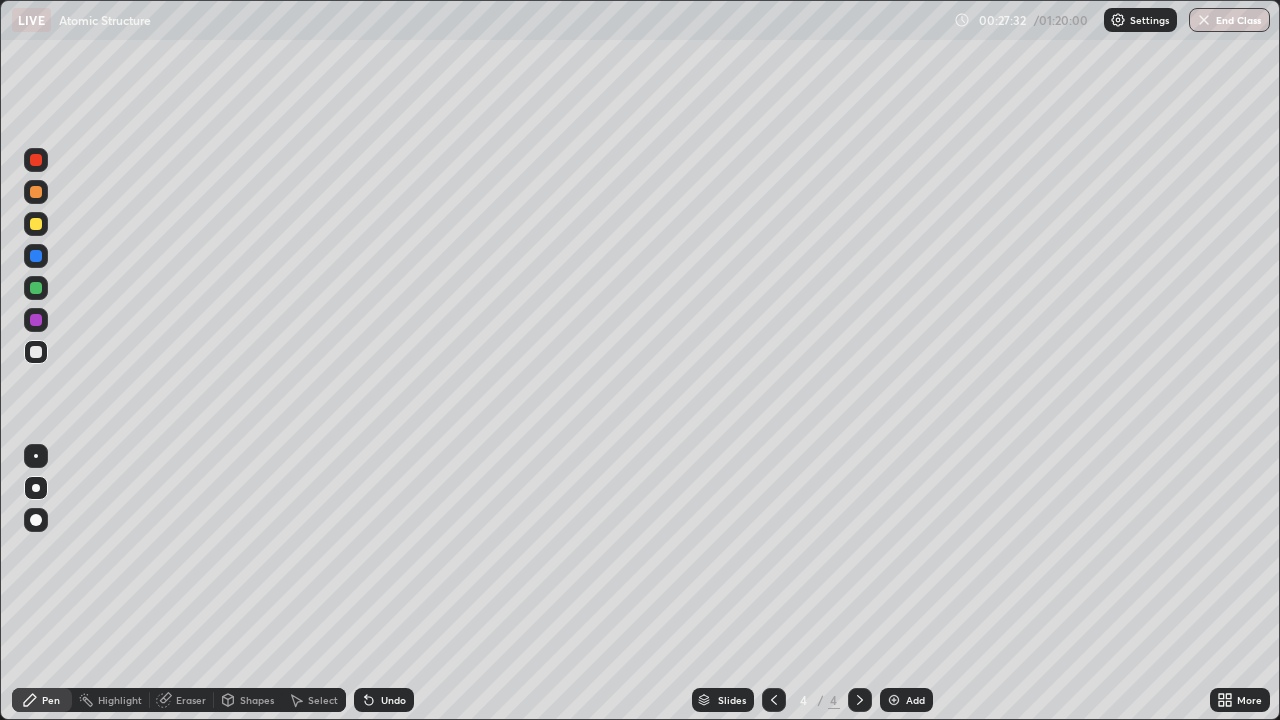click on "Undo" at bounding box center [384, 700] 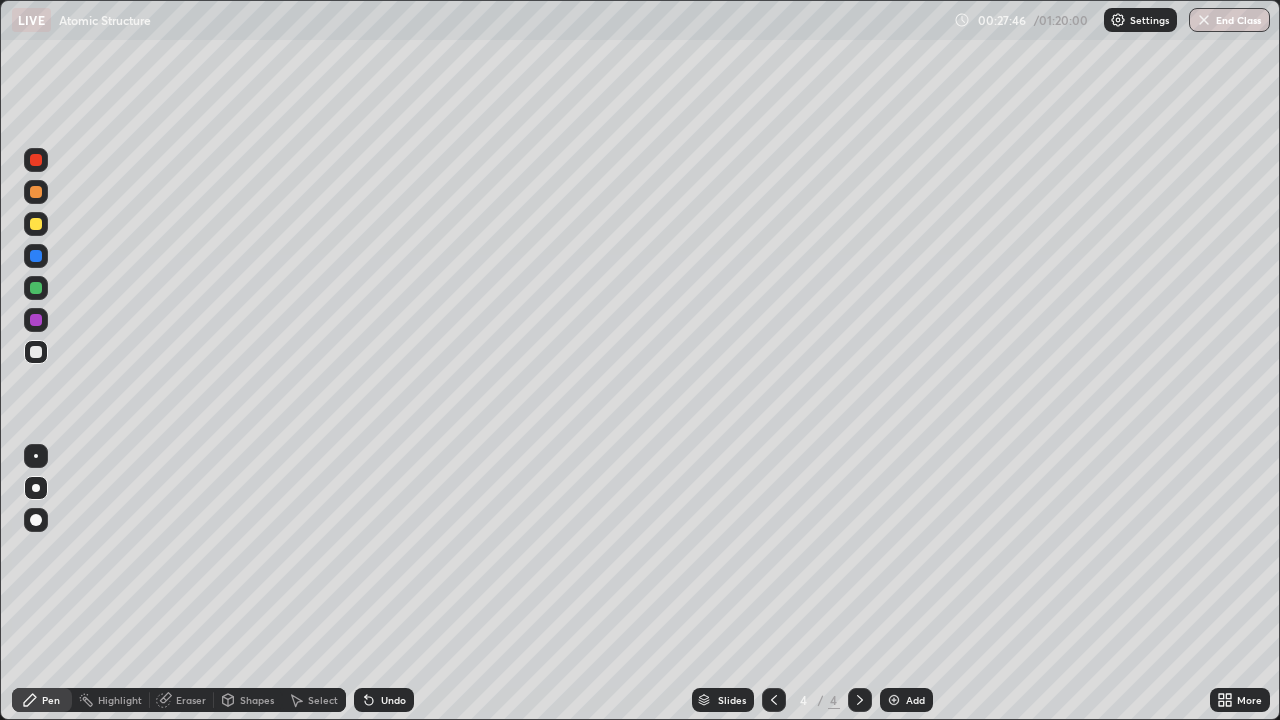 click at bounding box center (36, 224) 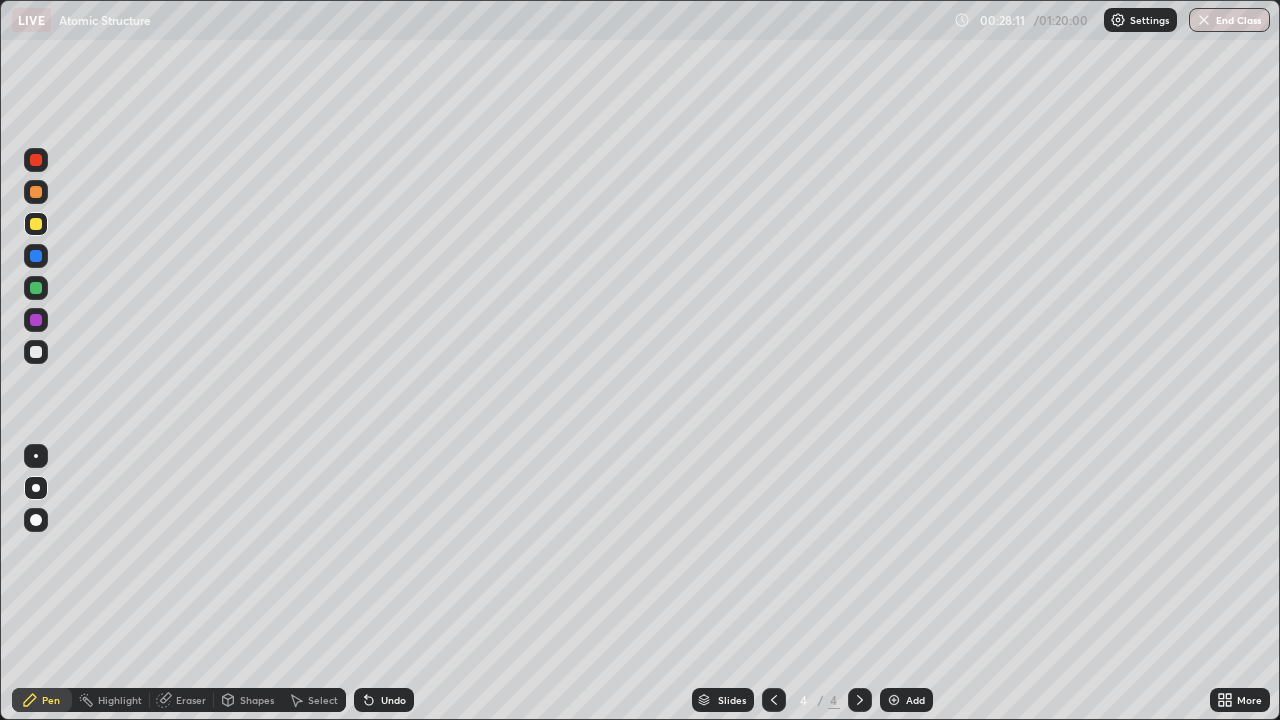 click at bounding box center [36, 288] 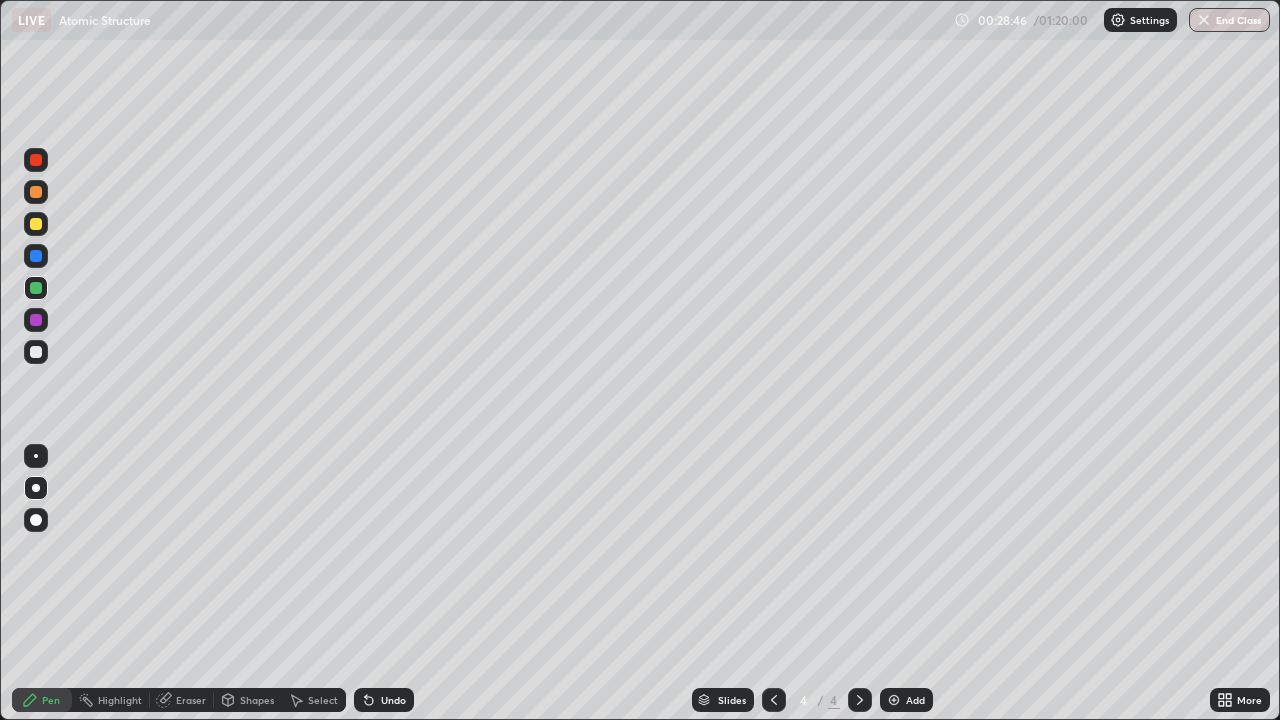 click at bounding box center [36, 320] 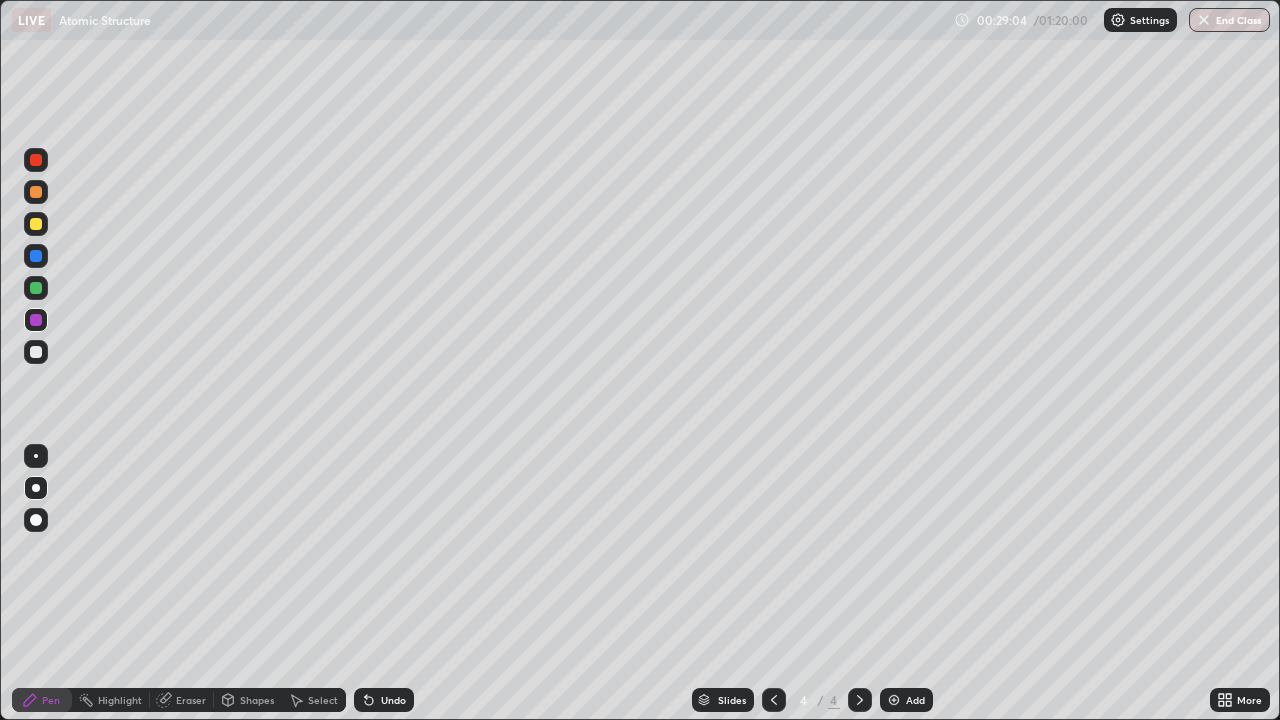 click on "Undo" at bounding box center (393, 700) 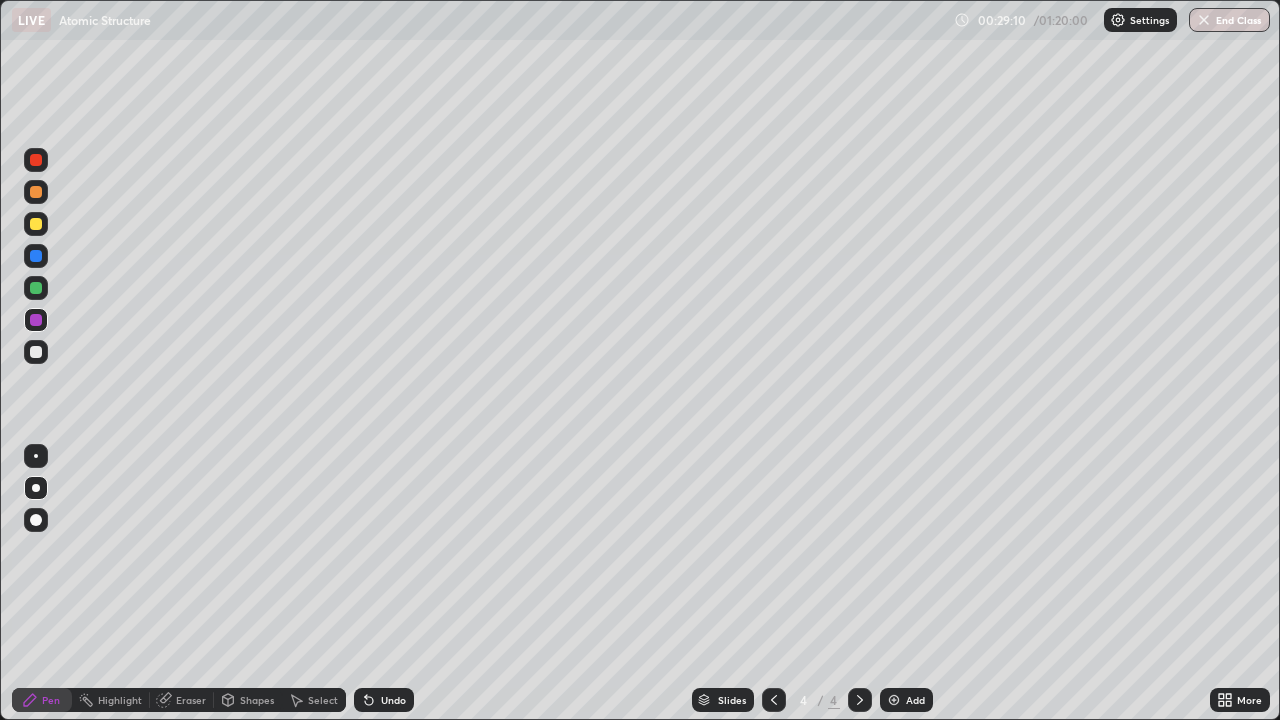 click at bounding box center (36, 352) 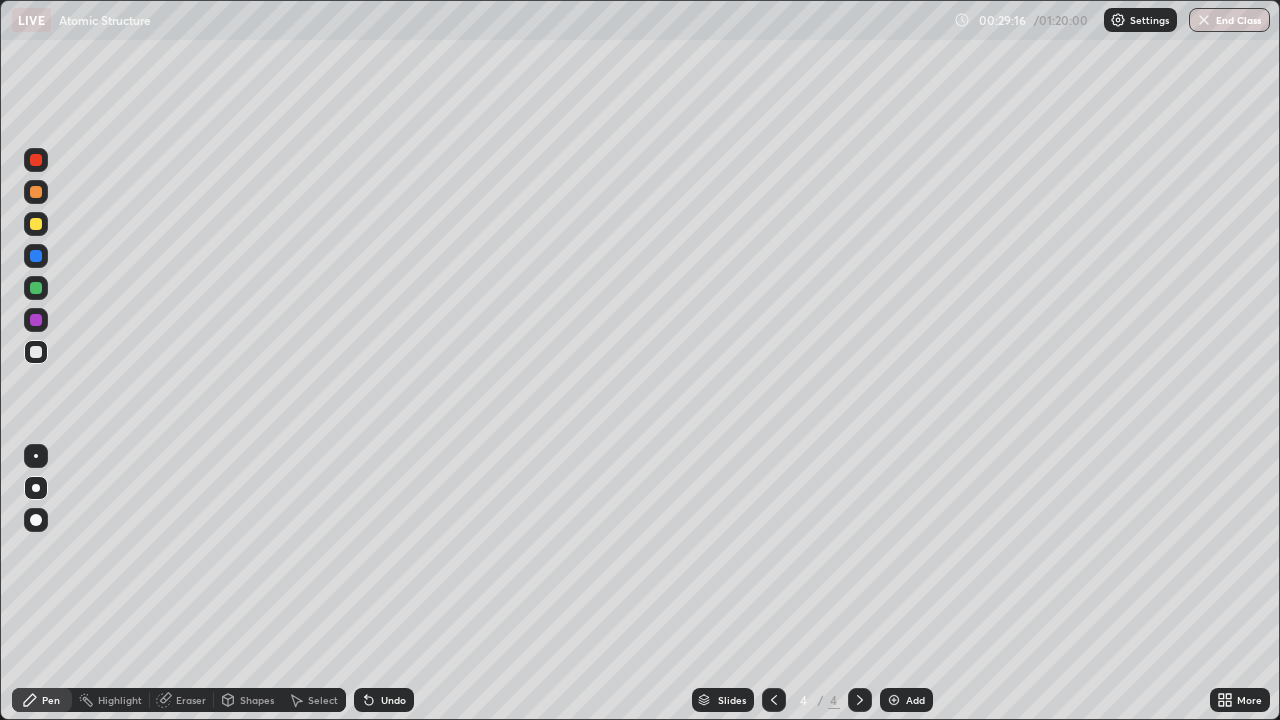 click at bounding box center (36, 288) 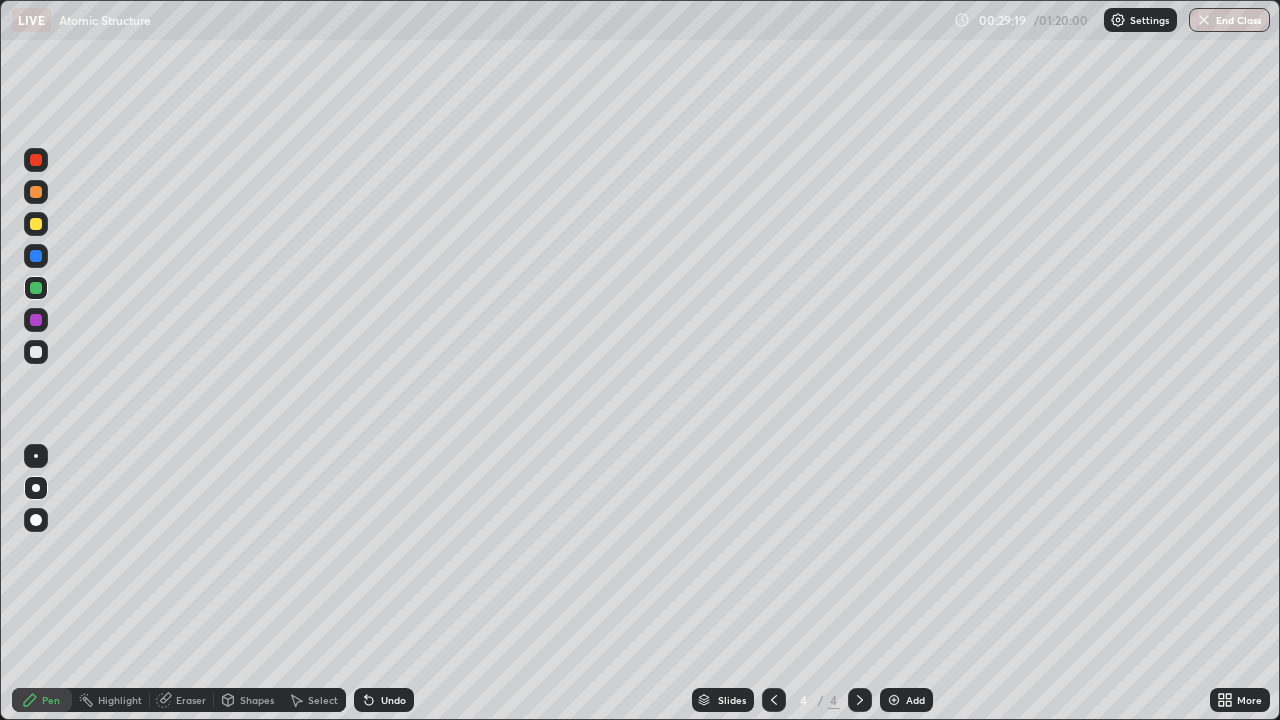 click at bounding box center [36, 352] 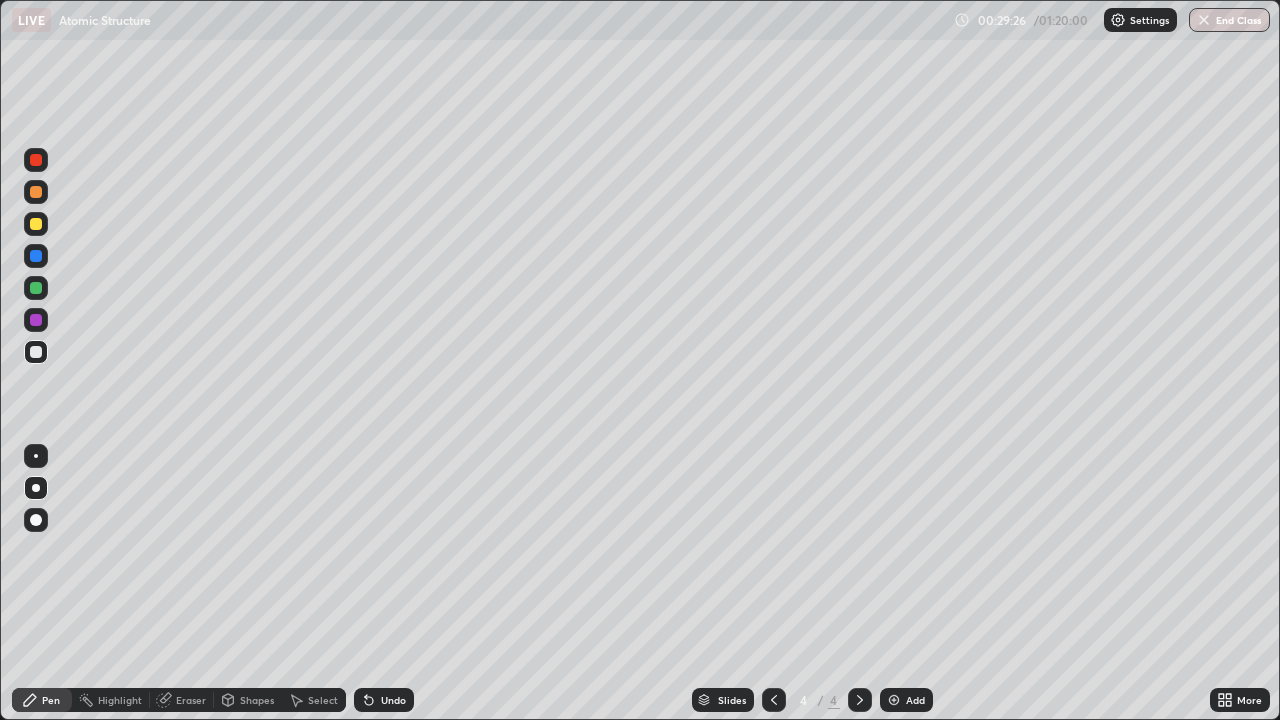 click at bounding box center (36, 224) 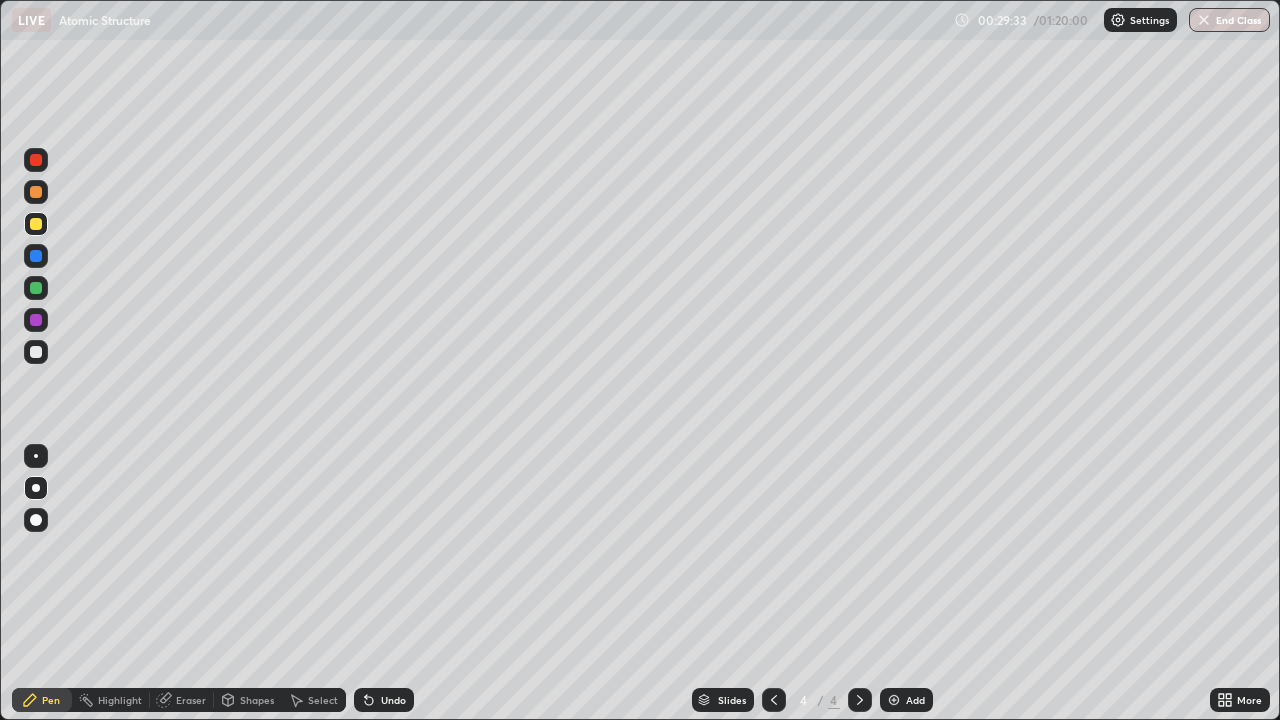 click at bounding box center (36, 256) 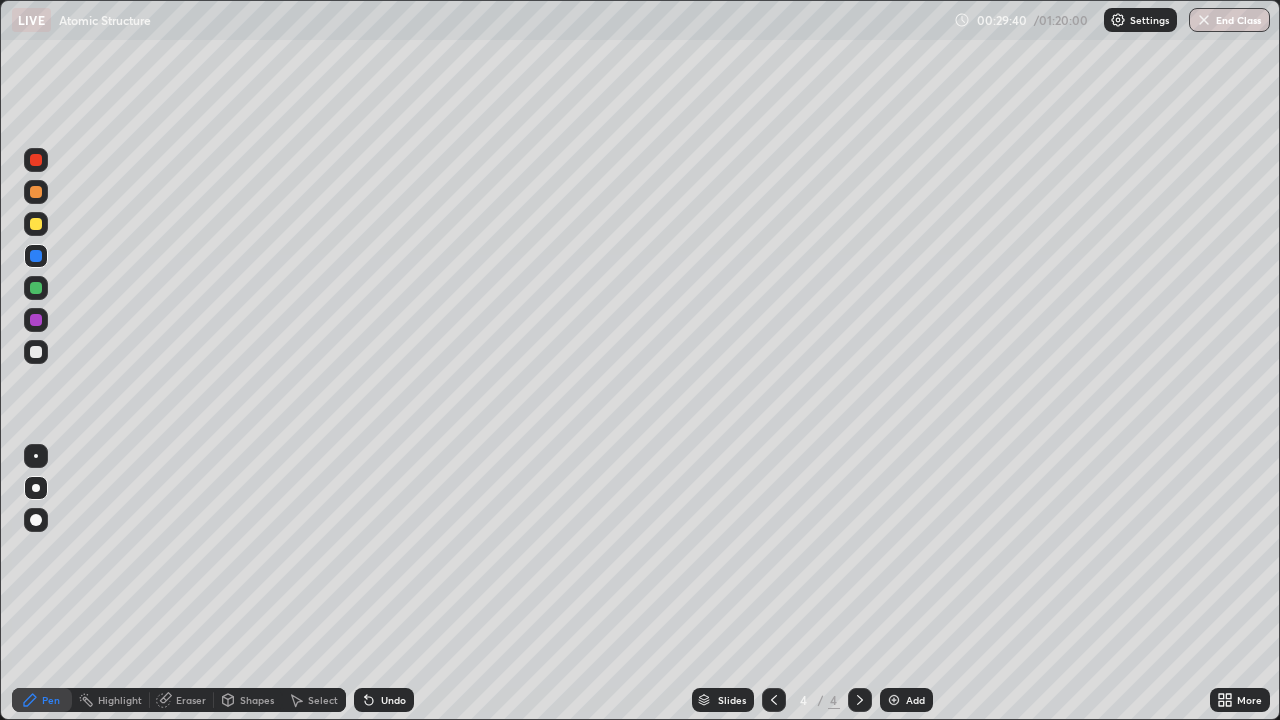 click on "Undo" at bounding box center [384, 700] 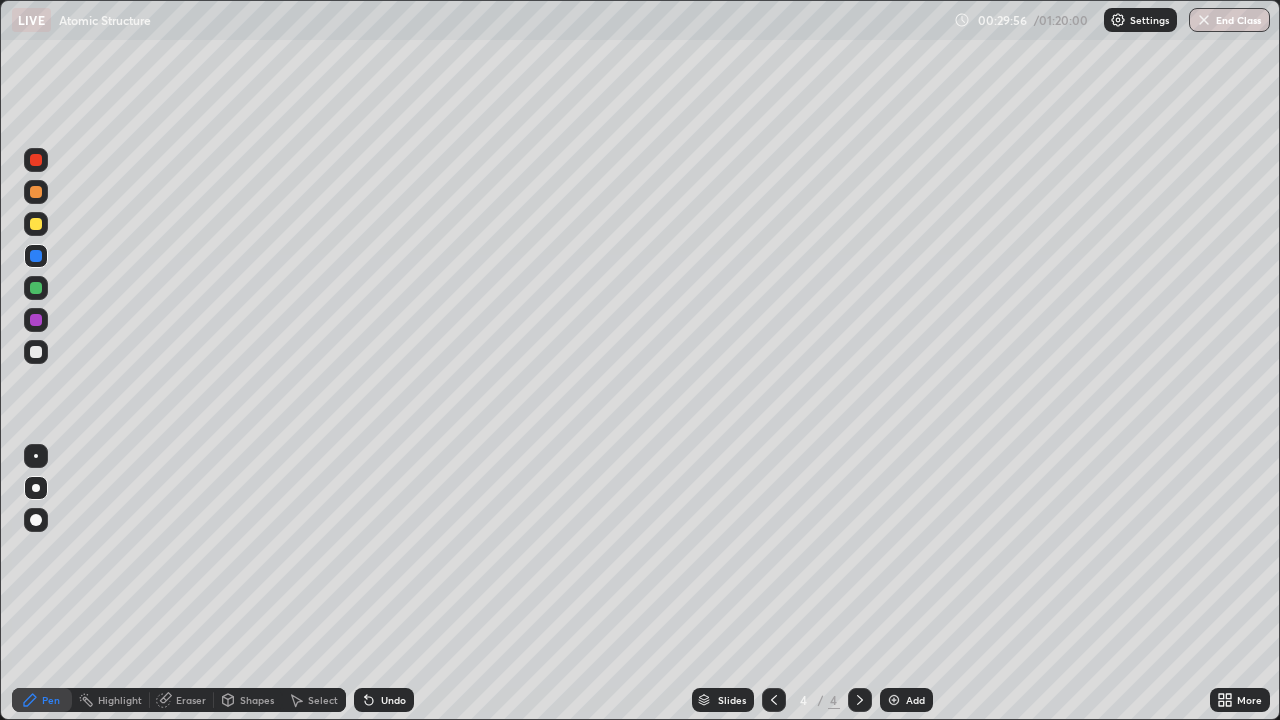 click on "Undo" at bounding box center (384, 700) 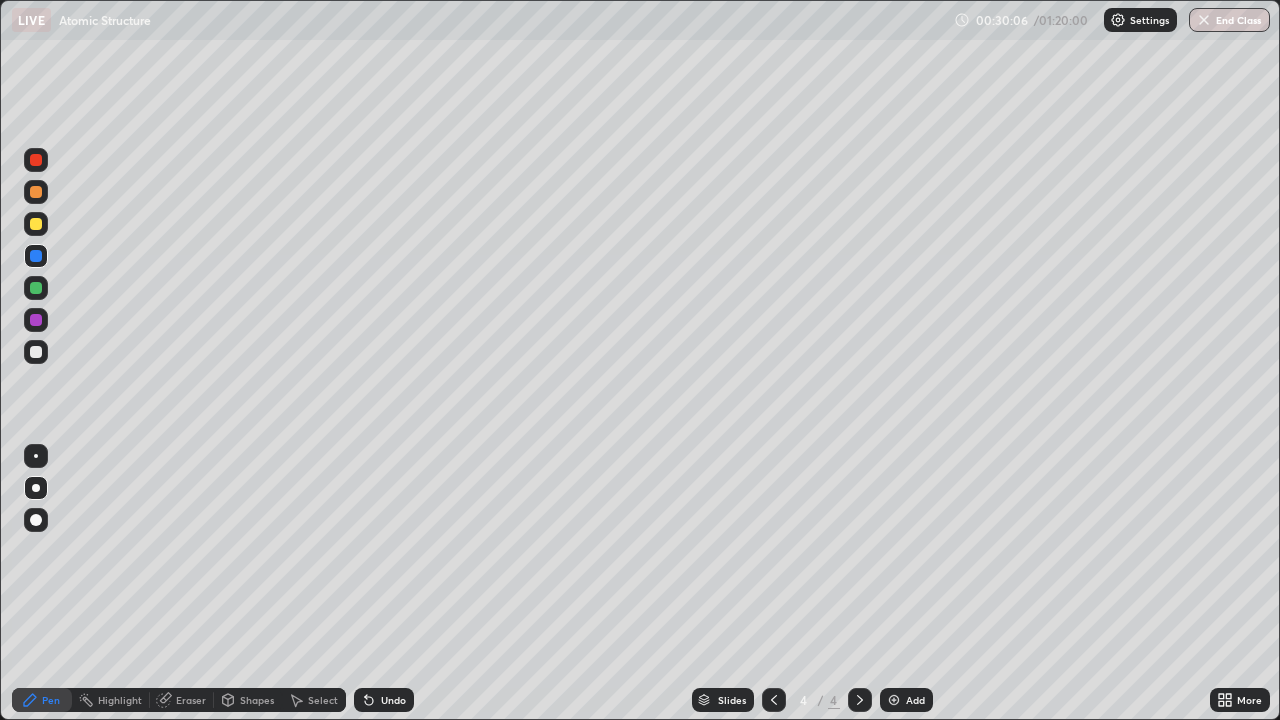 click at bounding box center [36, 288] 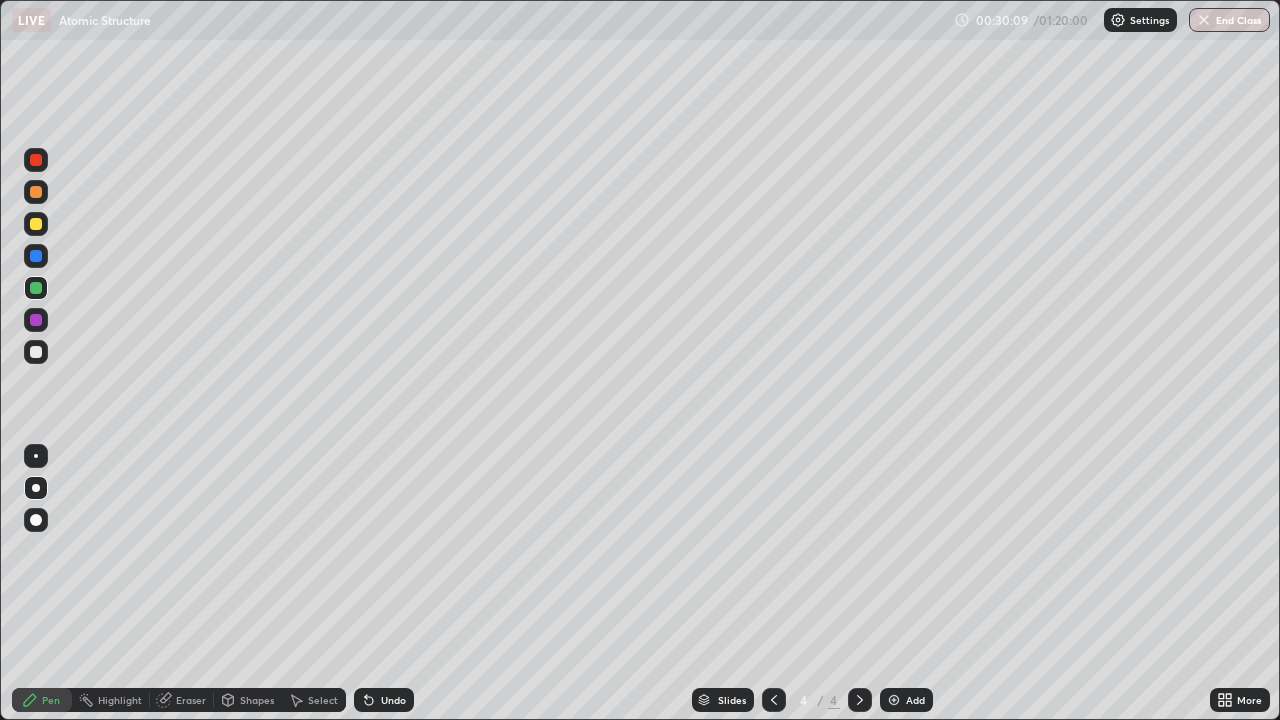 click at bounding box center [36, 352] 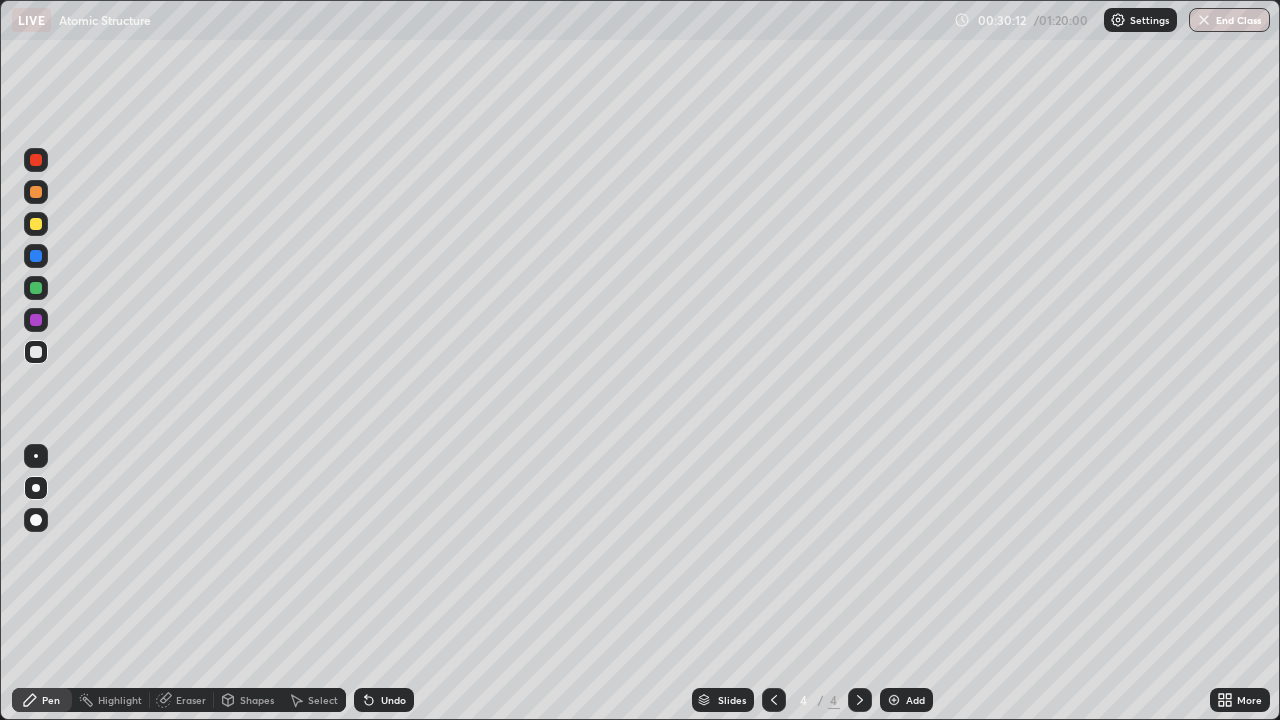 click at bounding box center [36, 224] 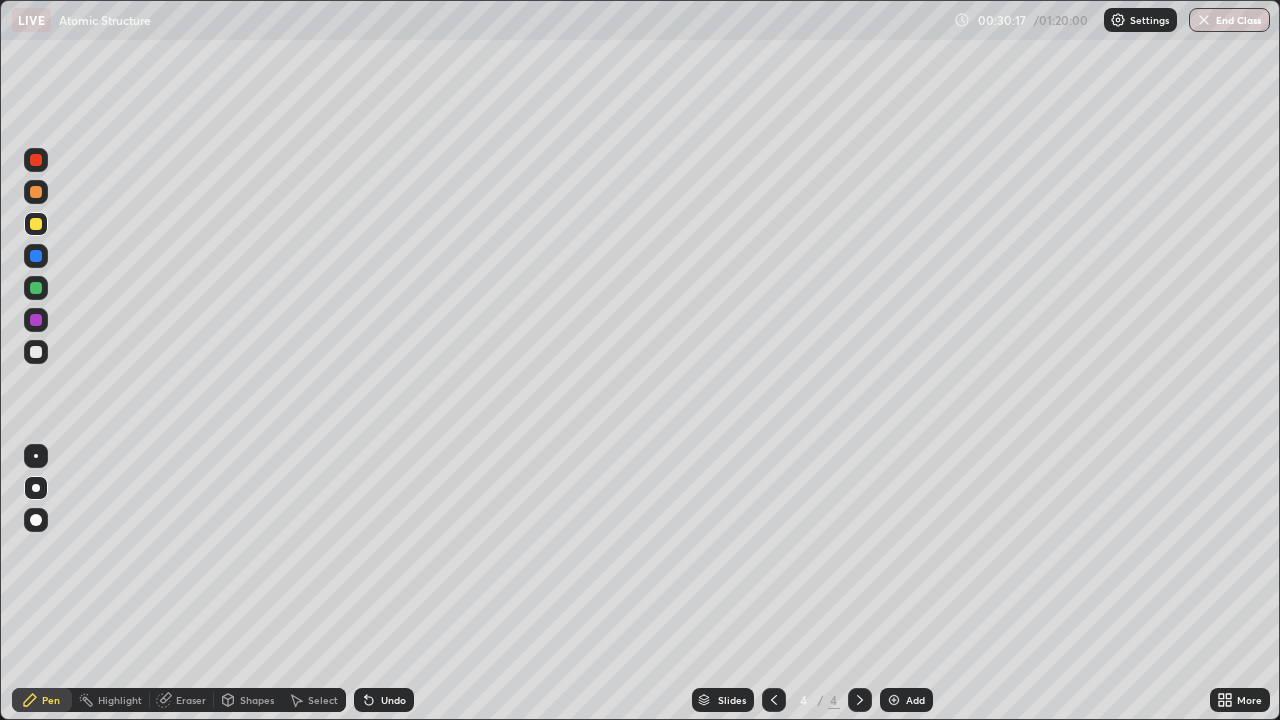 click at bounding box center (36, 352) 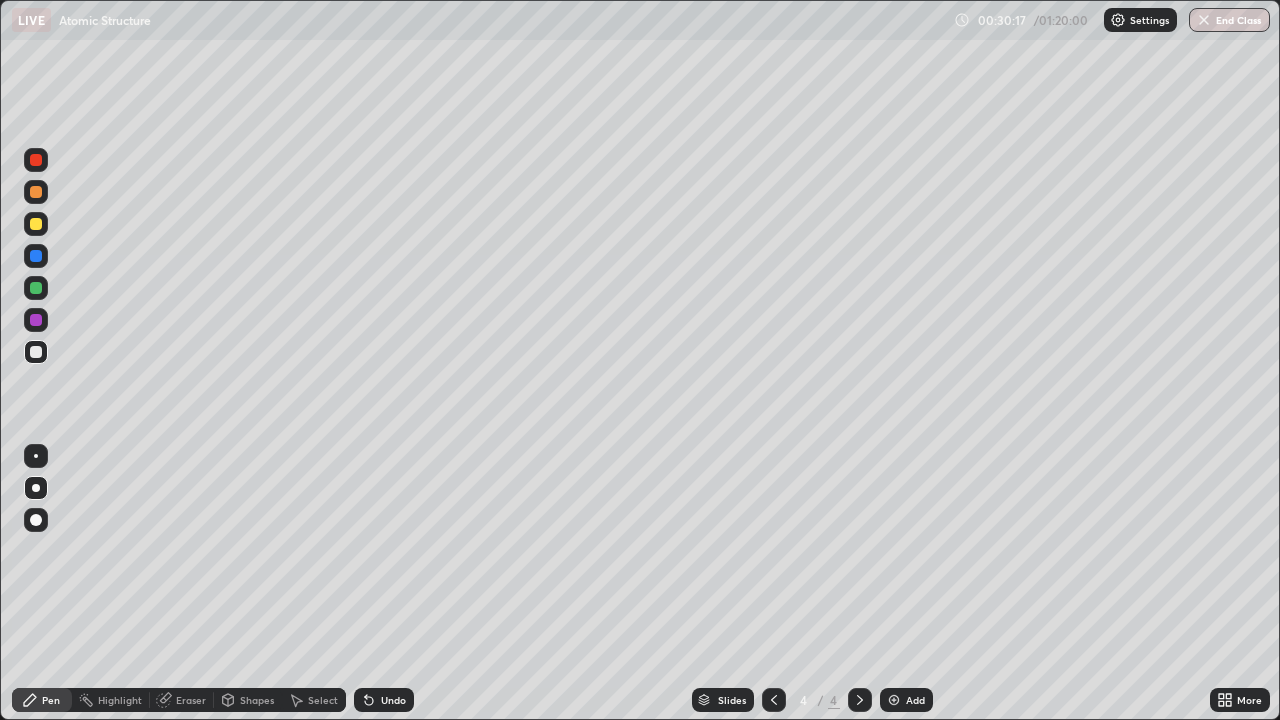 click at bounding box center (36, 256) 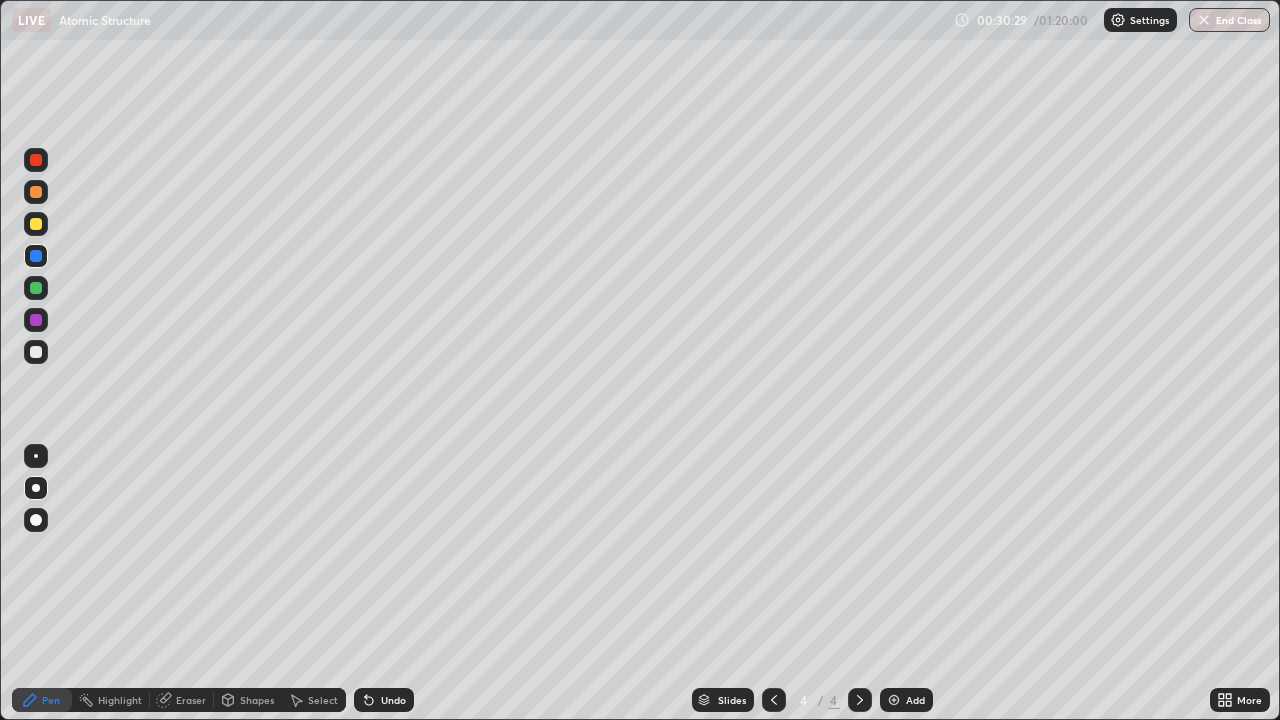 click at bounding box center [36, 288] 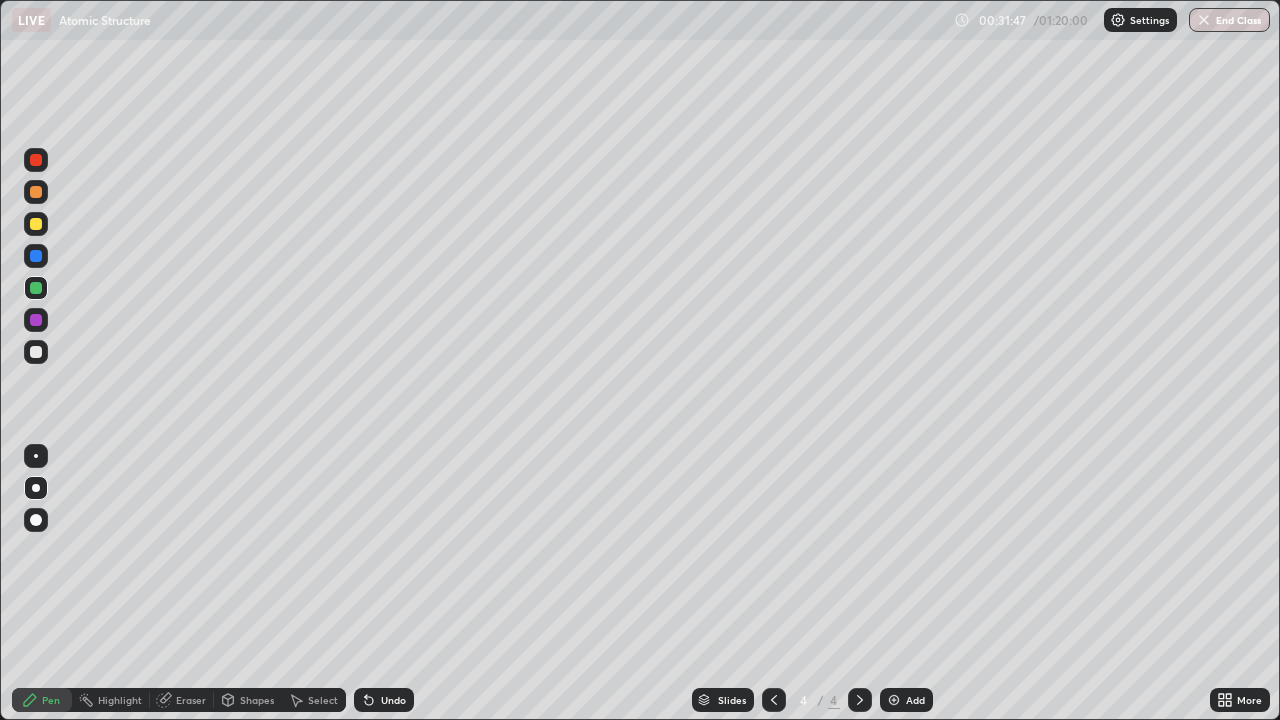 click on "Eraser" at bounding box center [191, 700] 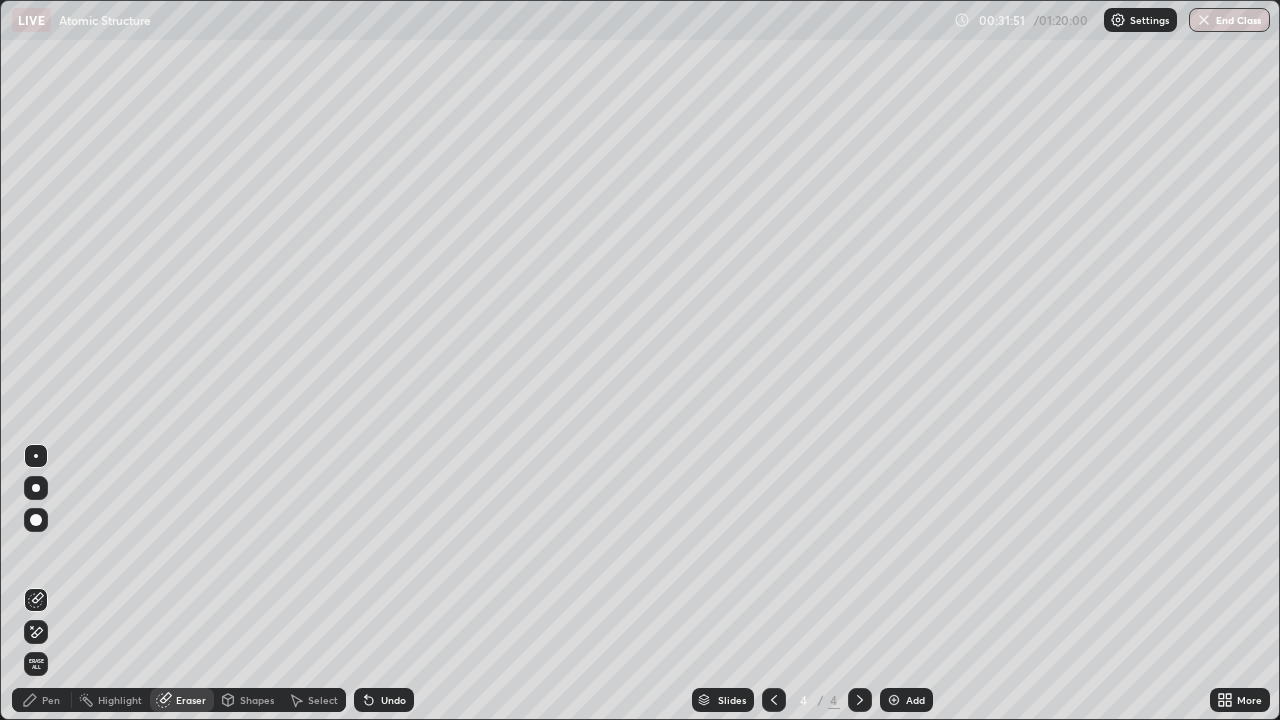 click 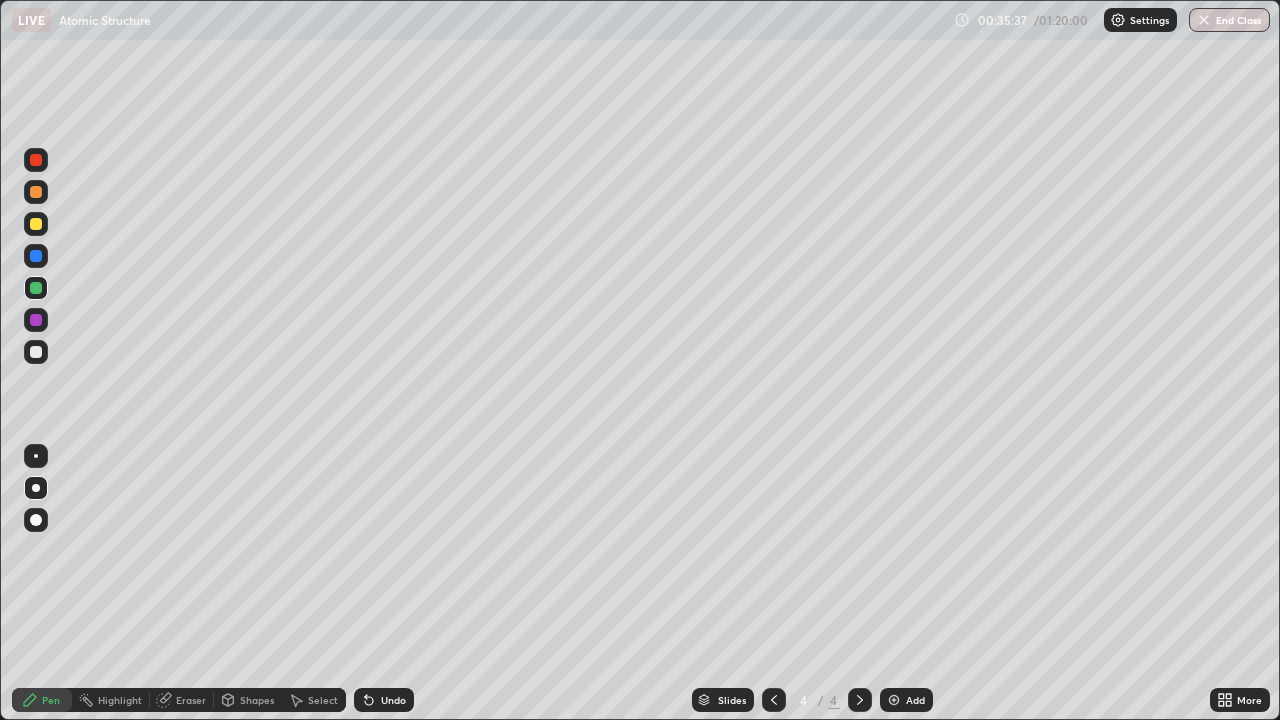 click on "Add" at bounding box center (906, 700) 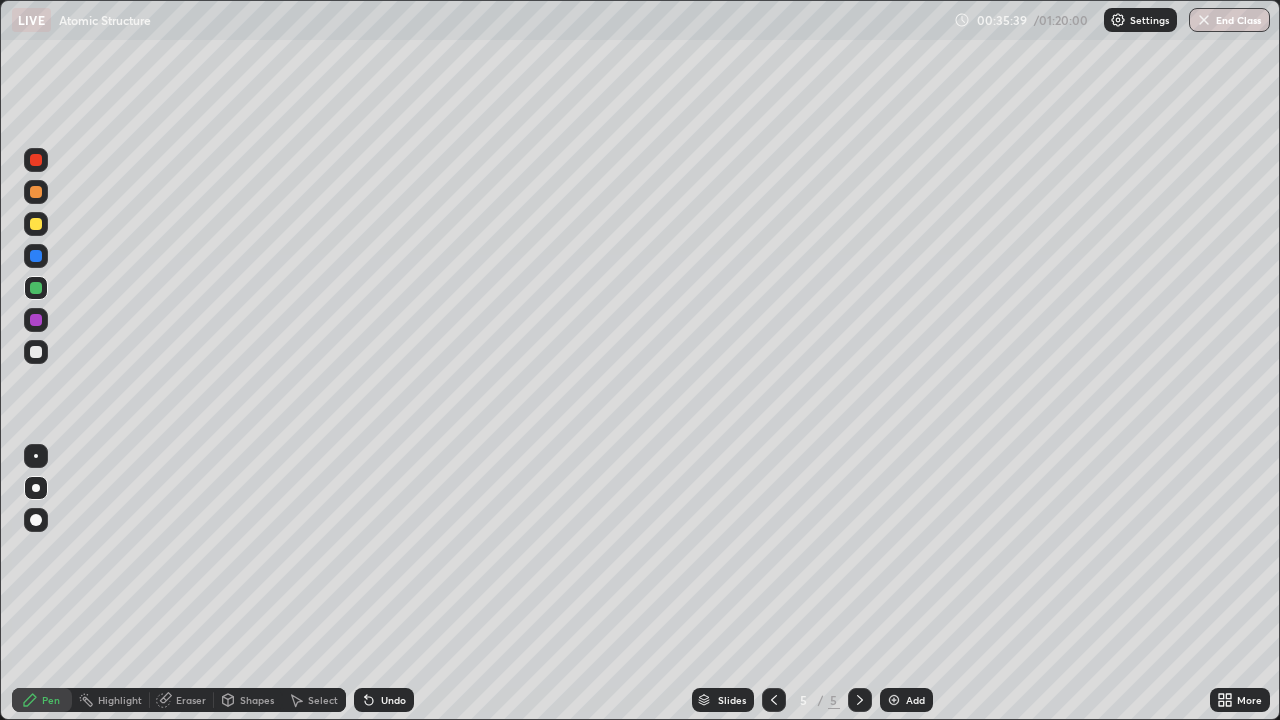 click at bounding box center [36, 352] 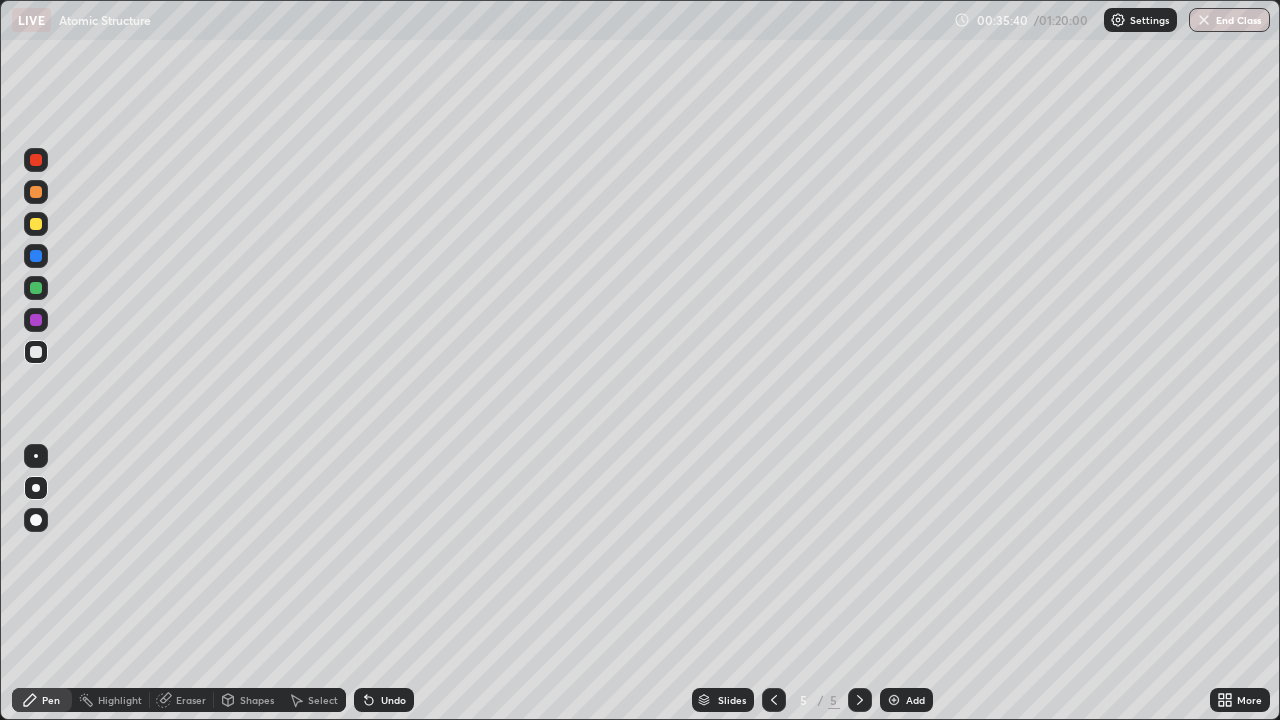 click at bounding box center (36, 224) 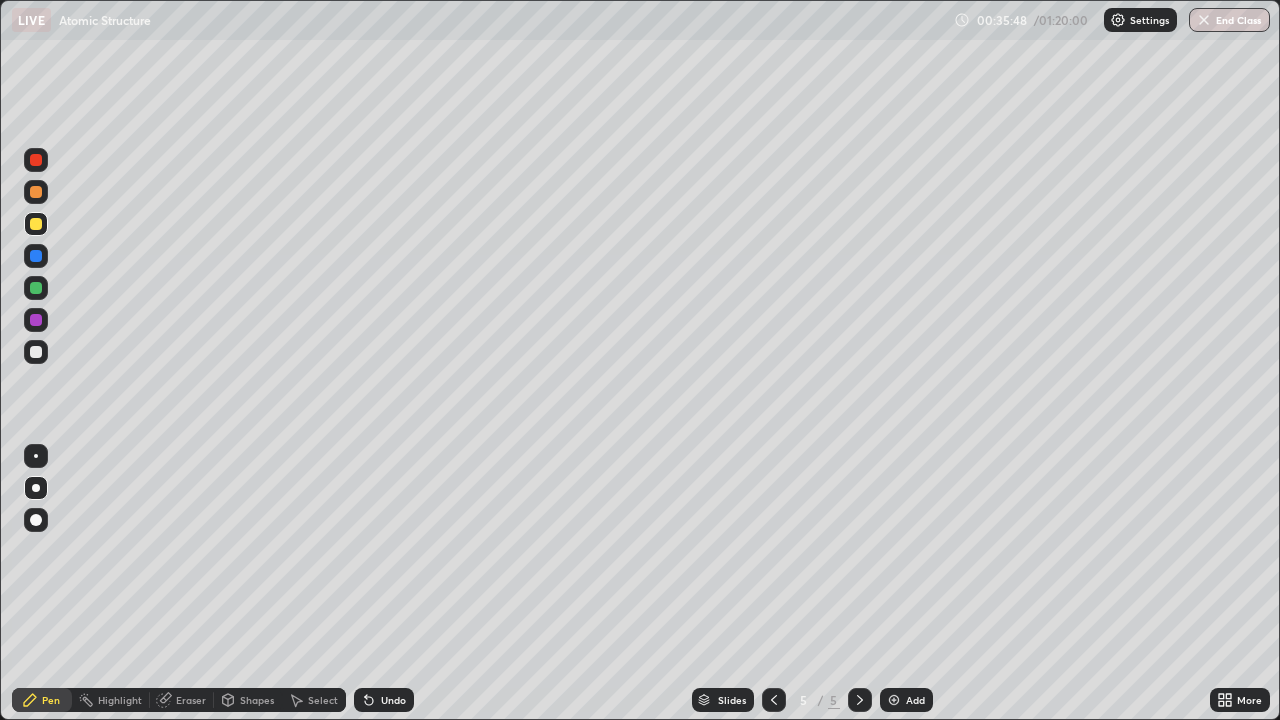 click at bounding box center (36, 352) 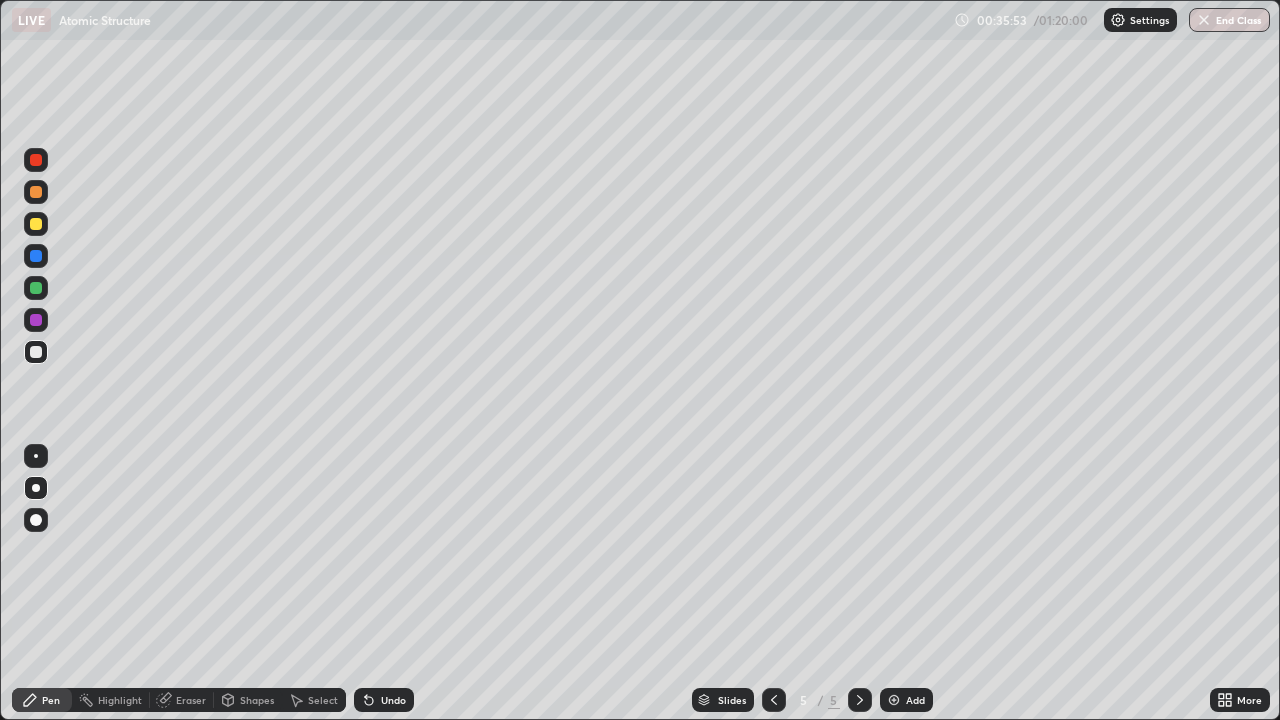 click at bounding box center [36, 224] 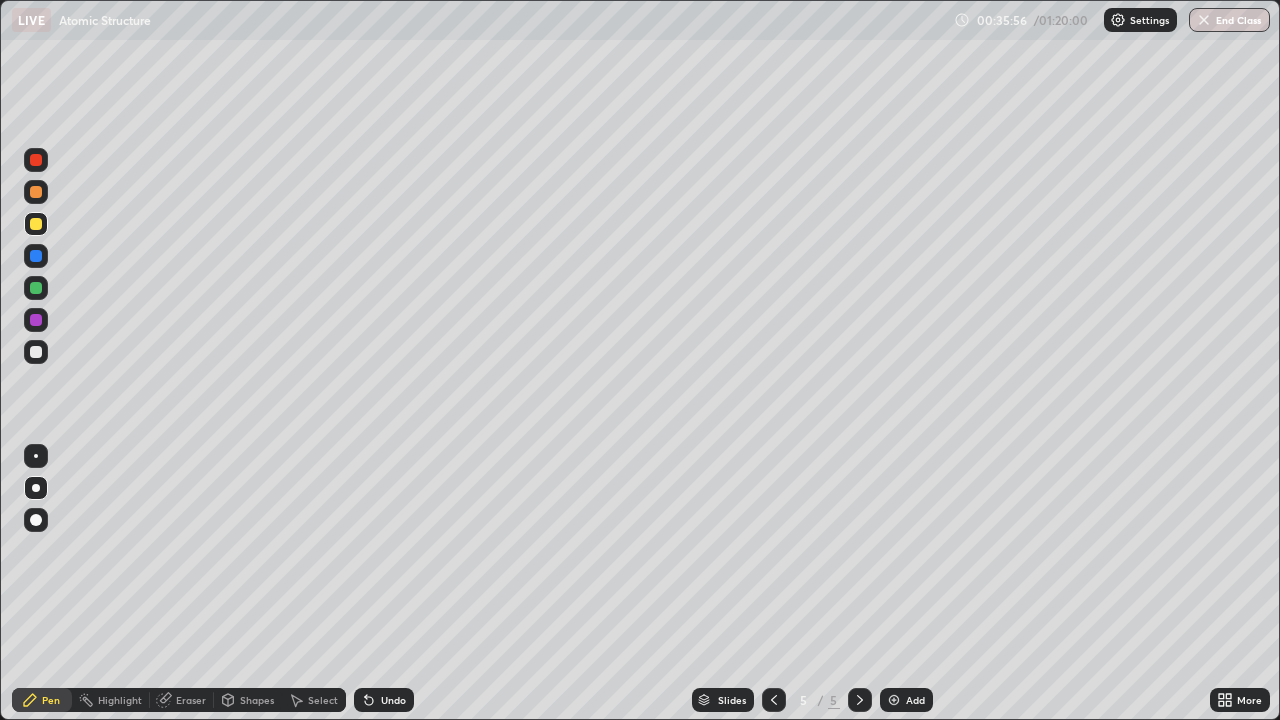 click on "Undo" at bounding box center [384, 700] 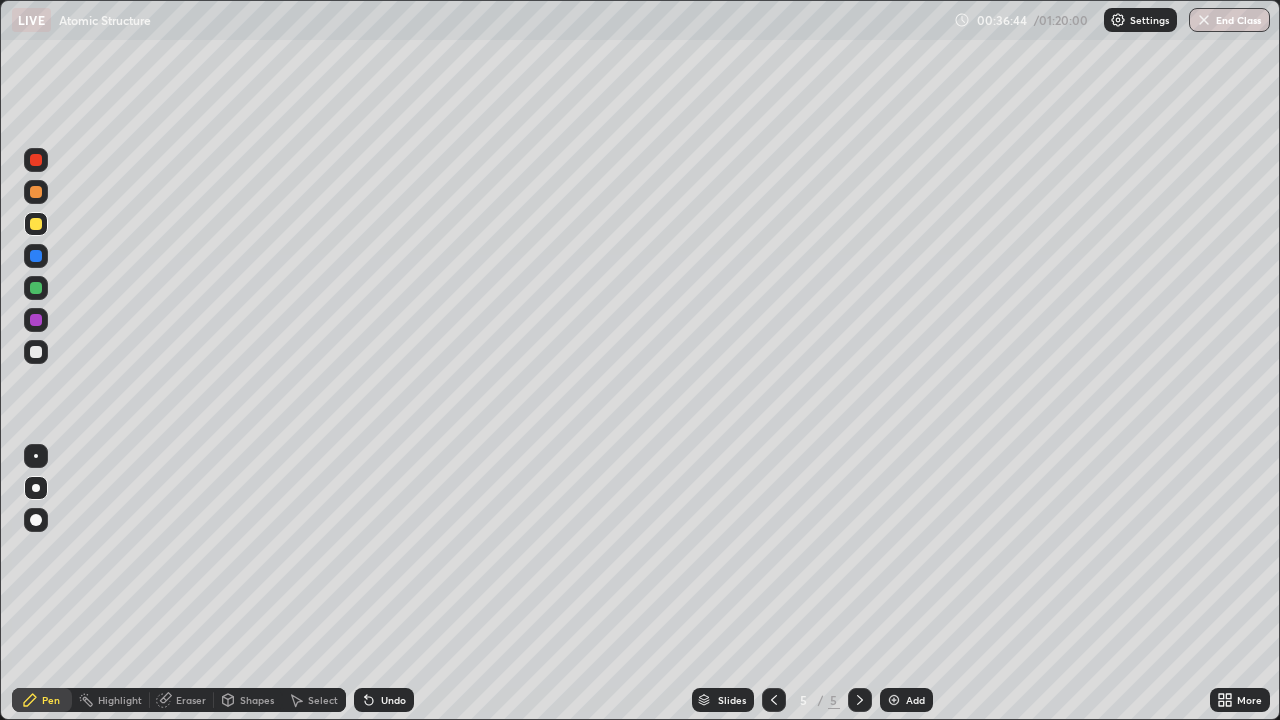 click at bounding box center [36, 352] 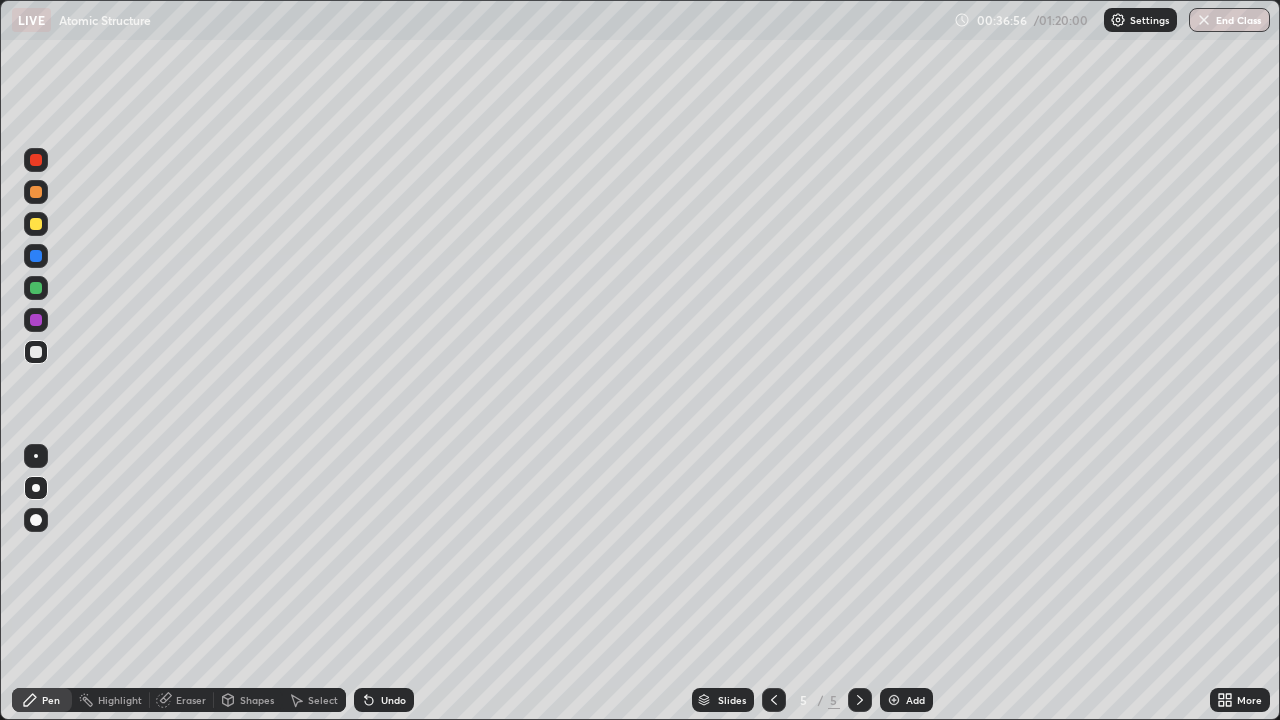 click at bounding box center [36, 256] 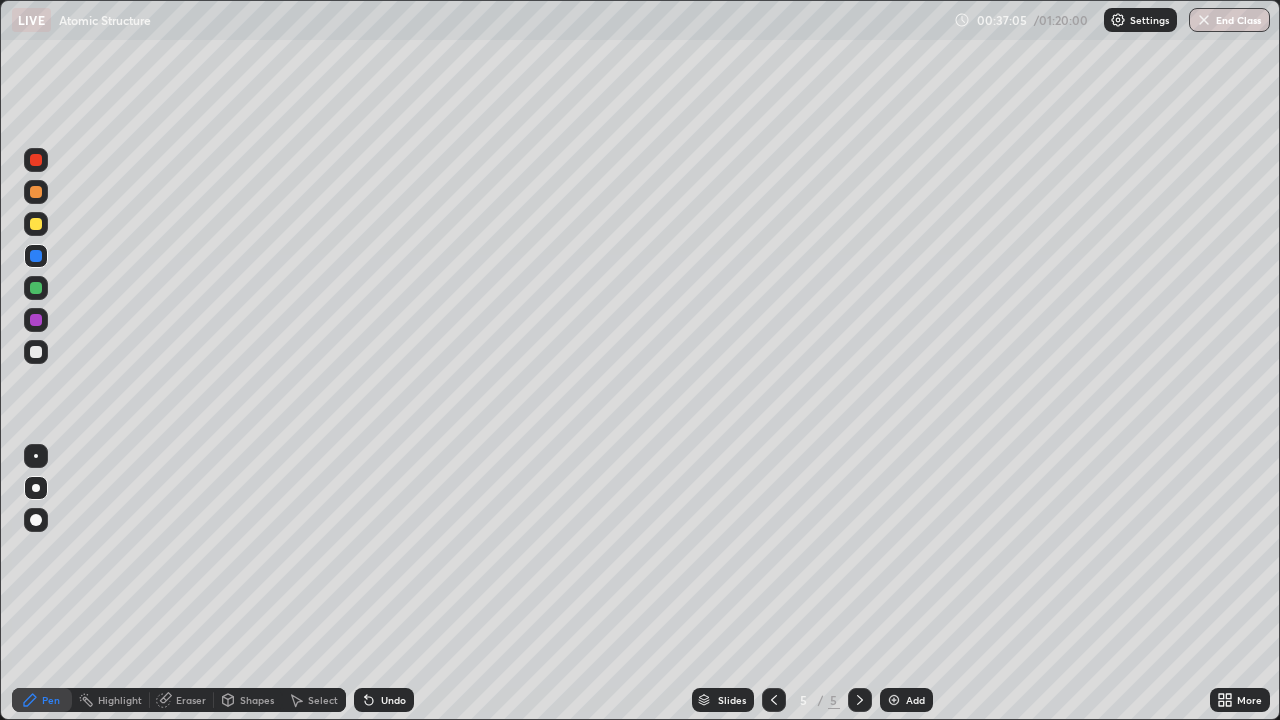 click at bounding box center (36, 224) 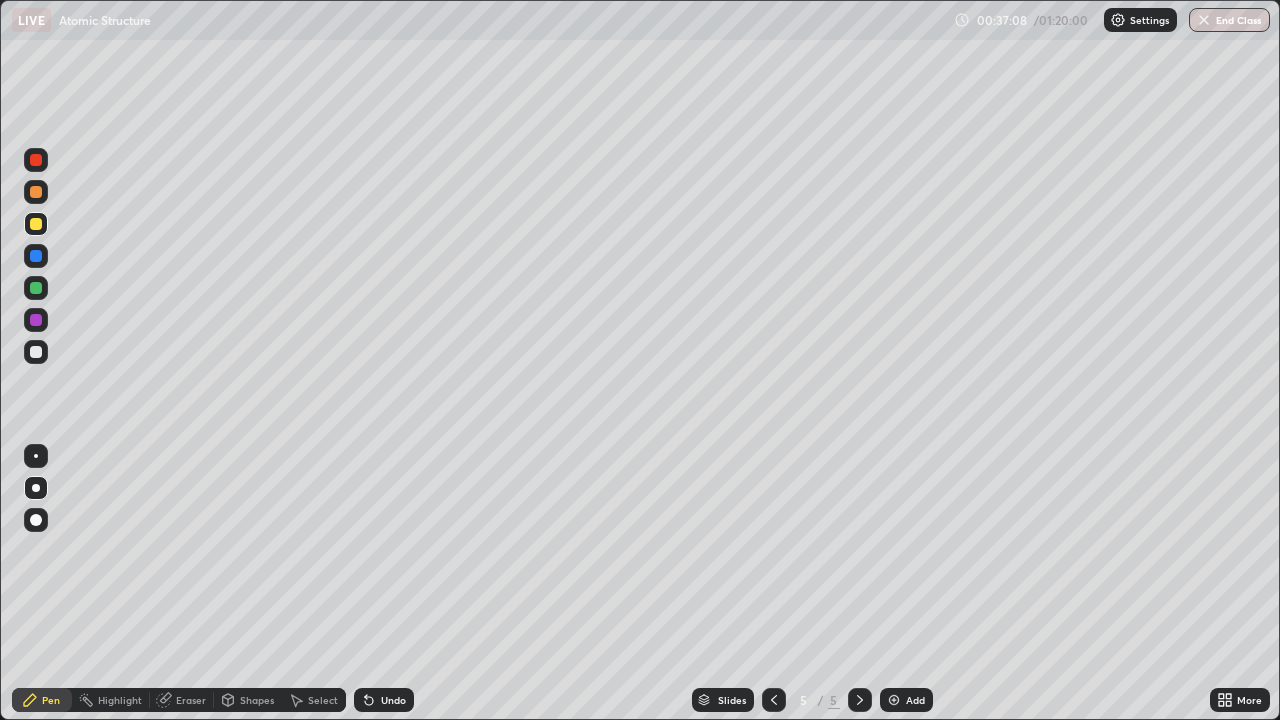 click on "Undo" at bounding box center [384, 700] 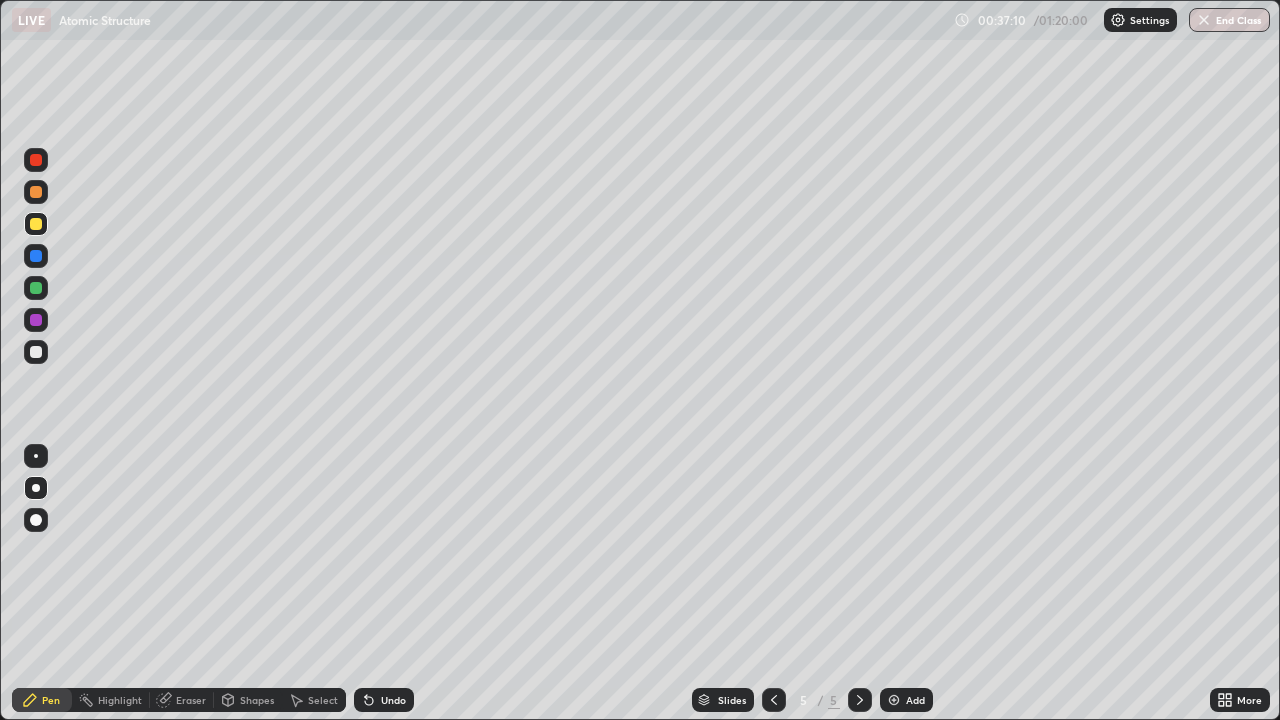 click at bounding box center (36, 352) 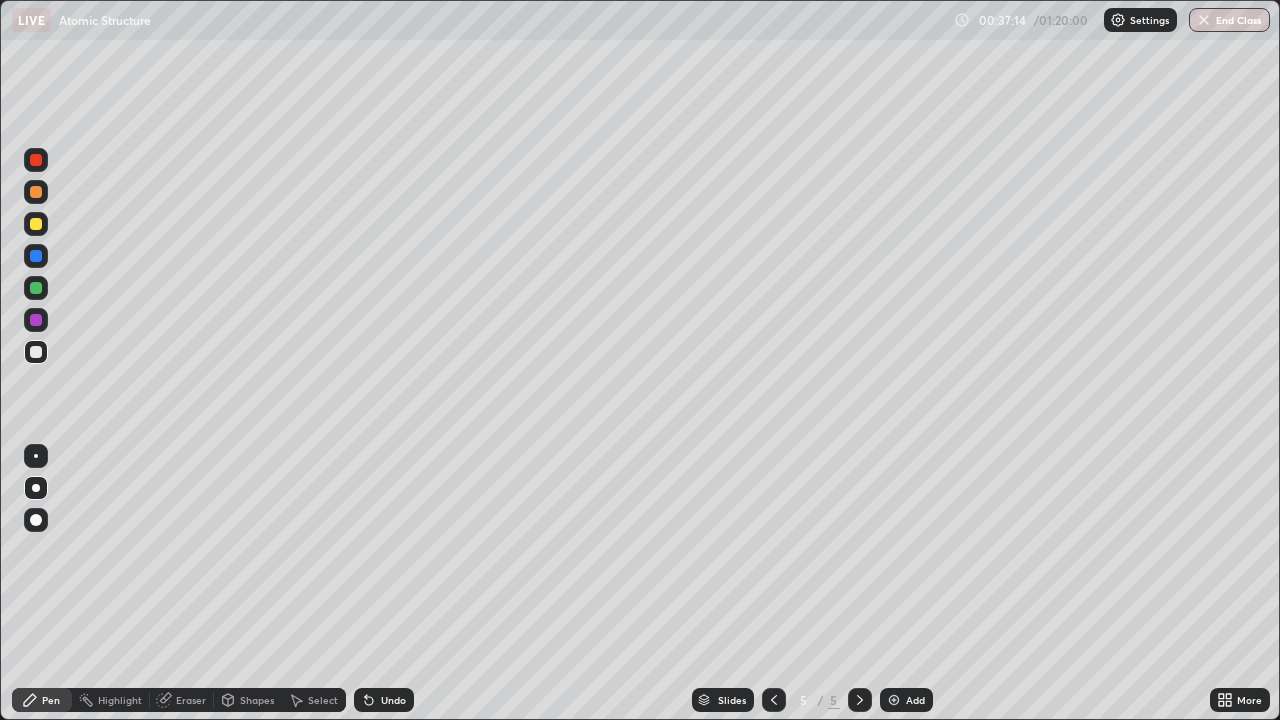 click at bounding box center (36, 224) 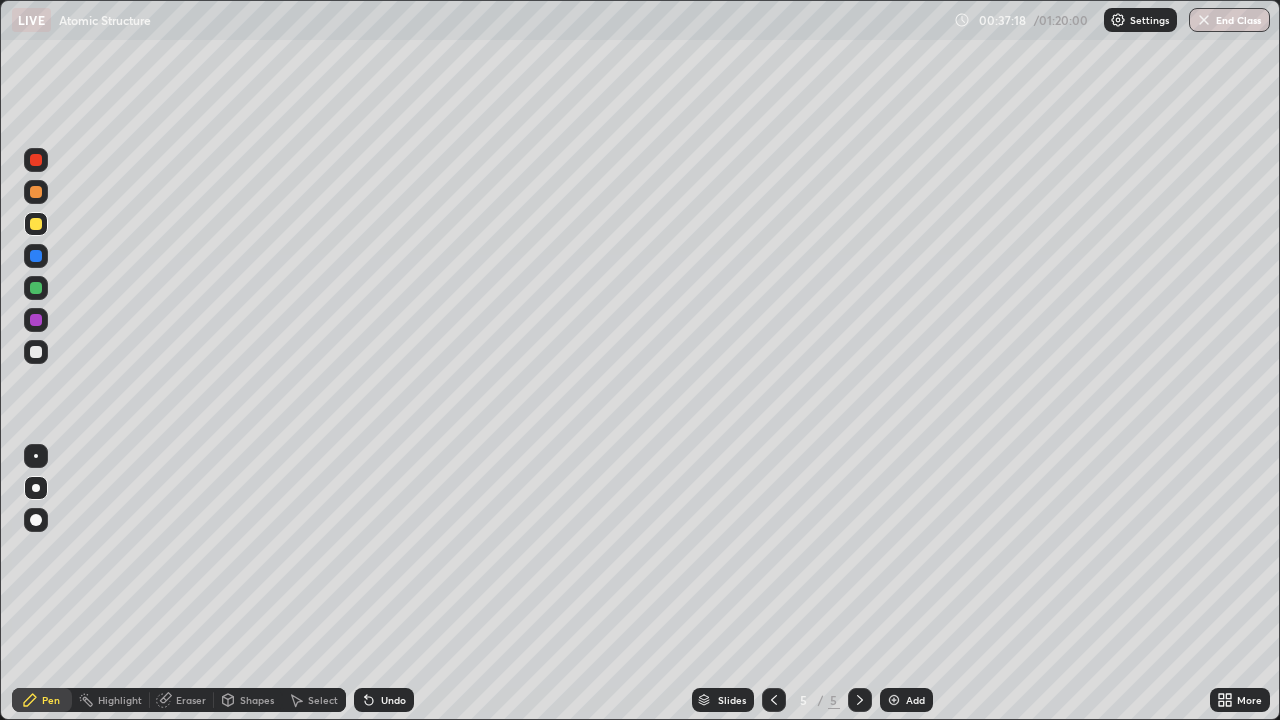 click at bounding box center [36, 256] 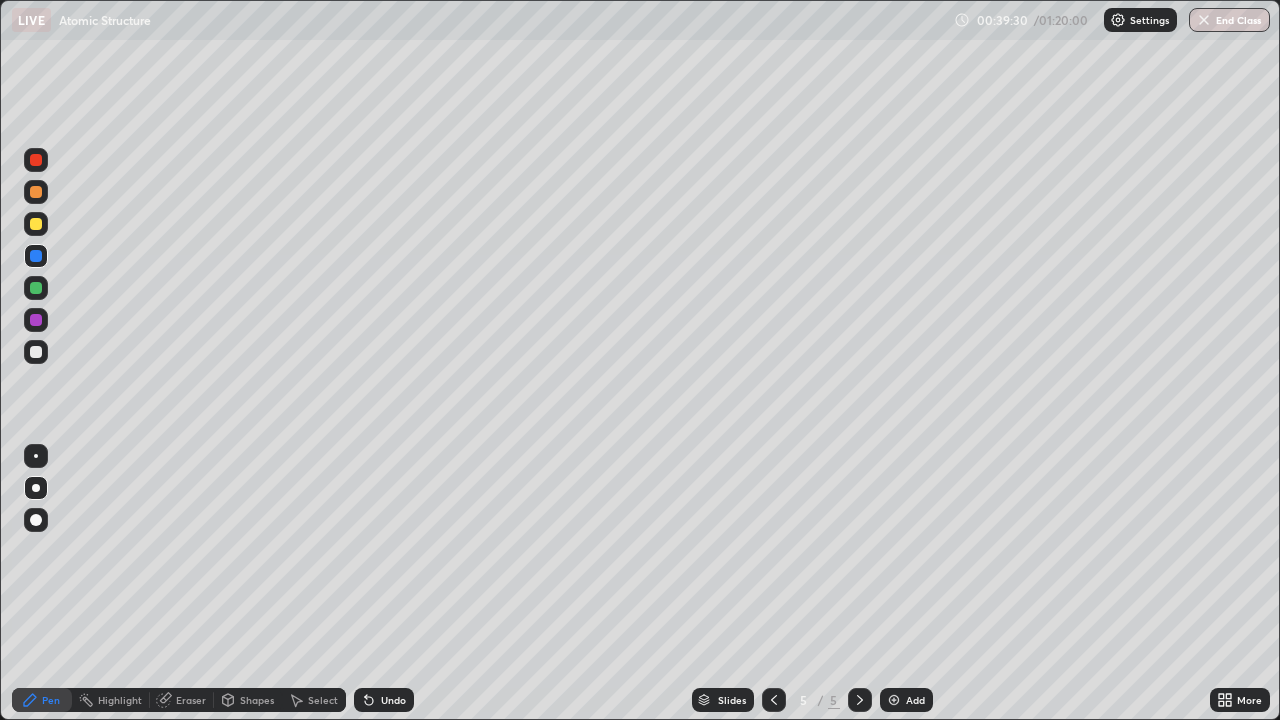 click at bounding box center [36, 288] 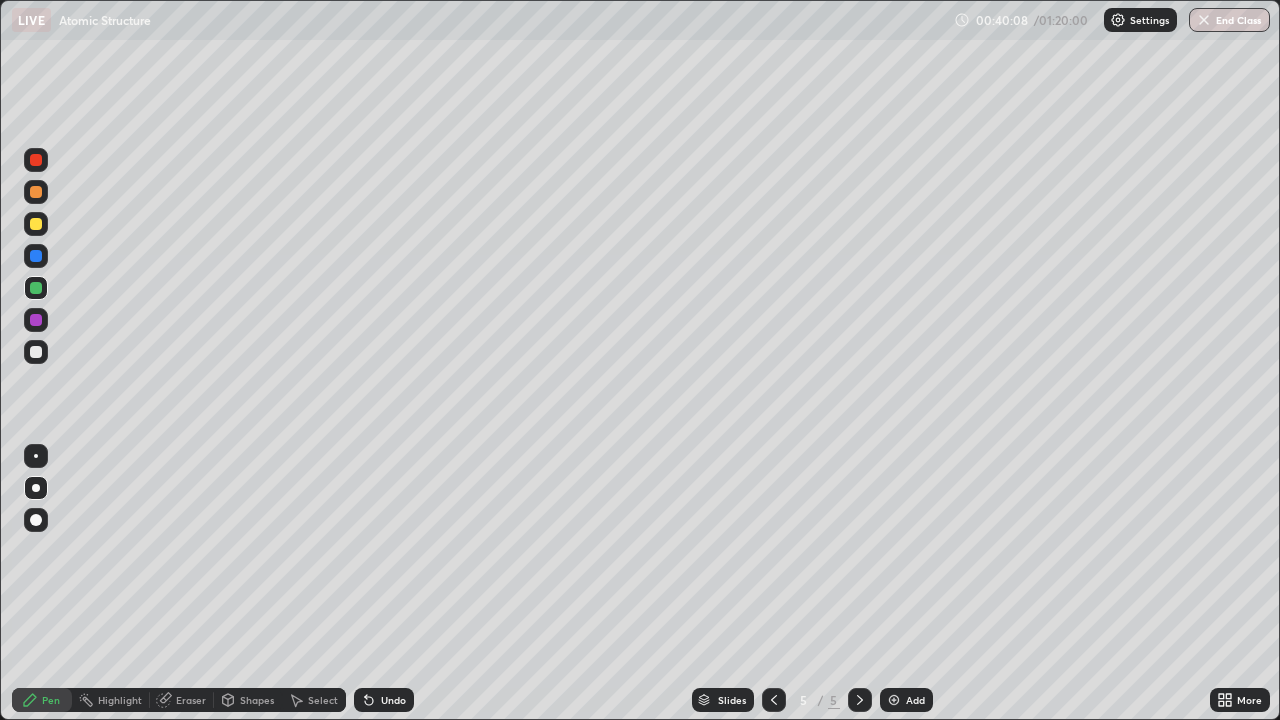 click at bounding box center (36, 320) 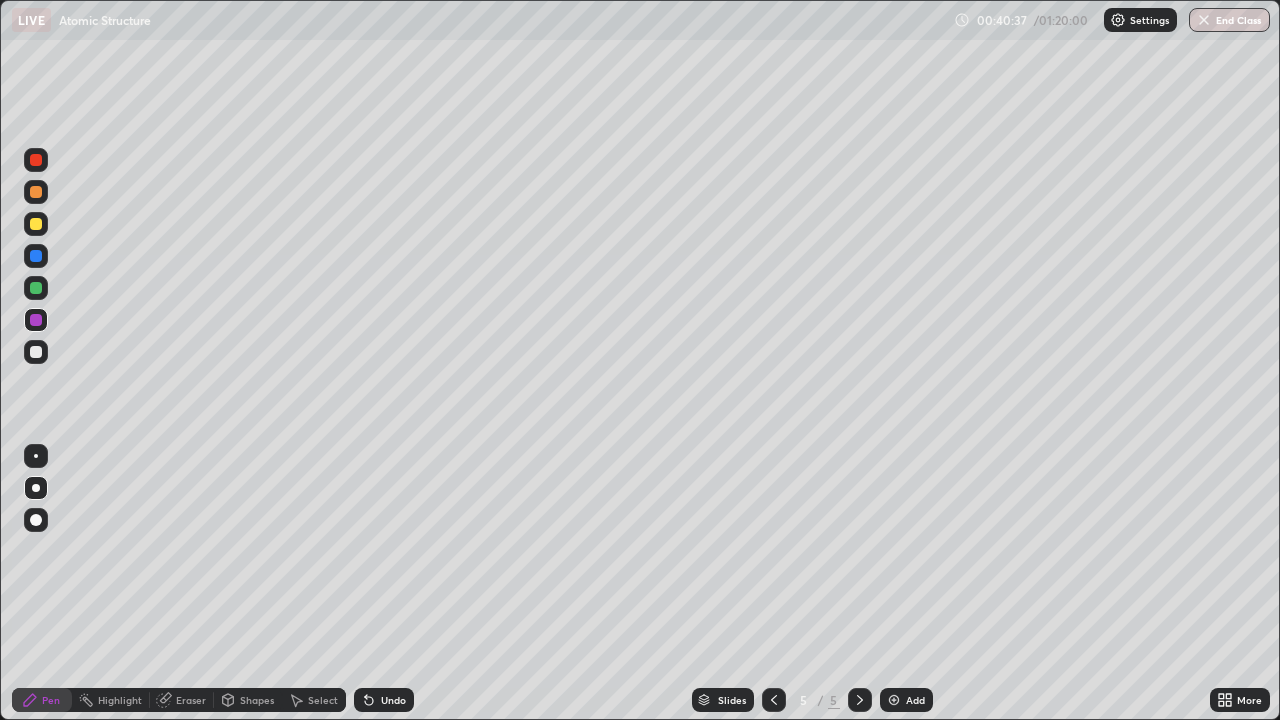click at bounding box center (36, 288) 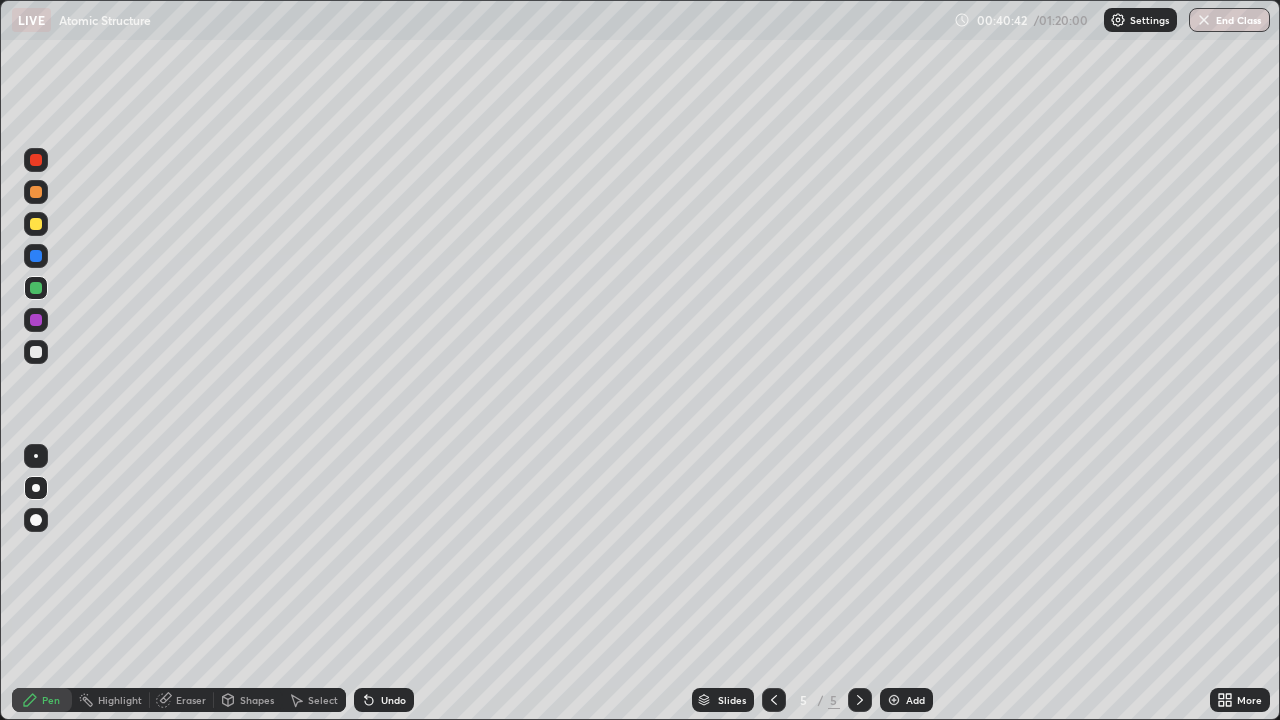click at bounding box center [36, 352] 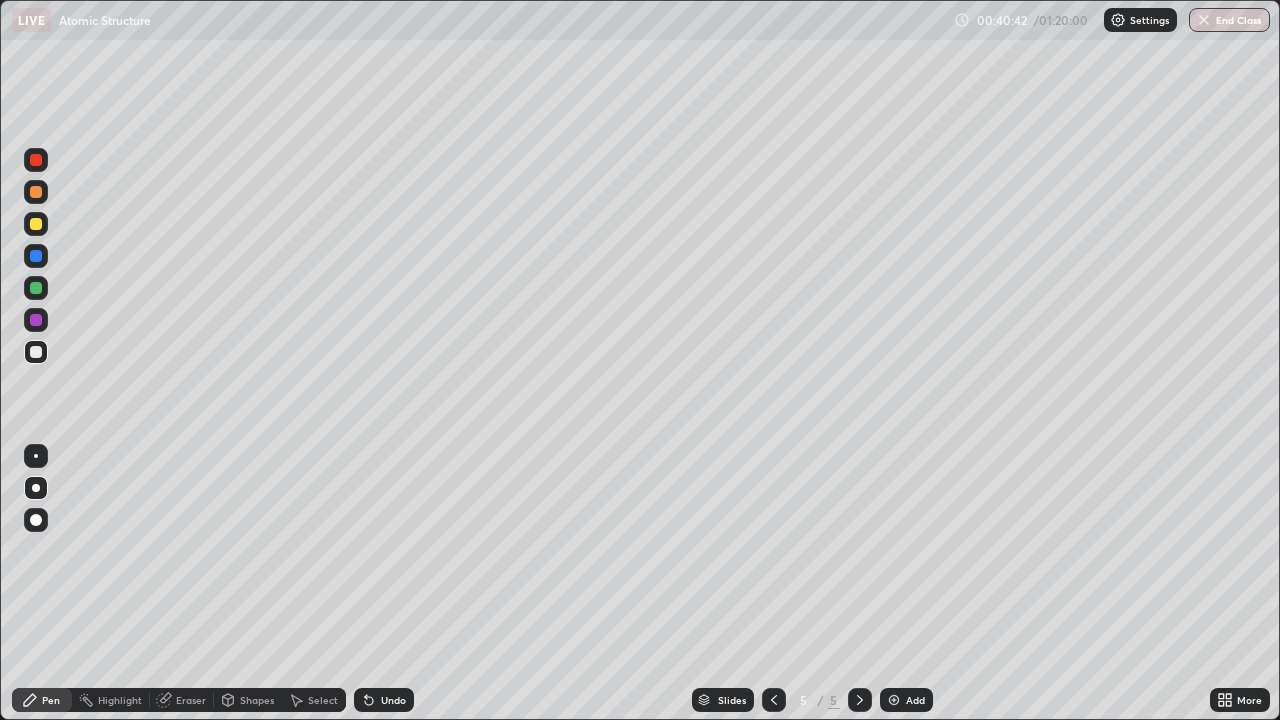 click at bounding box center [36, 256] 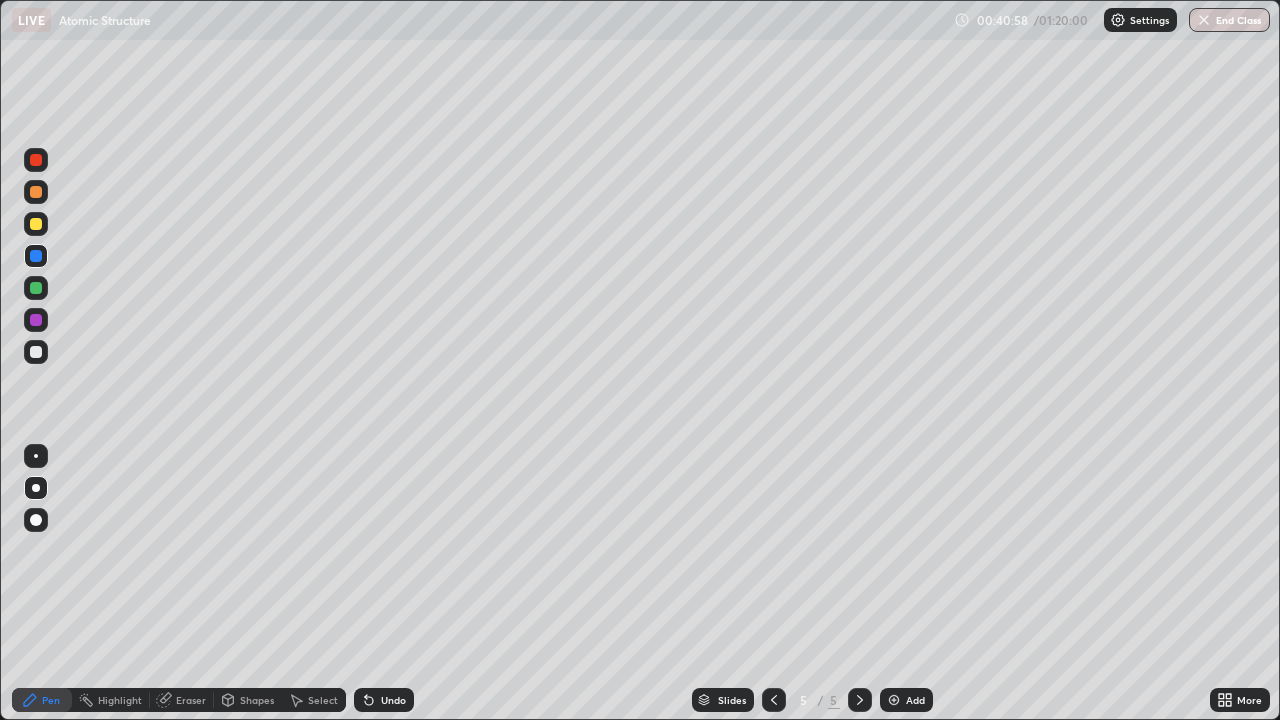 click at bounding box center (36, 160) 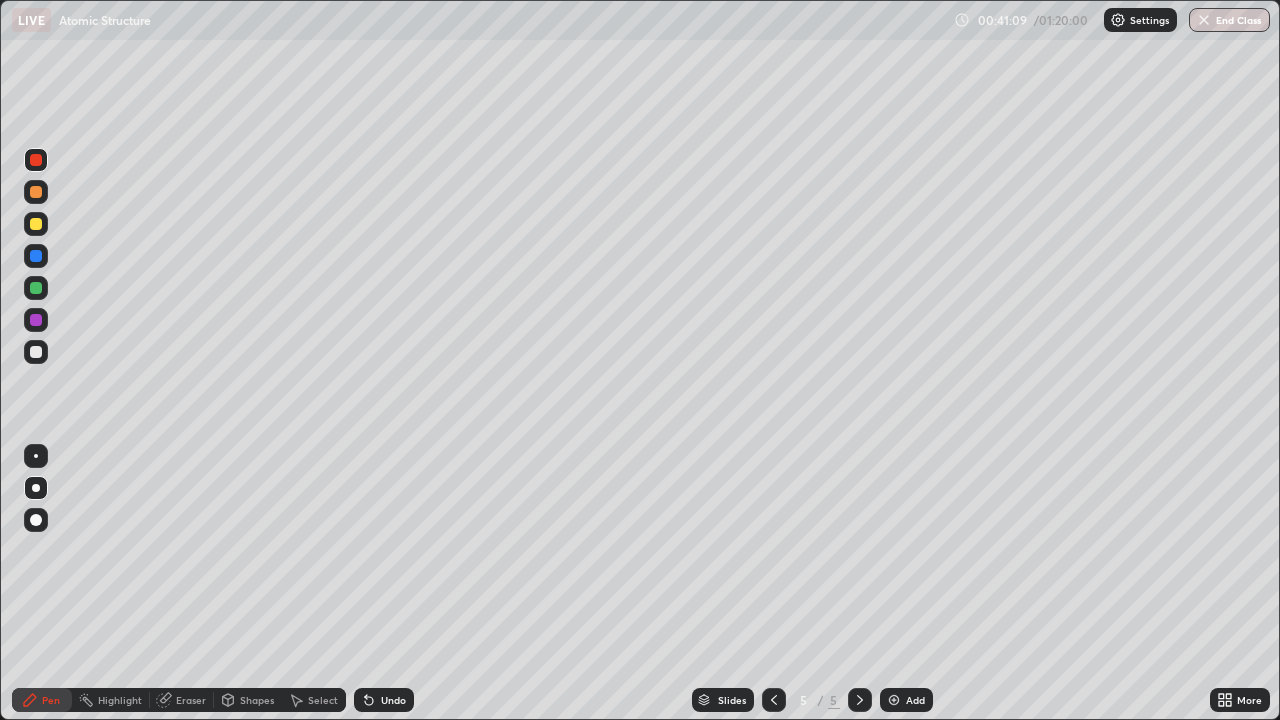click on "Undo" at bounding box center (384, 700) 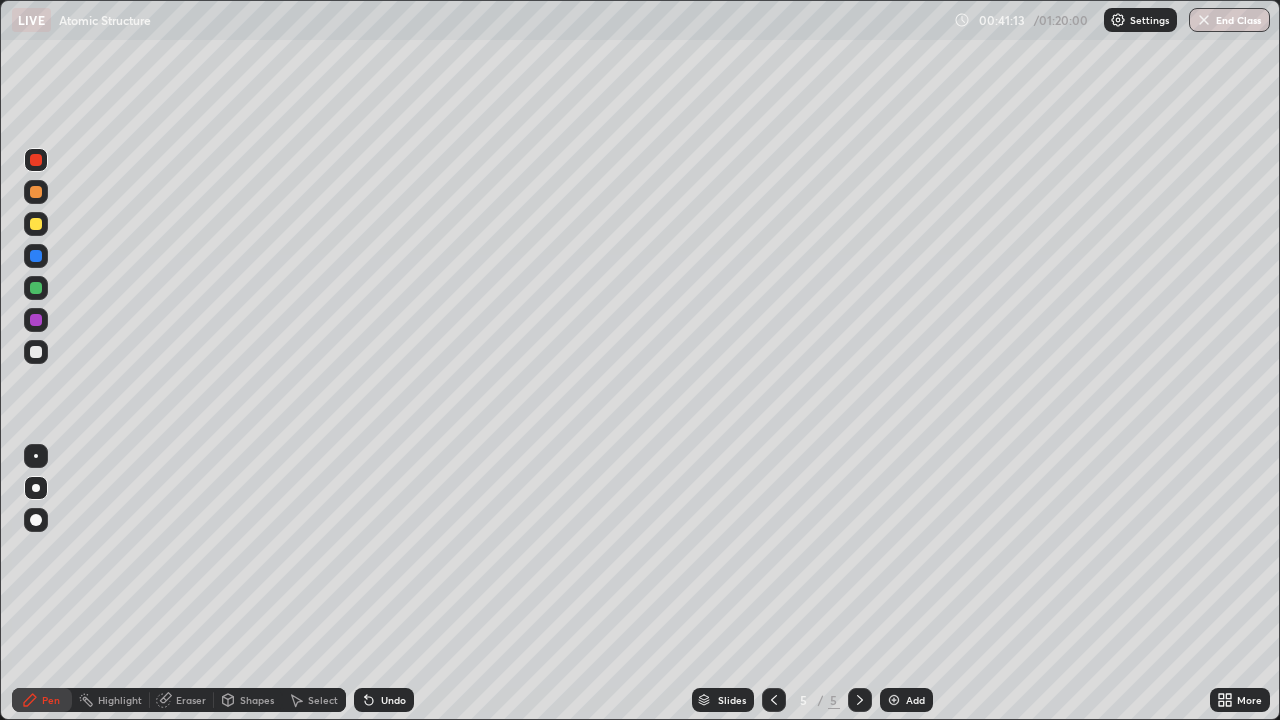 click on "Undo" at bounding box center (393, 700) 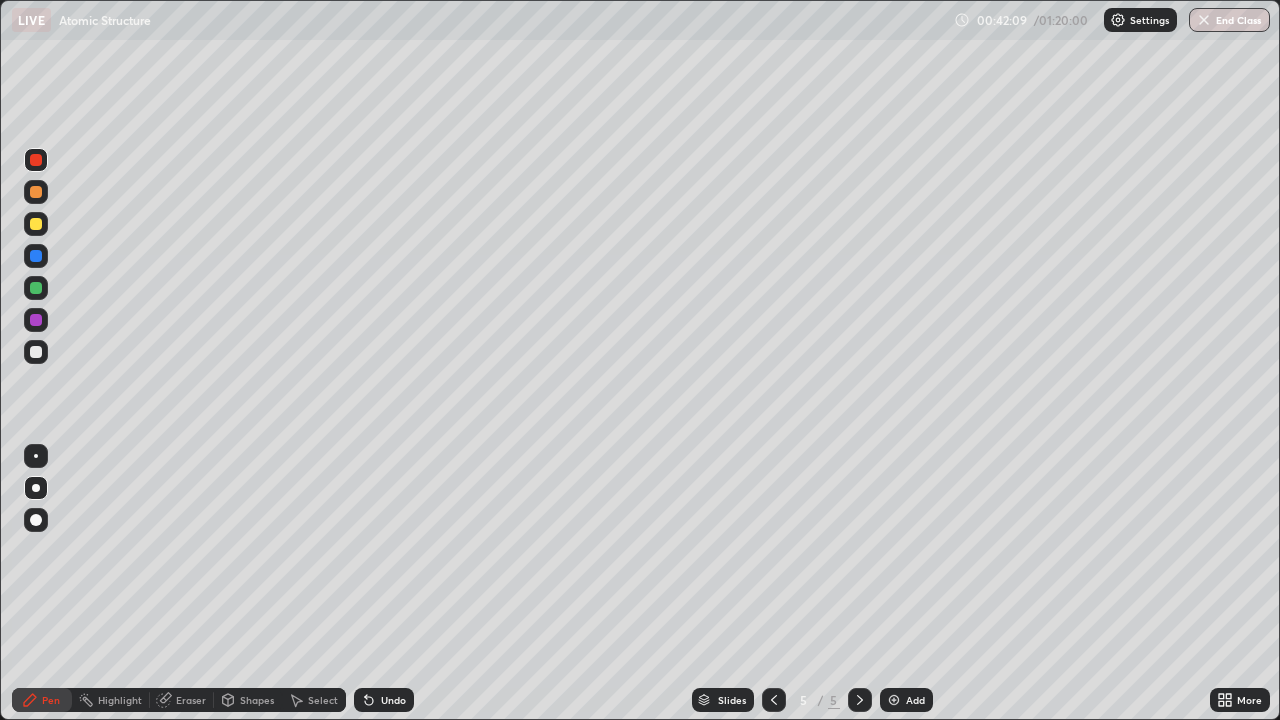 click on "Eraser" at bounding box center (191, 700) 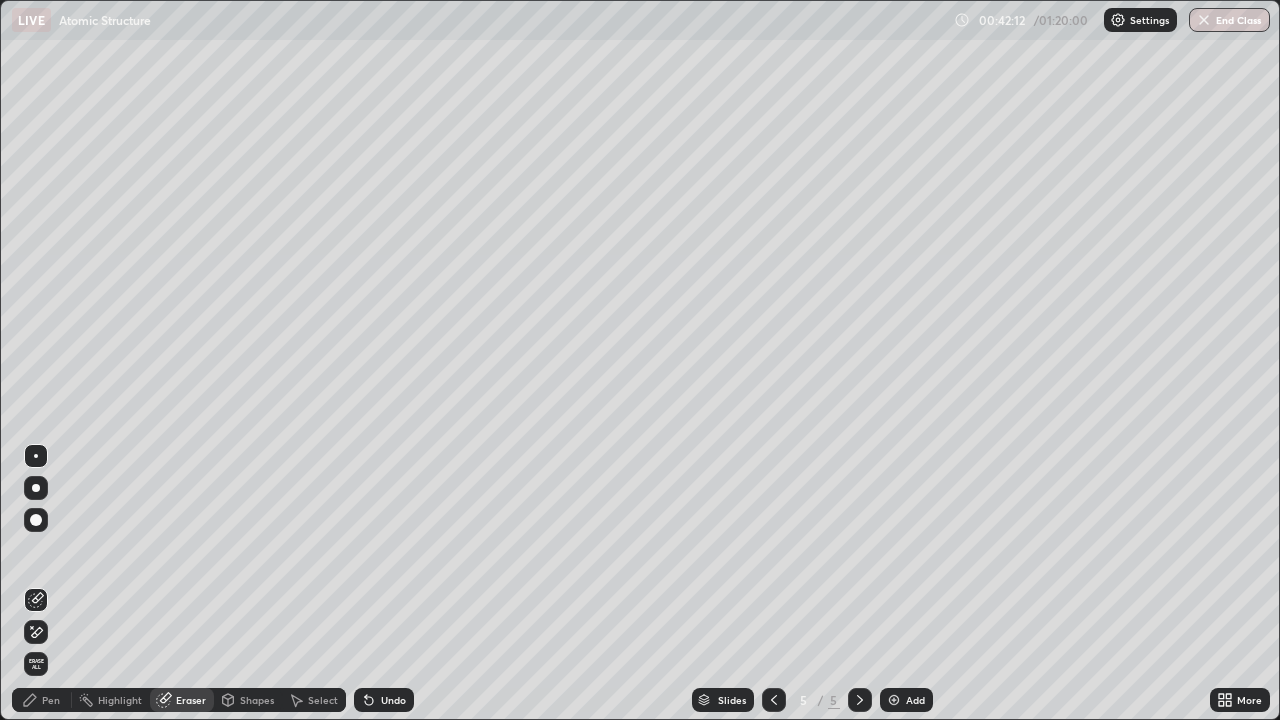 click on "Pen" at bounding box center (42, 700) 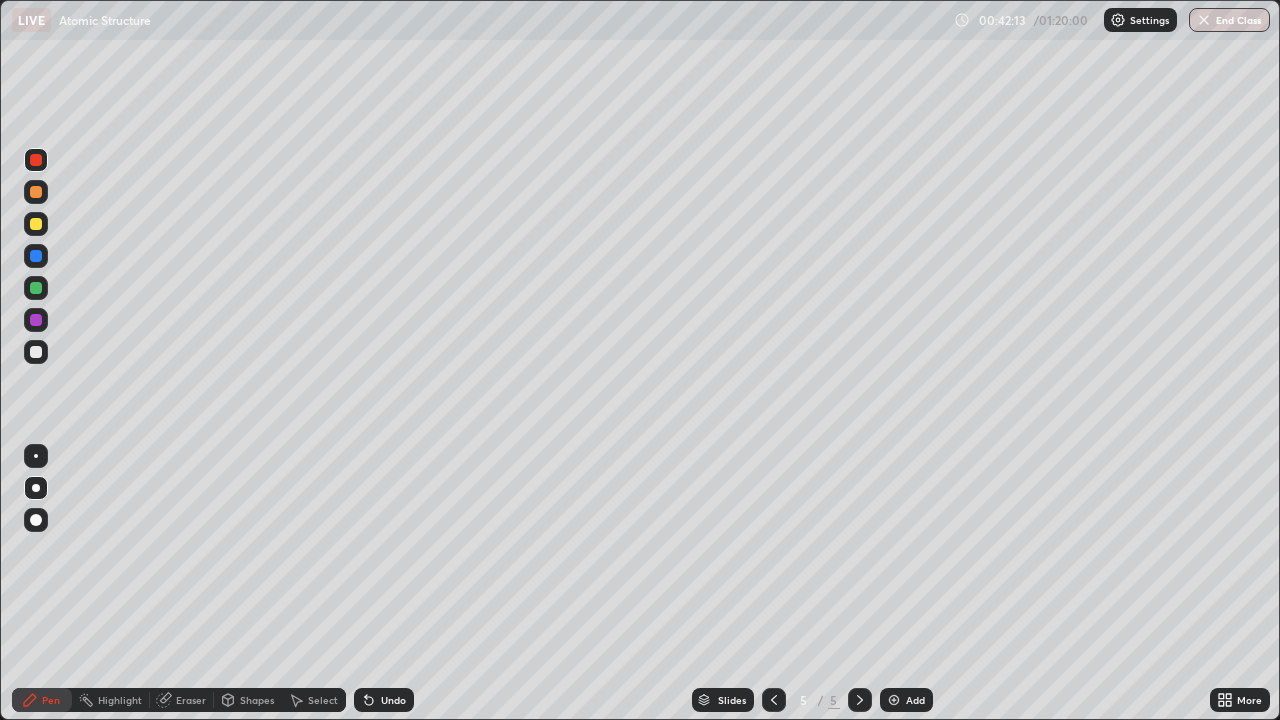 click at bounding box center [36, 288] 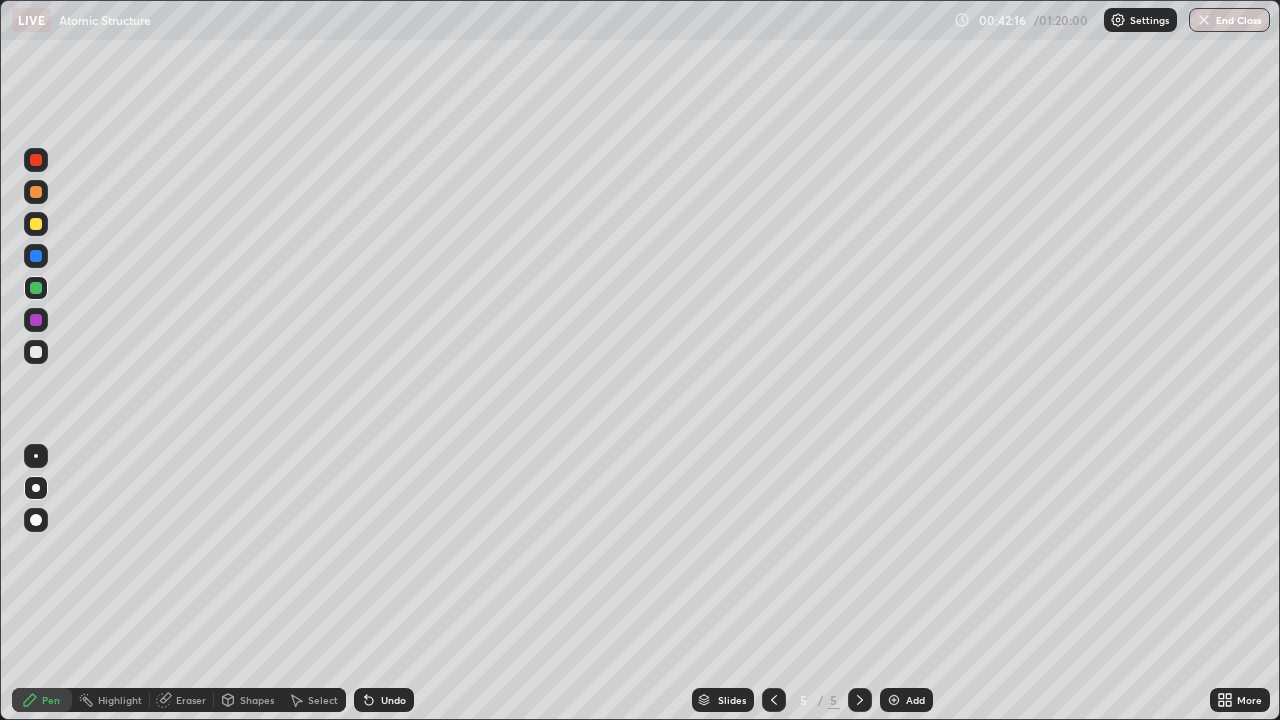 click at bounding box center [36, 352] 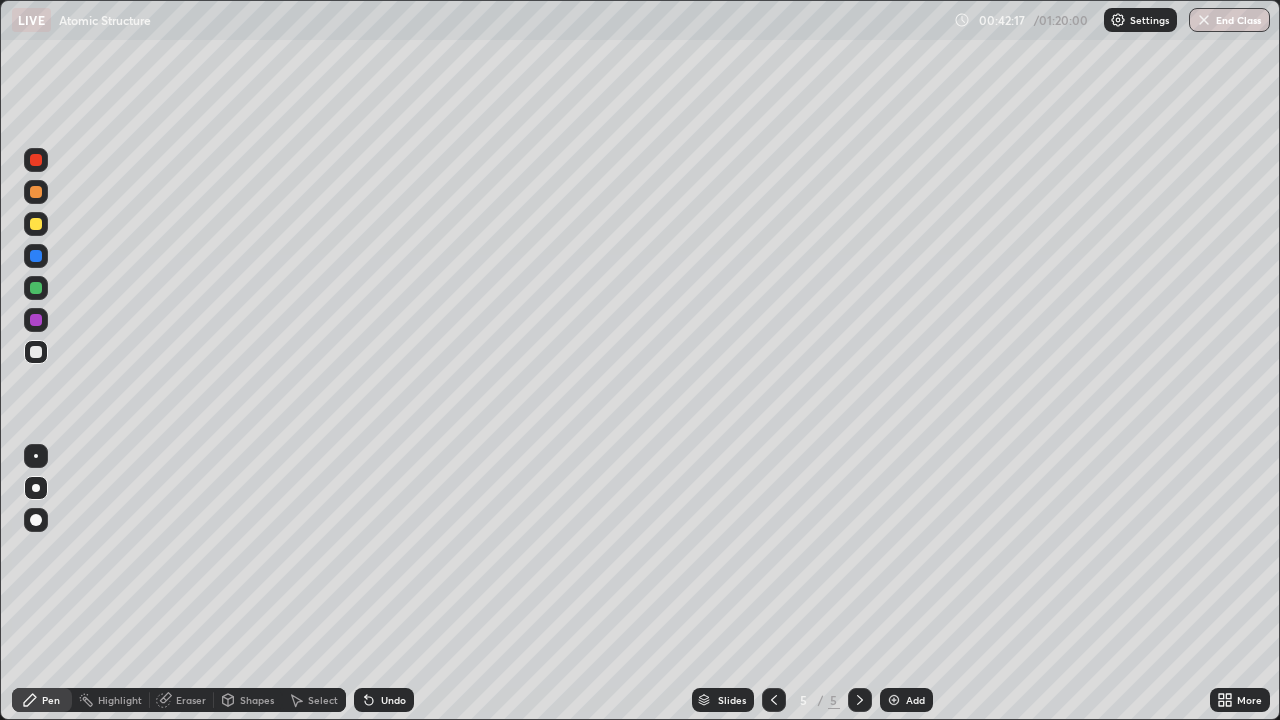 click at bounding box center [36, 352] 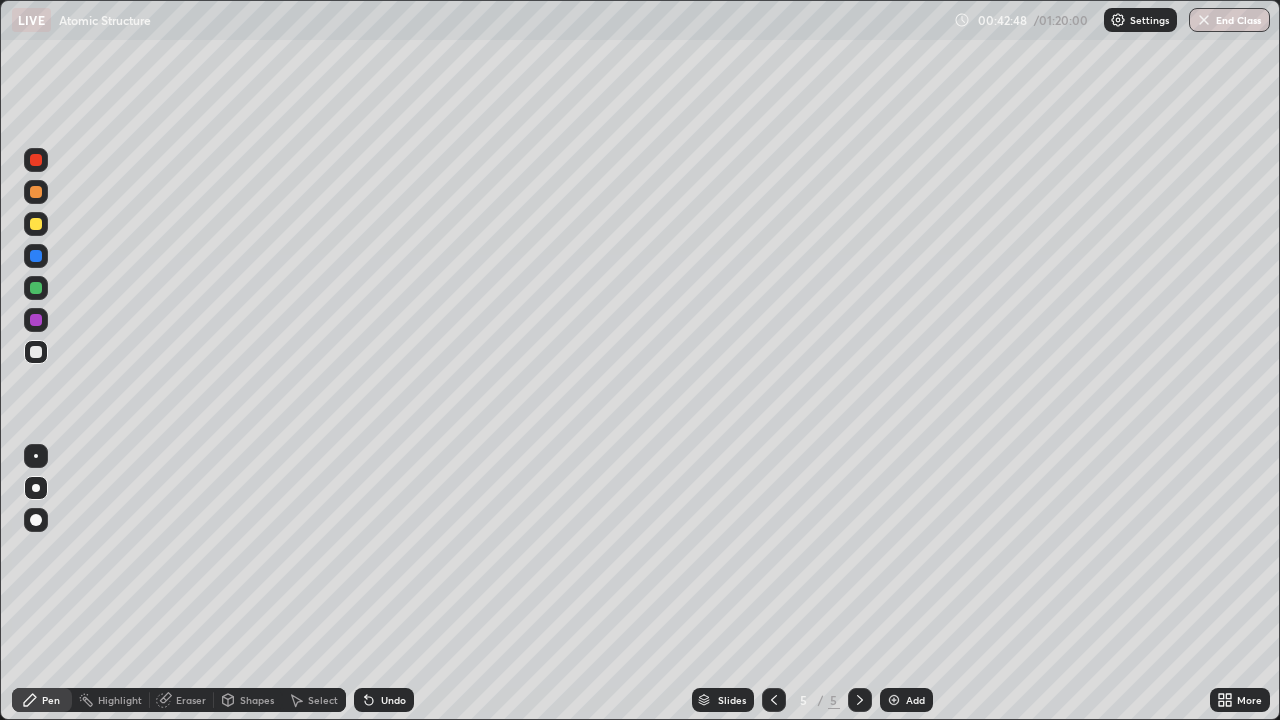 click 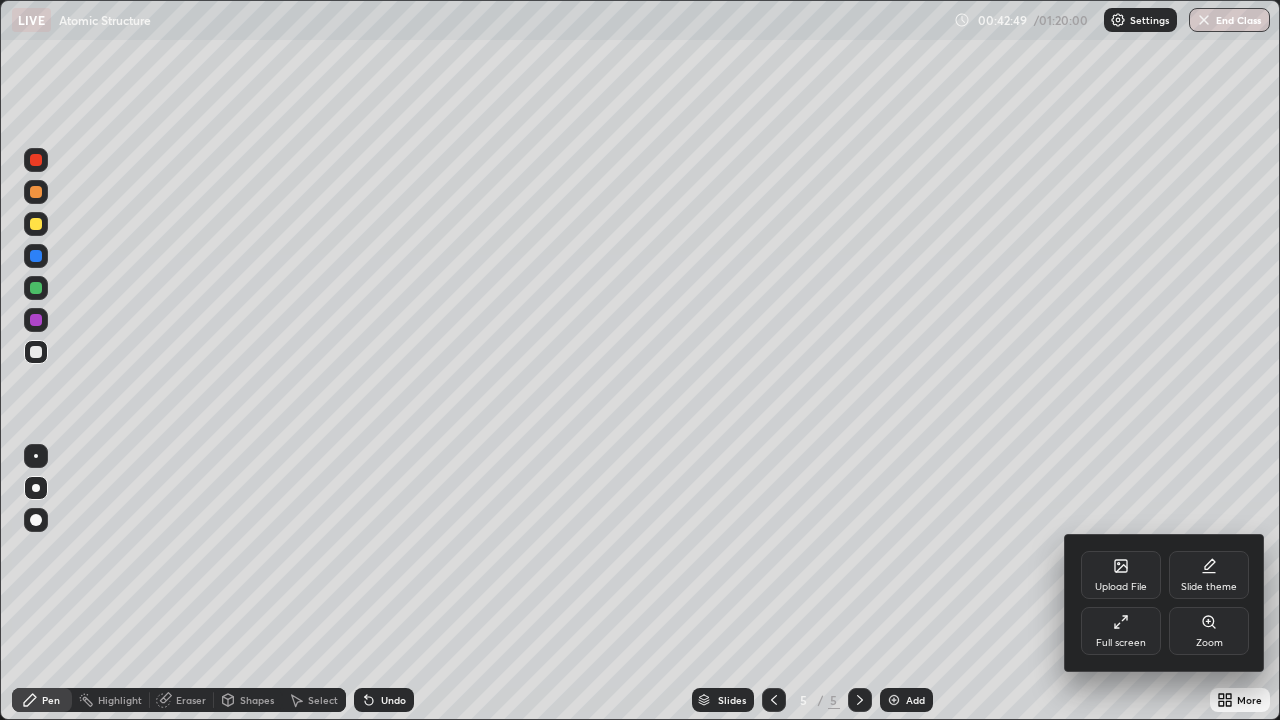 click on "Full screen" at bounding box center (1121, 631) 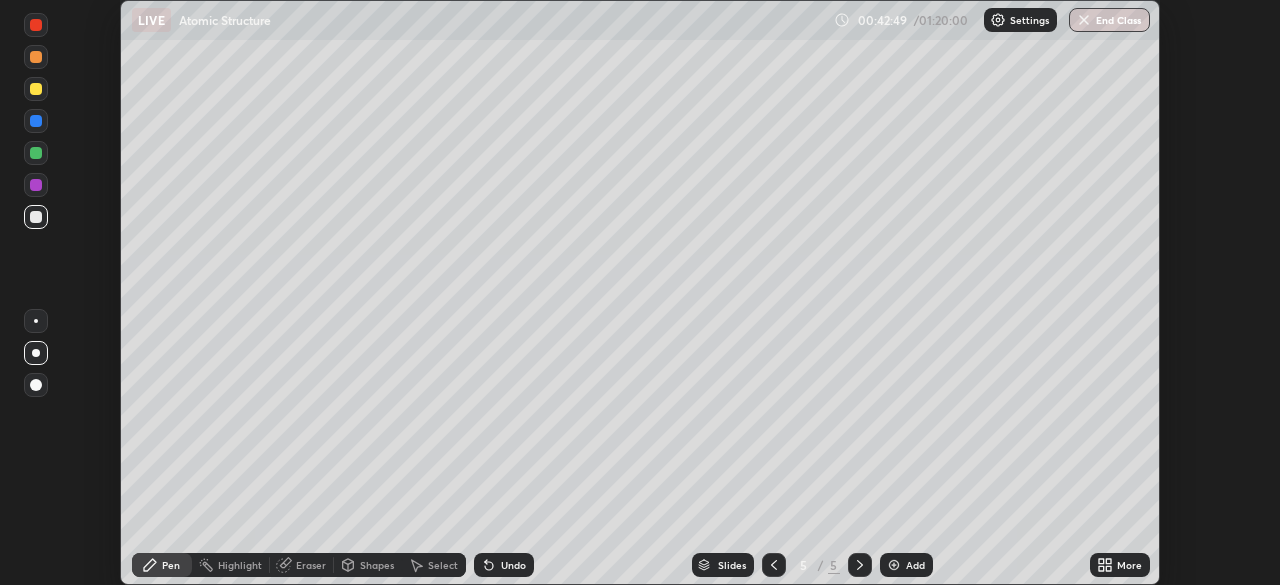 scroll, scrollTop: 585, scrollLeft: 1280, axis: both 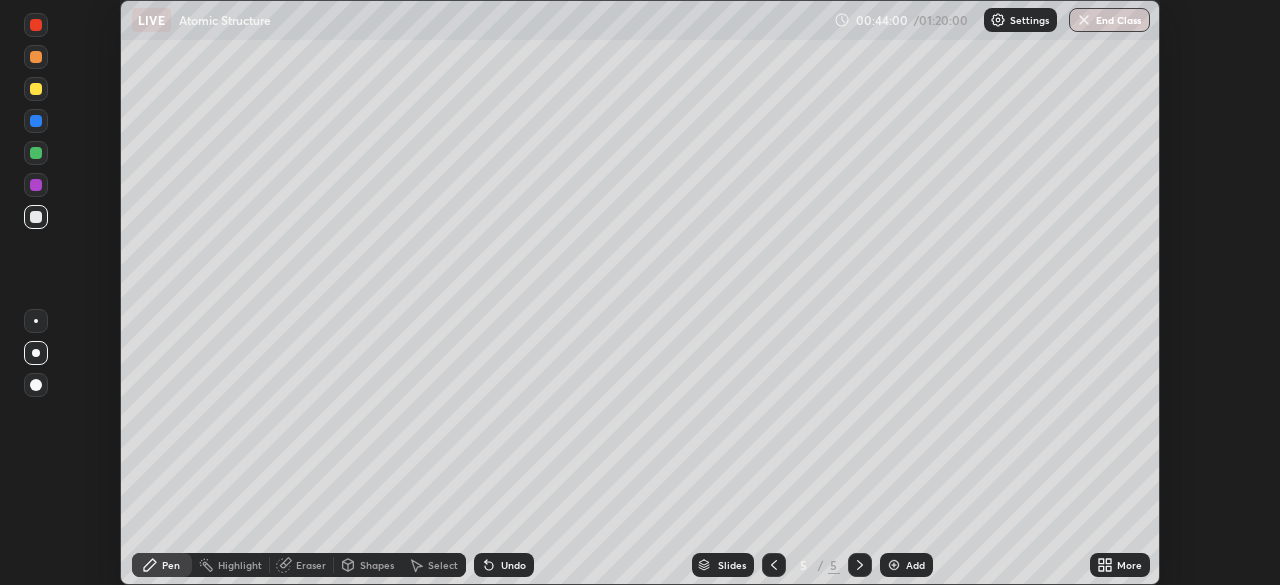 click on "More" at bounding box center [1129, 565] 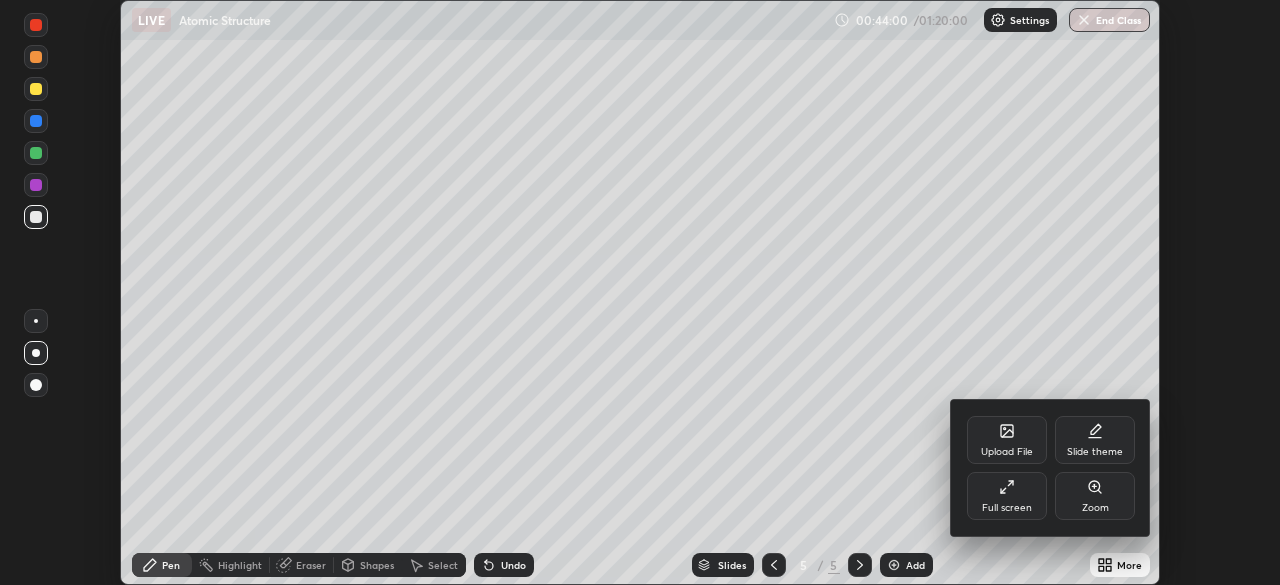click on "Full screen" at bounding box center [1007, 496] 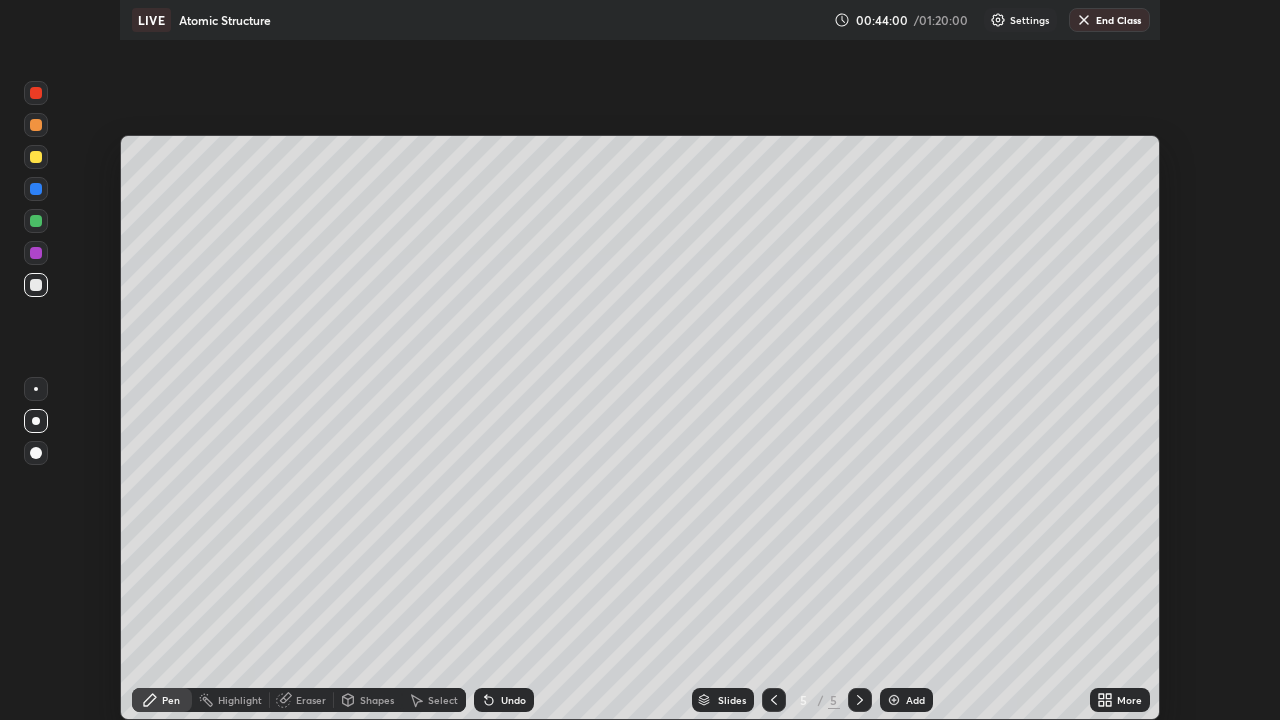 scroll, scrollTop: 99280, scrollLeft: 98720, axis: both 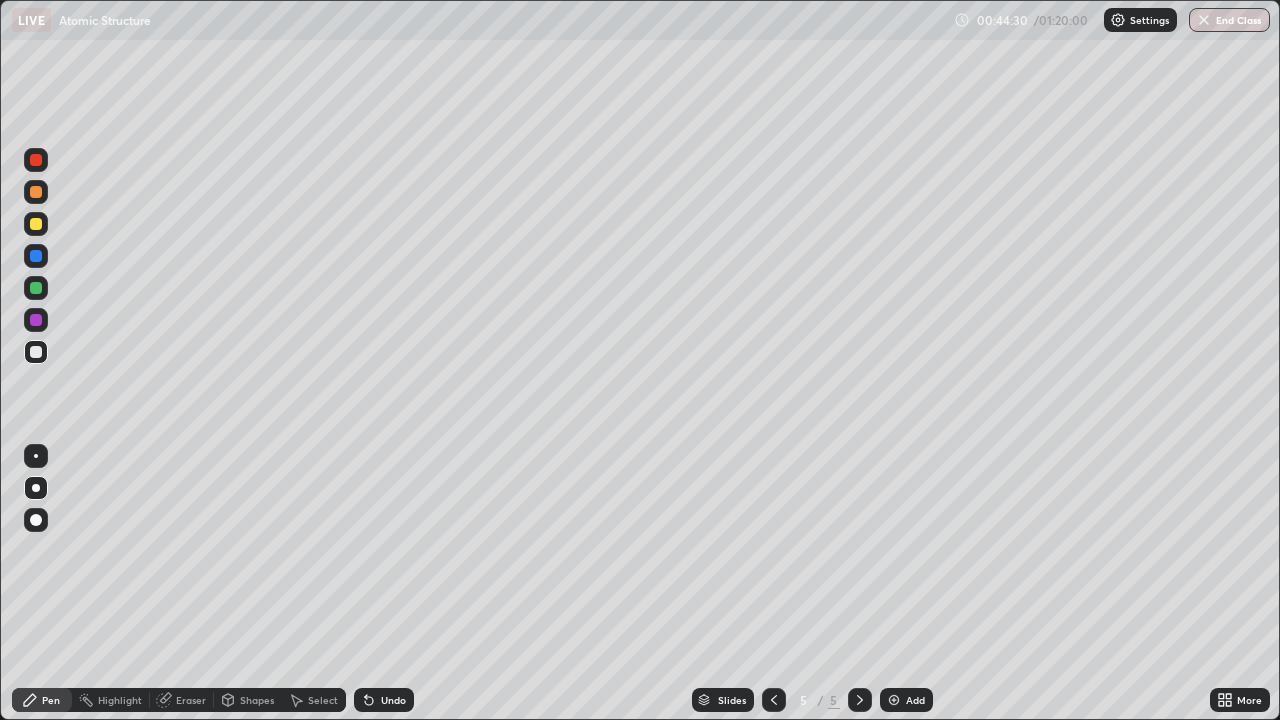 click on "Add" at bounding box center [915, 700] 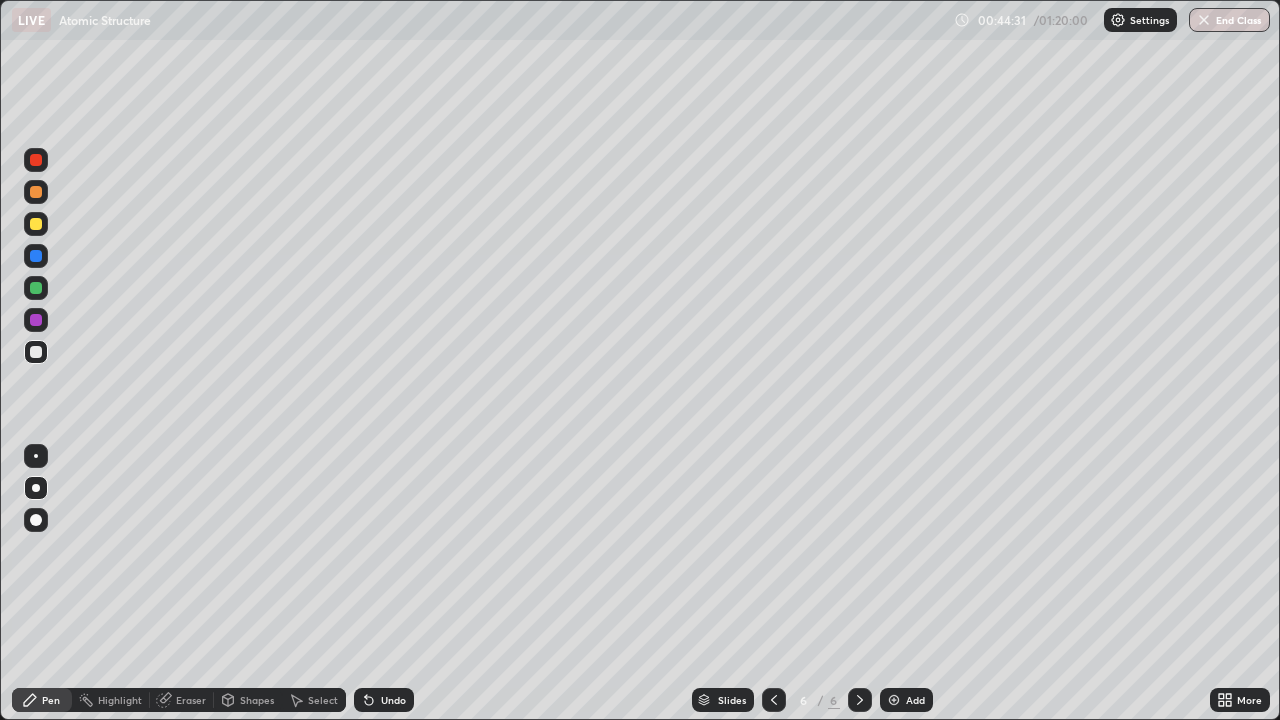 click at bounding box center [36, 352] 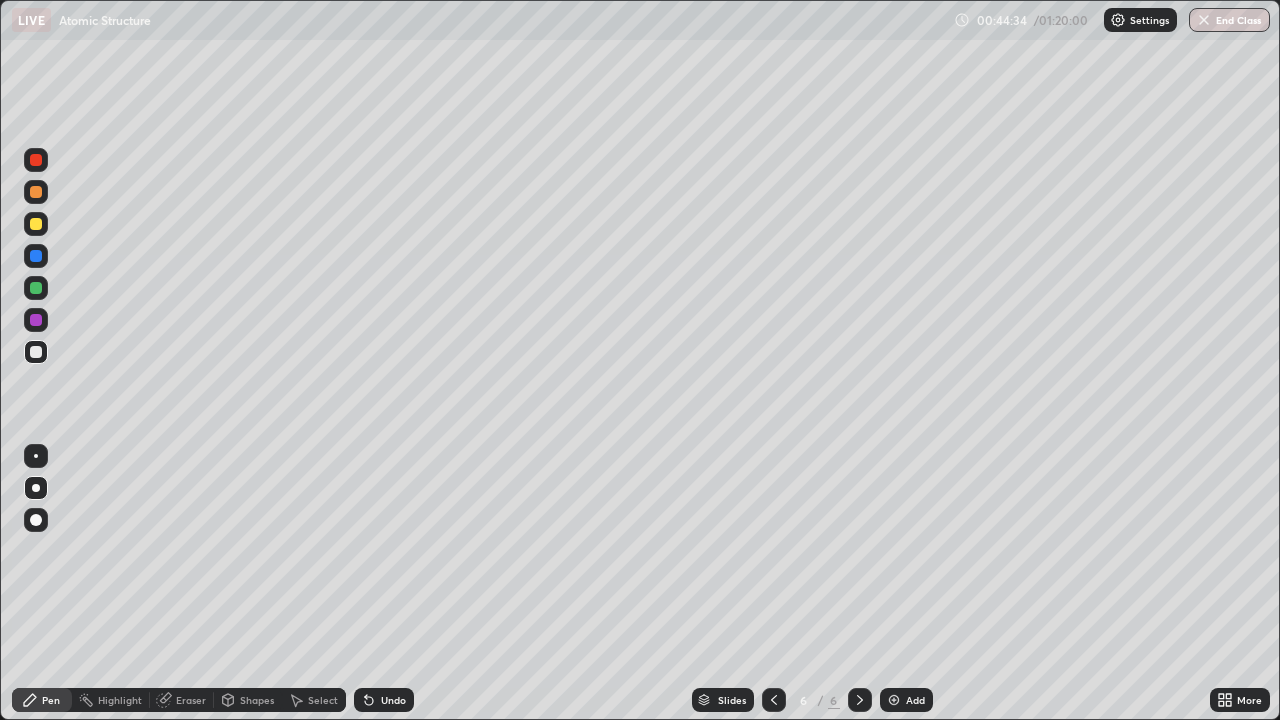 click at bounding box center [36, 160] 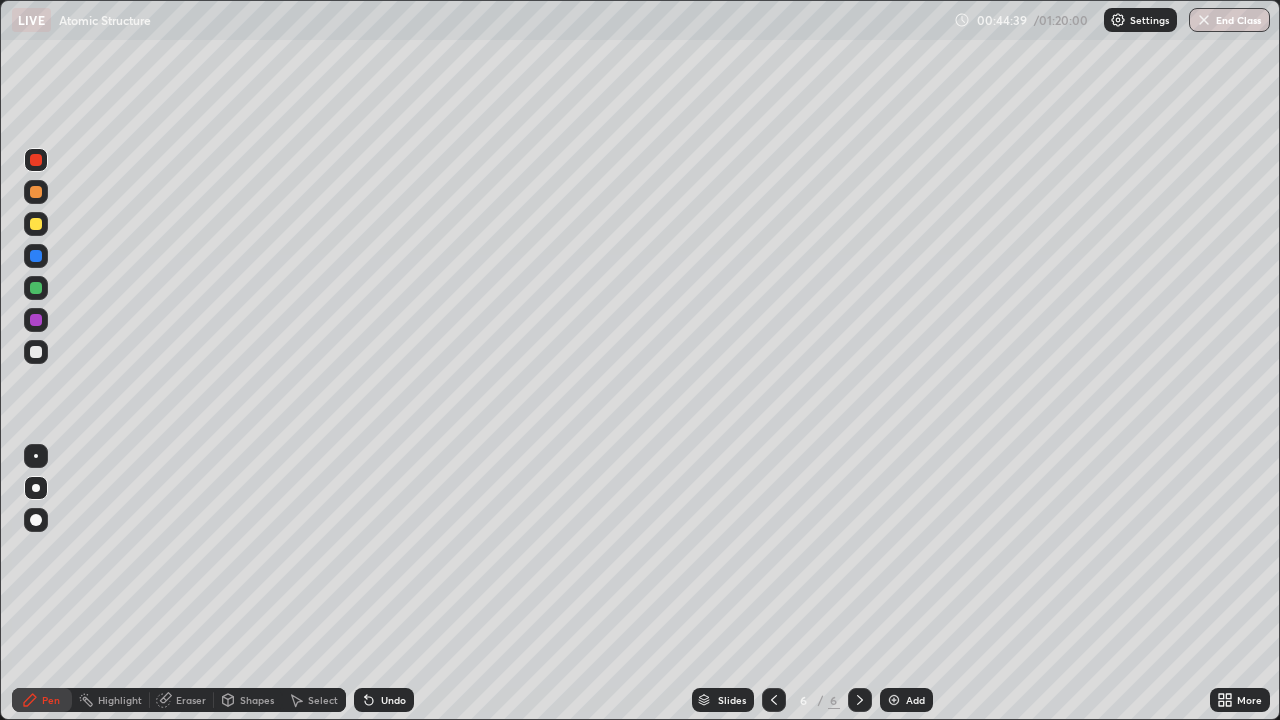 click on "Eraser" at bounding box center (191, 700) 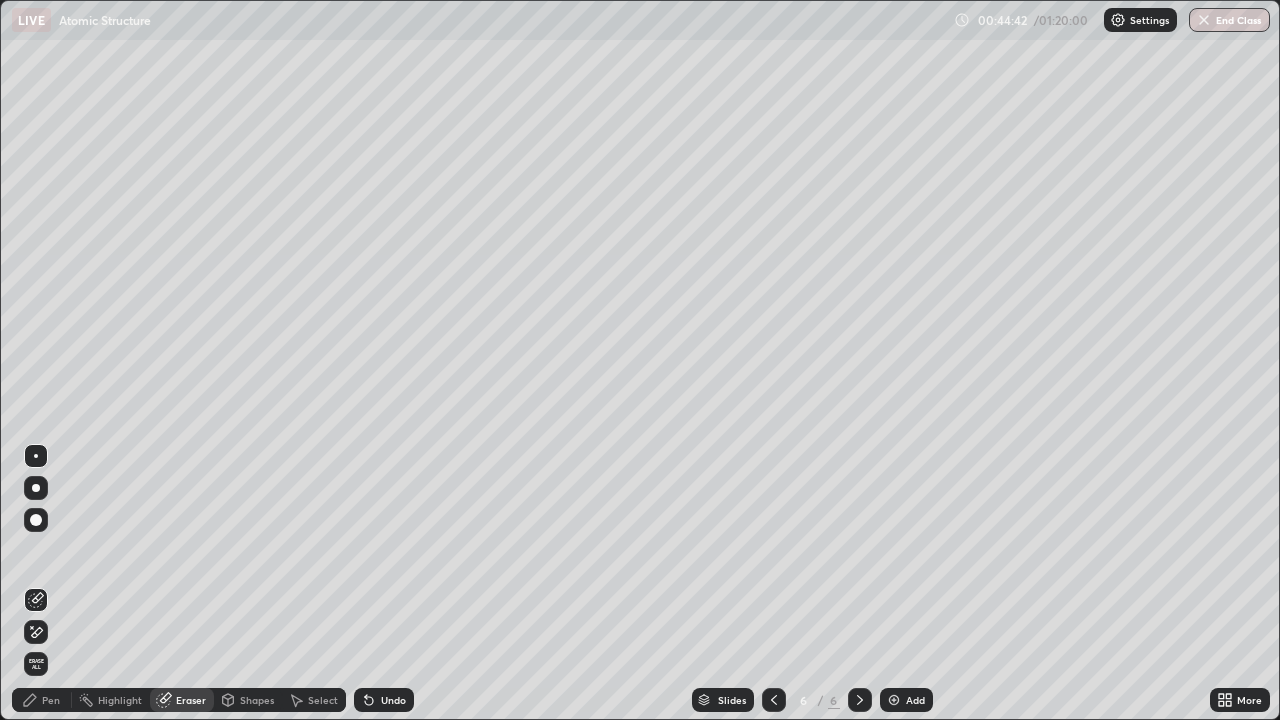 click on "Pen" at bounding box center [51, 700] 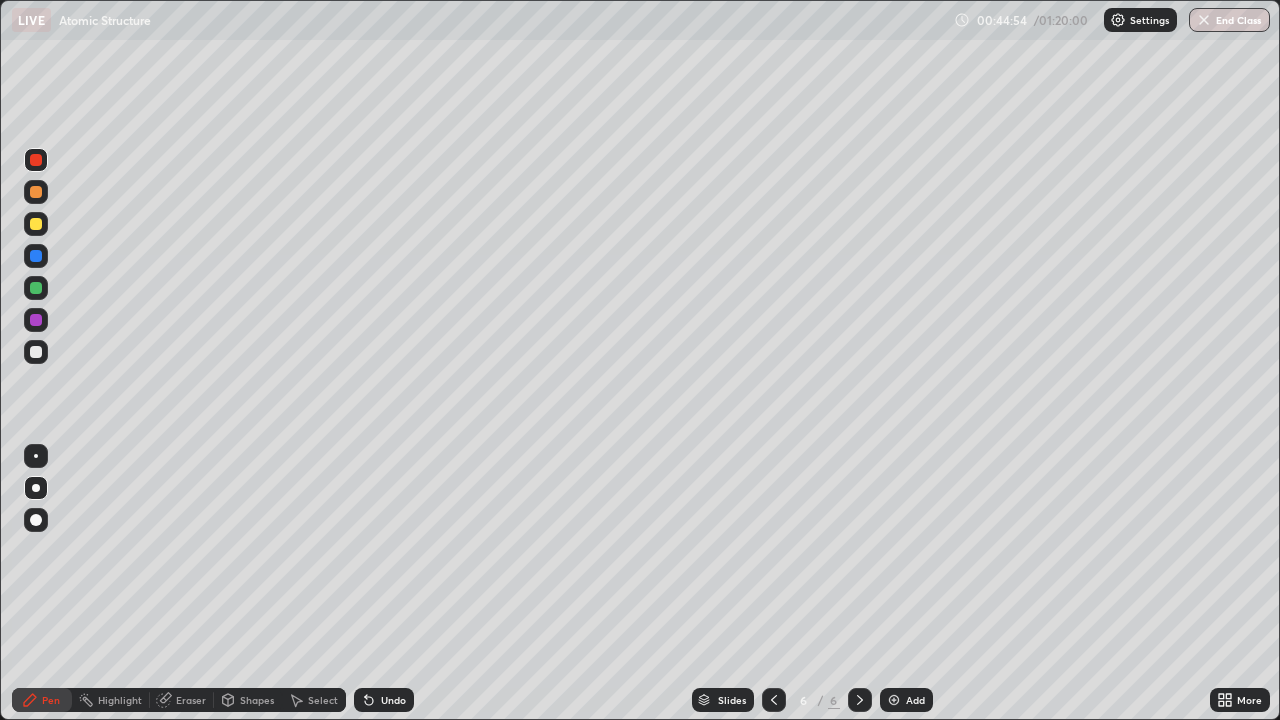 click at bounding box center (36, 320) 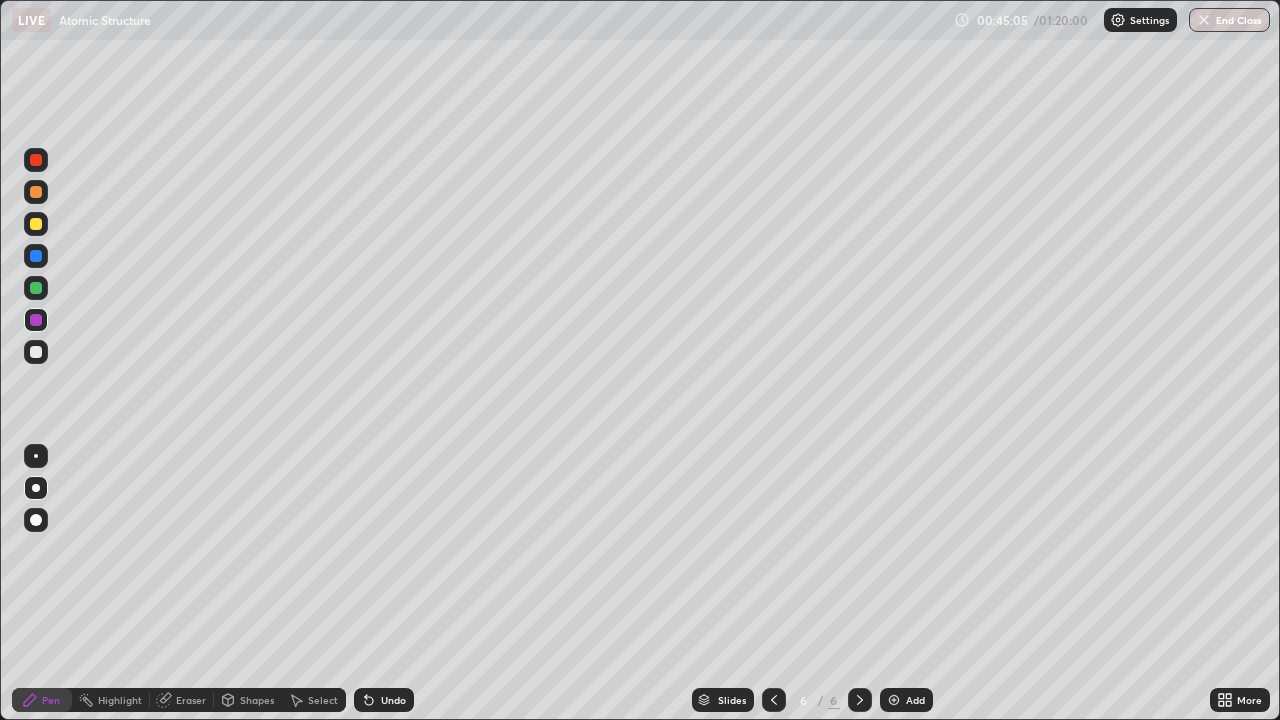 click at bounding box center (36, 352) 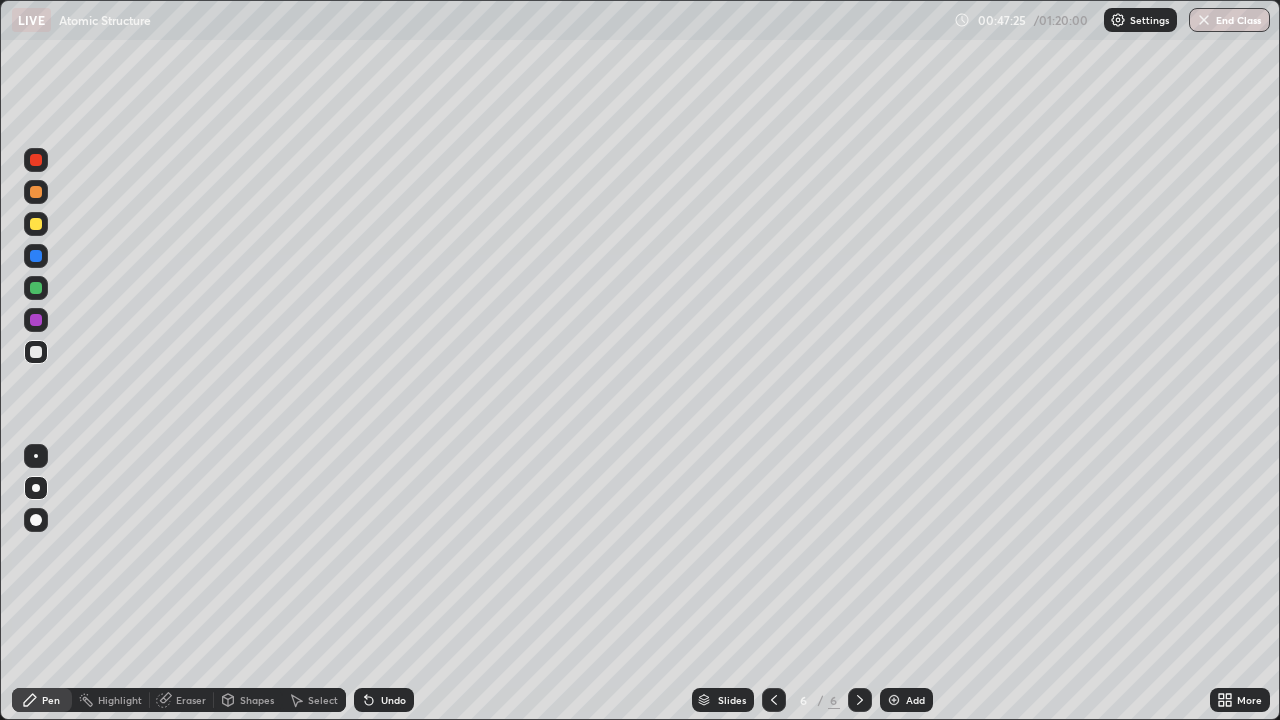 click at bounding box center (36, 224) 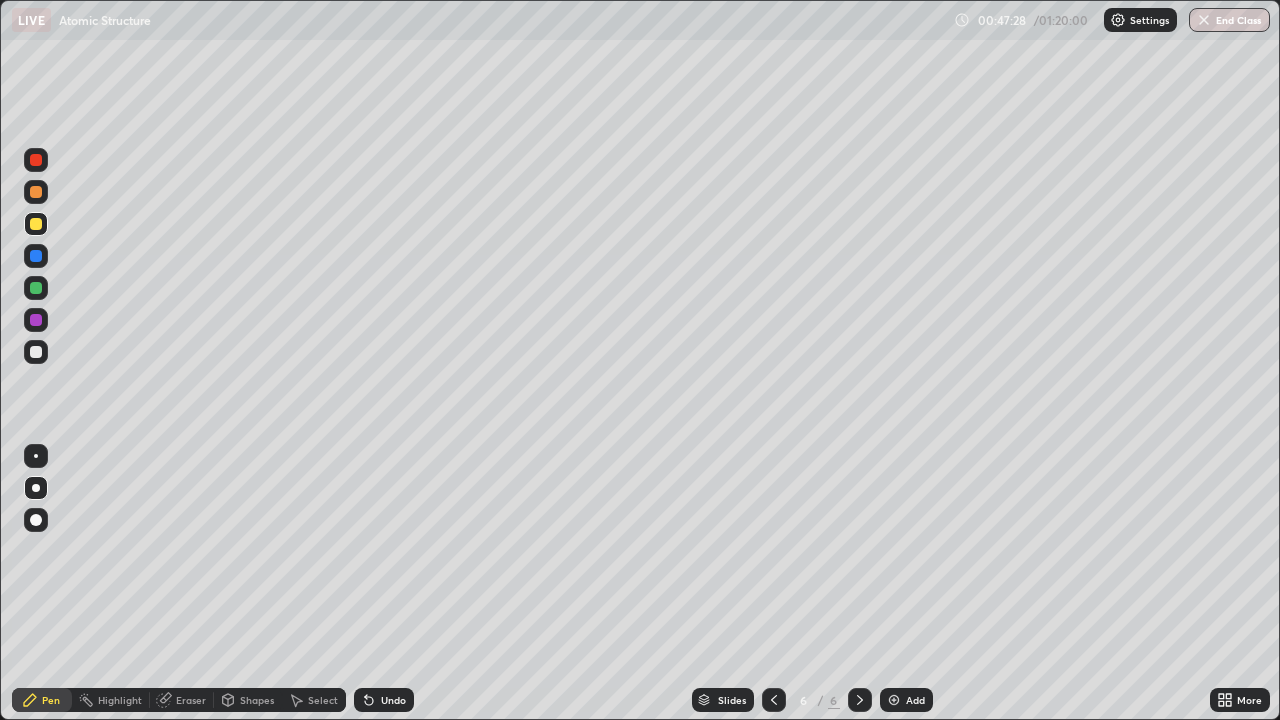 click on "Undo" at bounding box center [384, 700] 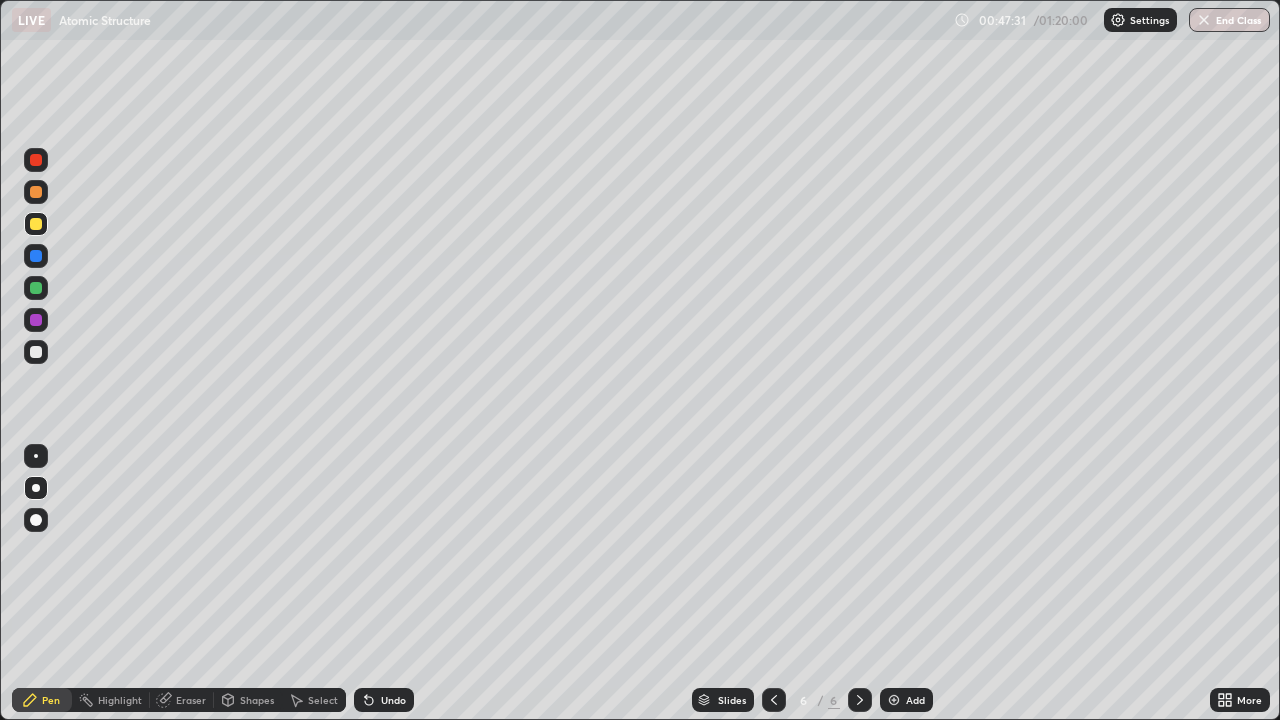 click on "Undo" at bounding box center [384, 700] 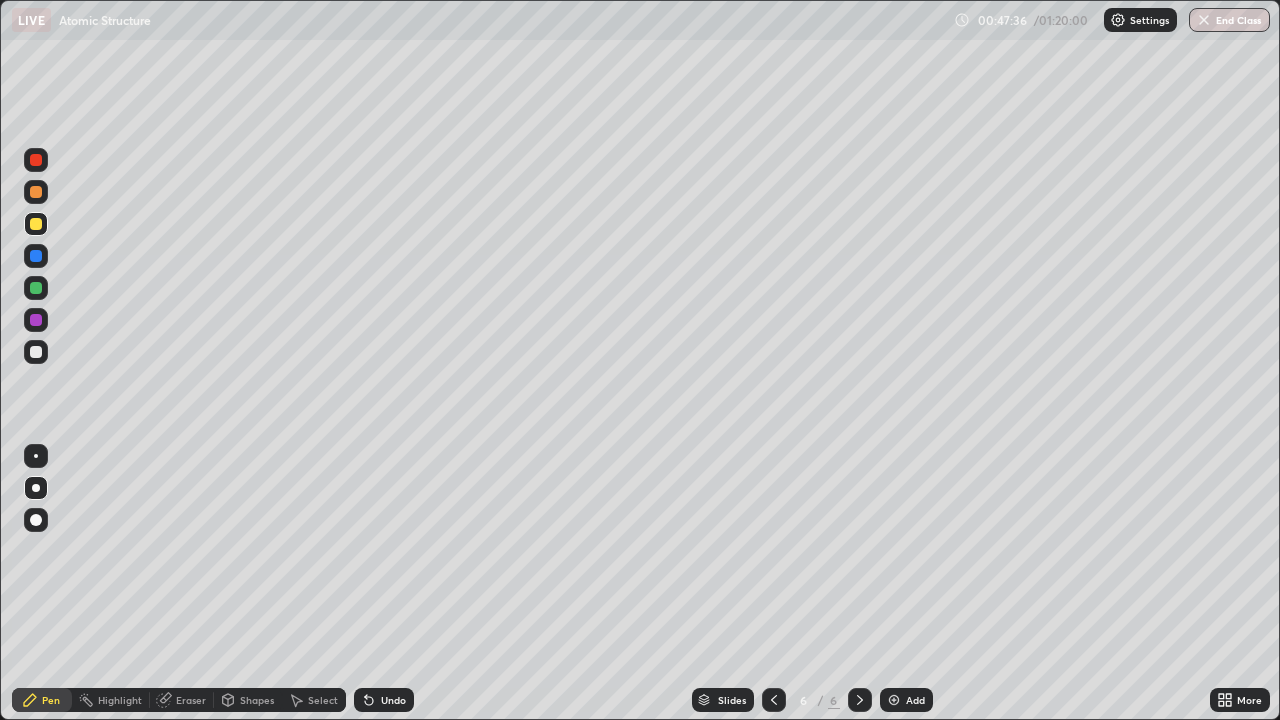 click at bounding box center (36, 256) 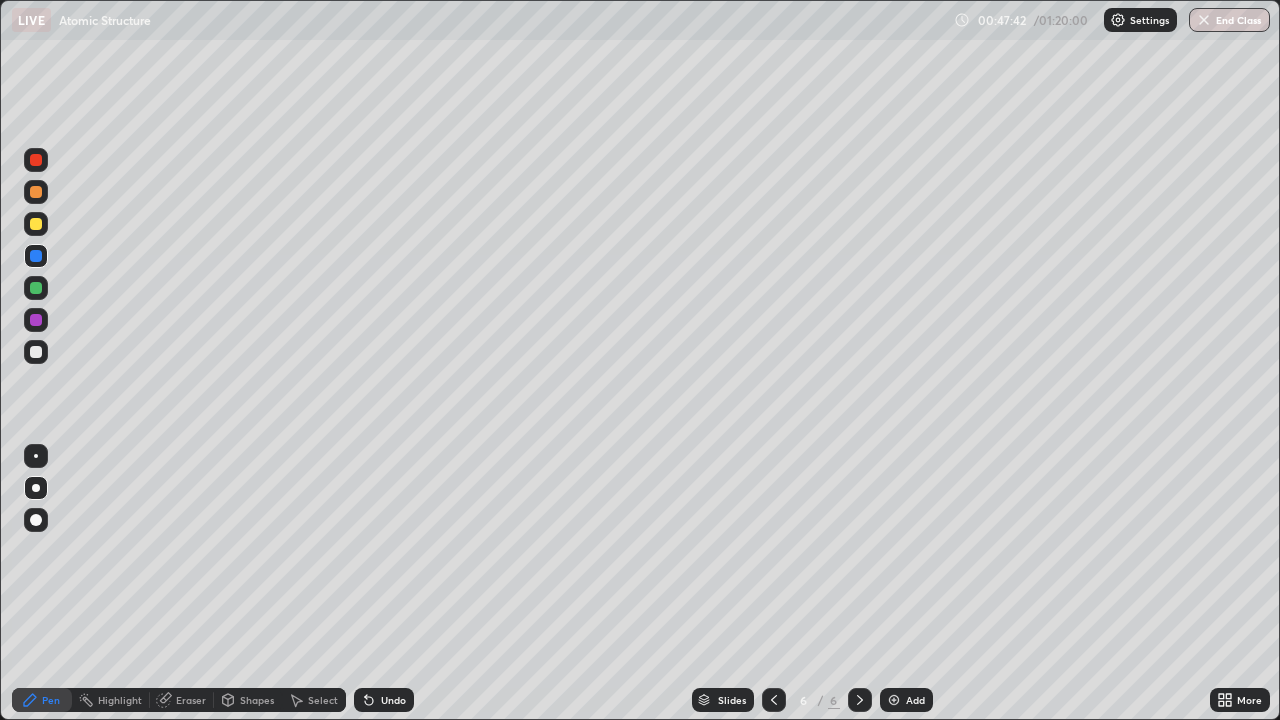 click at bounding box center (36, 320) 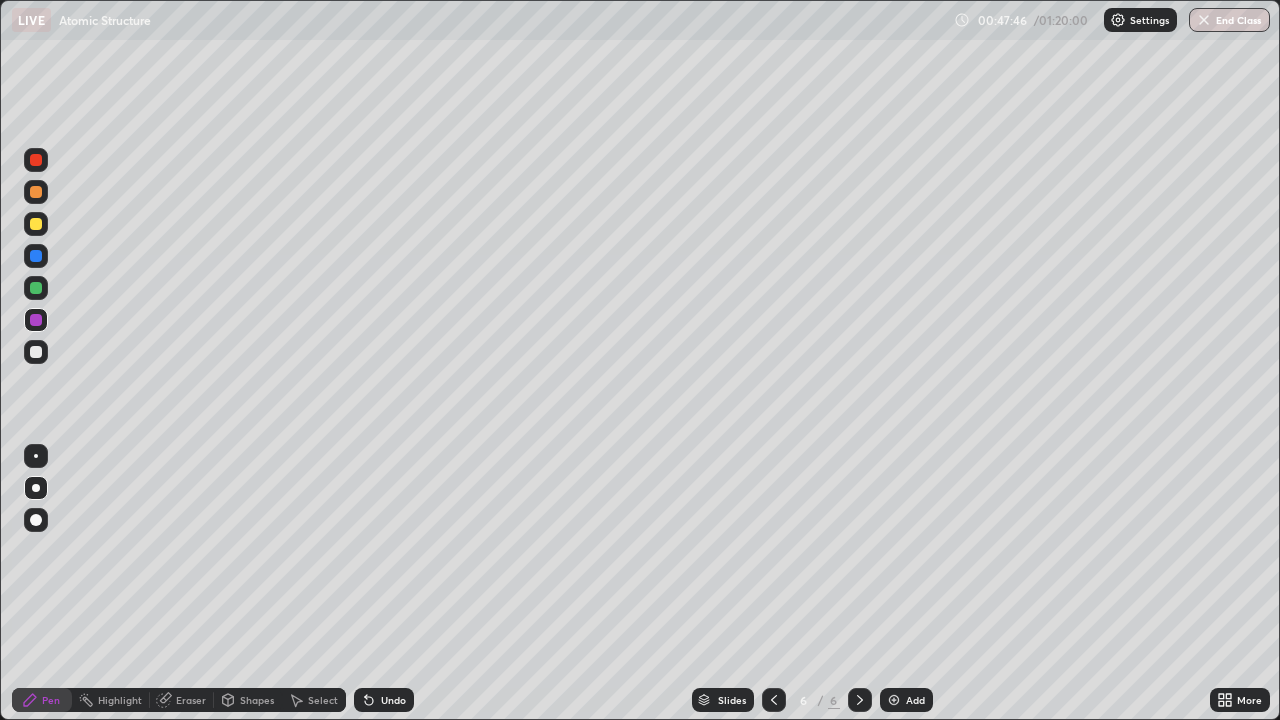 click at bounding box center [36, 288] 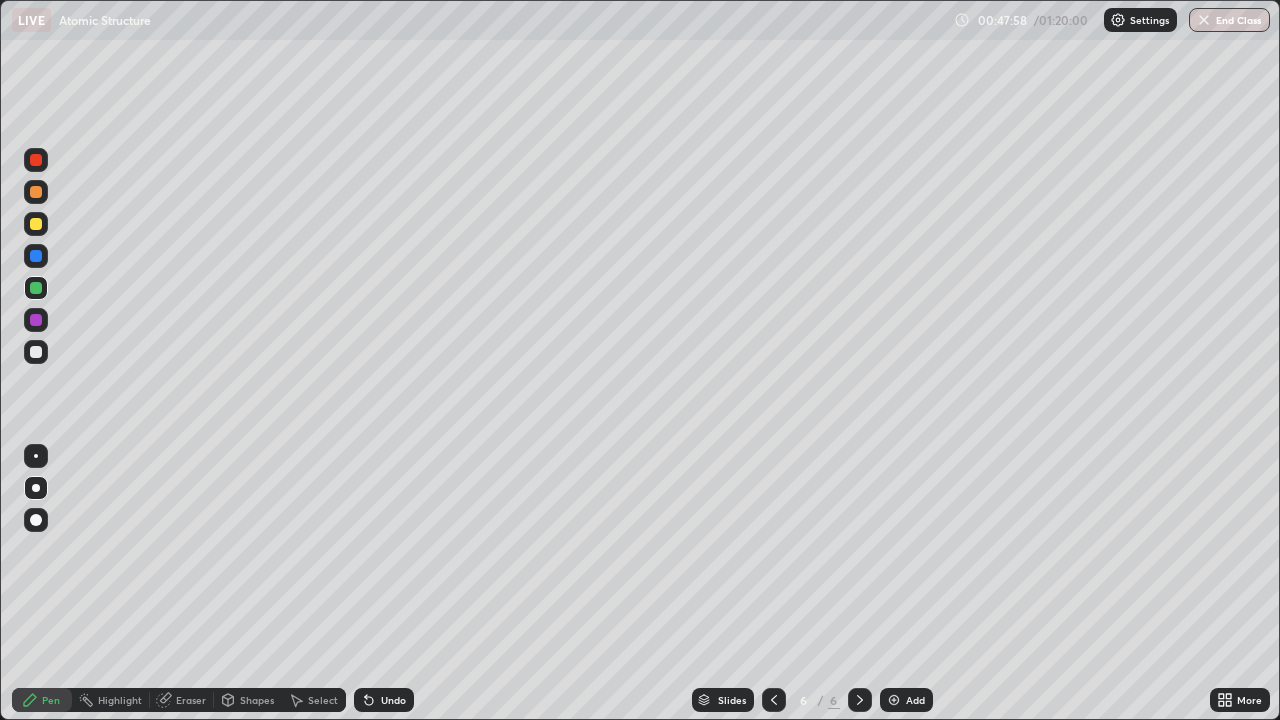 click at bounding box center [36, 224] 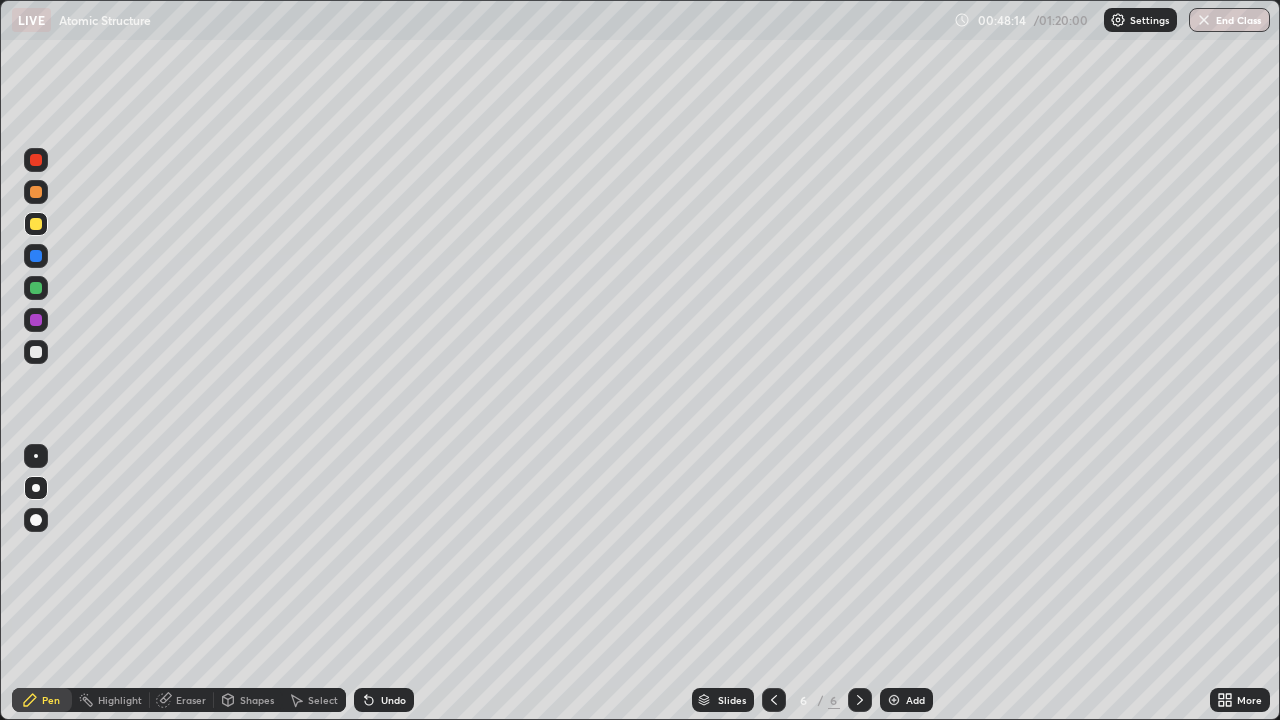 click at bounding box center (36, 352) 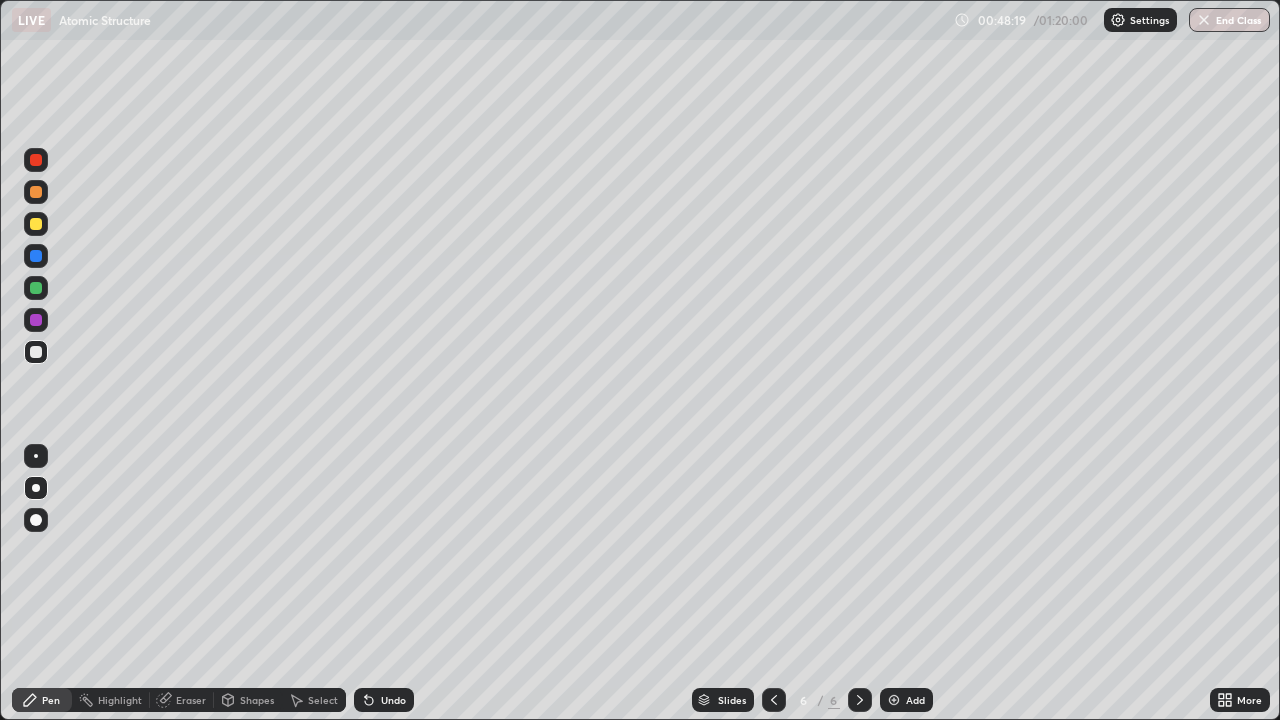 click on "Undo" at bounding box center (393, 700) 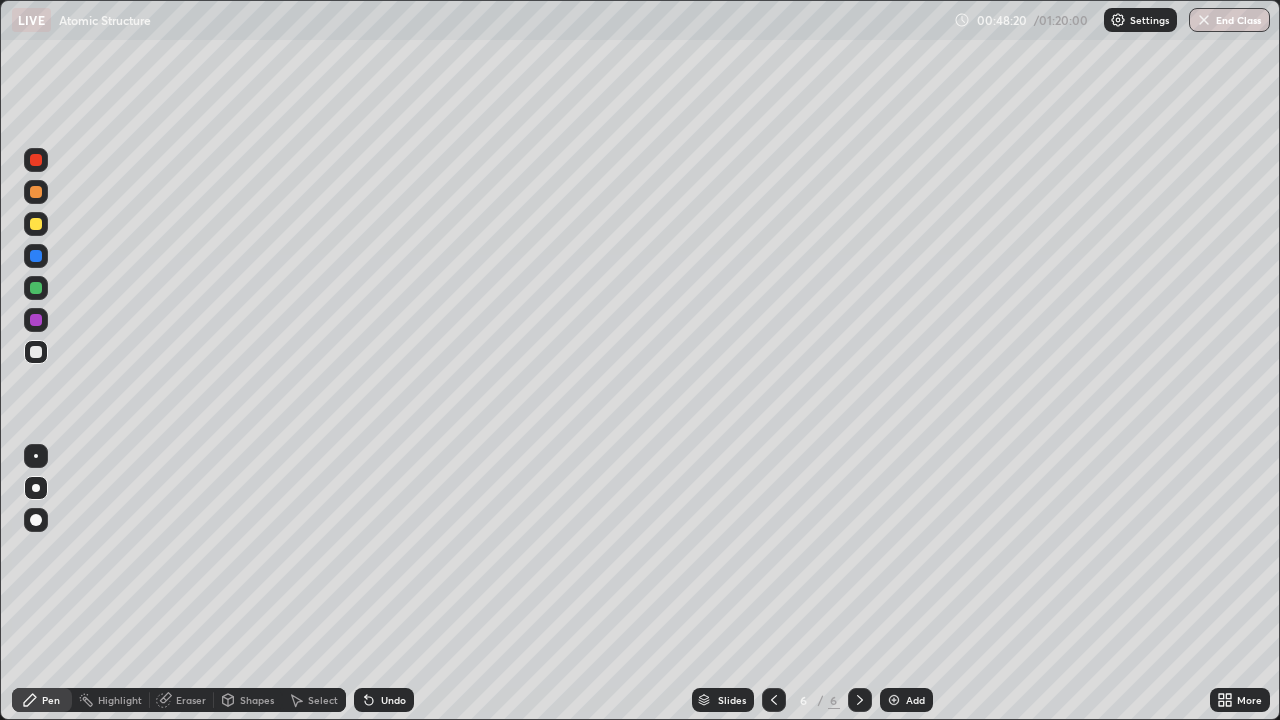 click on "Undo" at bounding box center (393, 700) 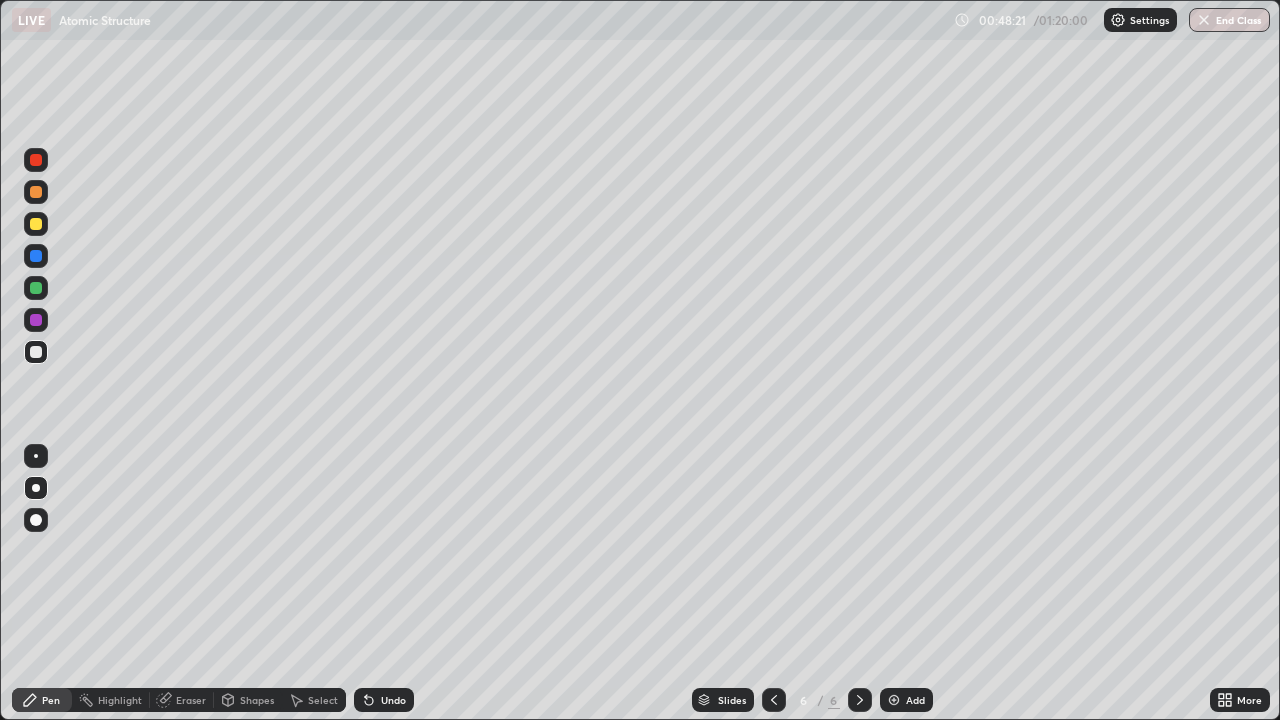 click on "Undo" at bounding box center [393, 700] 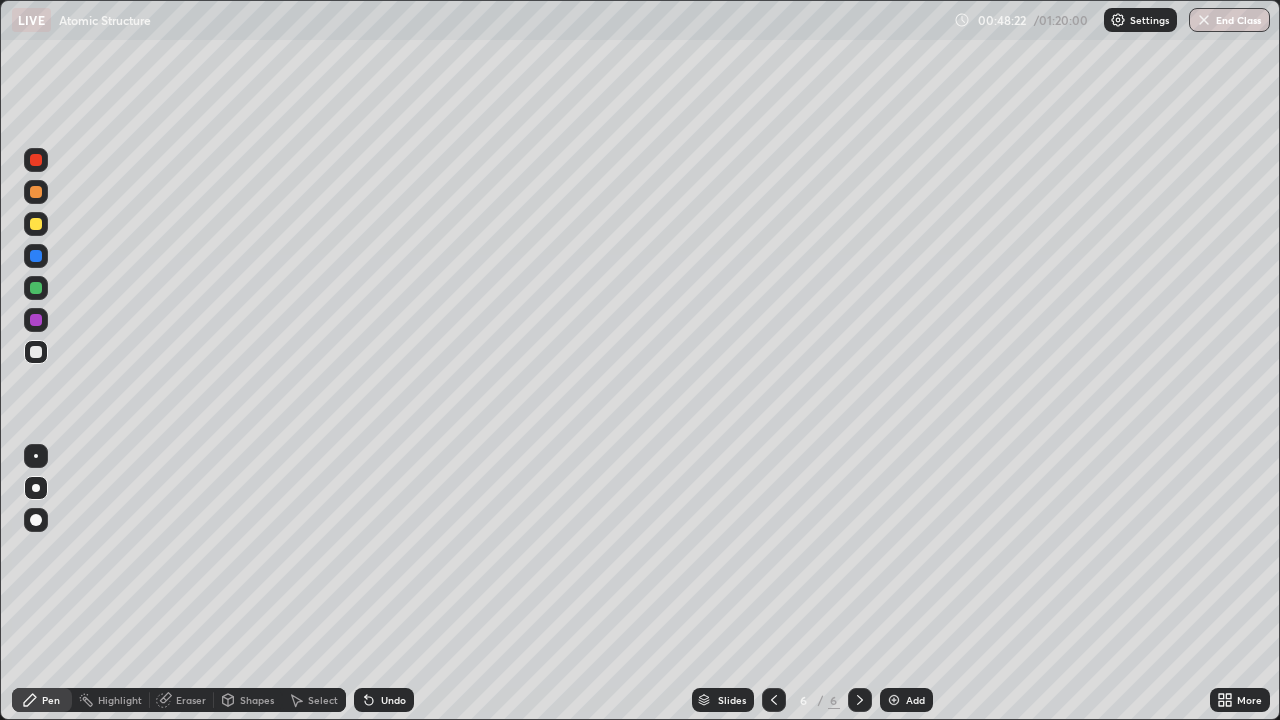 click on "Undo" at bounding box center [393, 700] 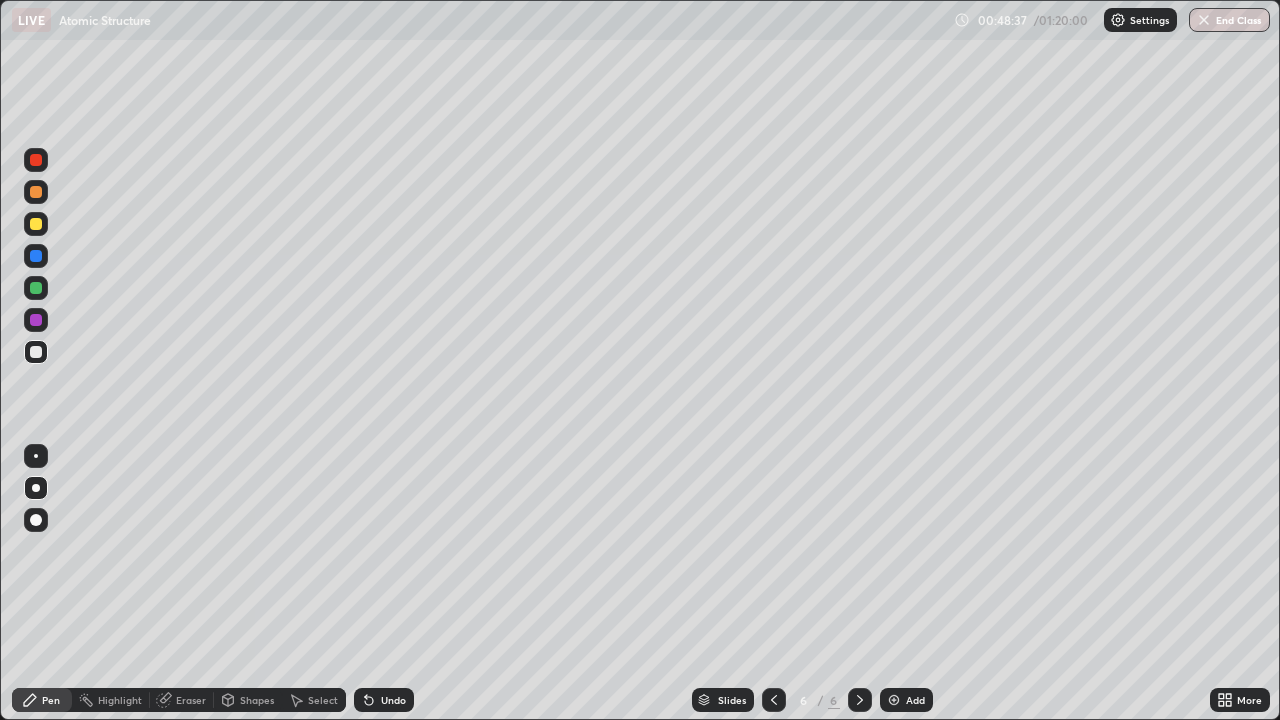 click at bounding box center (36, 288) 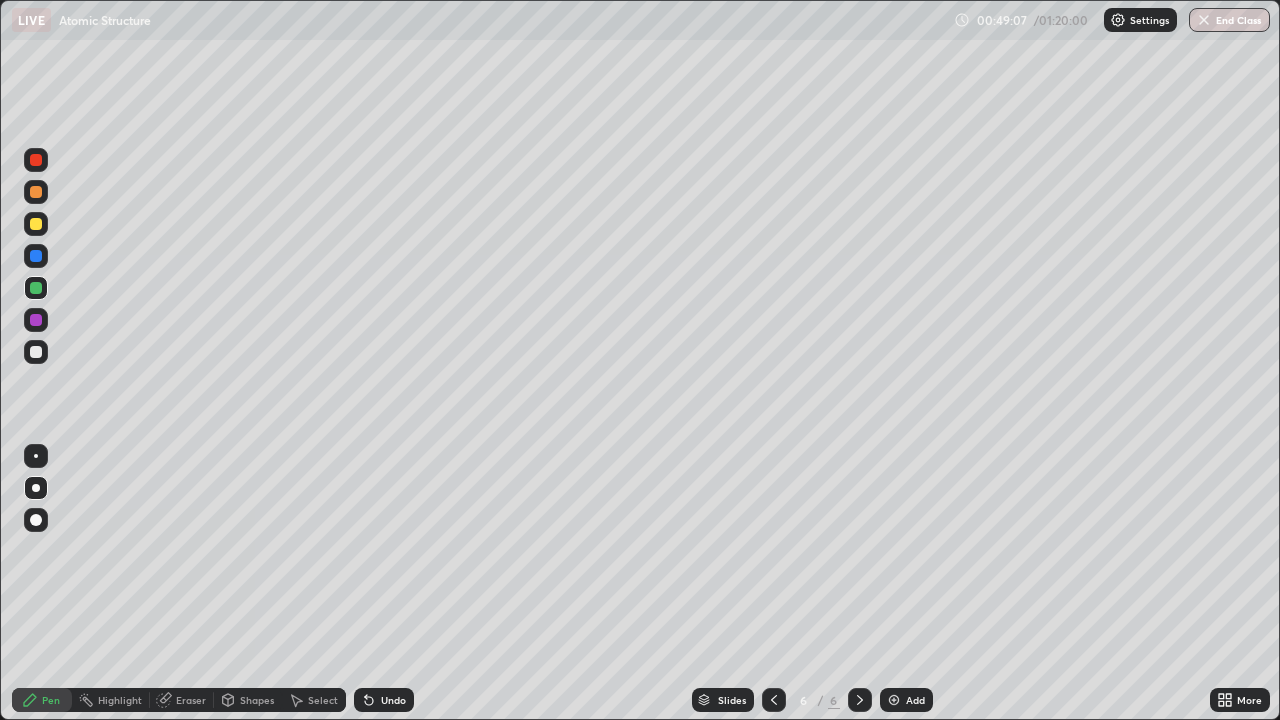 click on "Eraser" at bounding box center (182, 700) 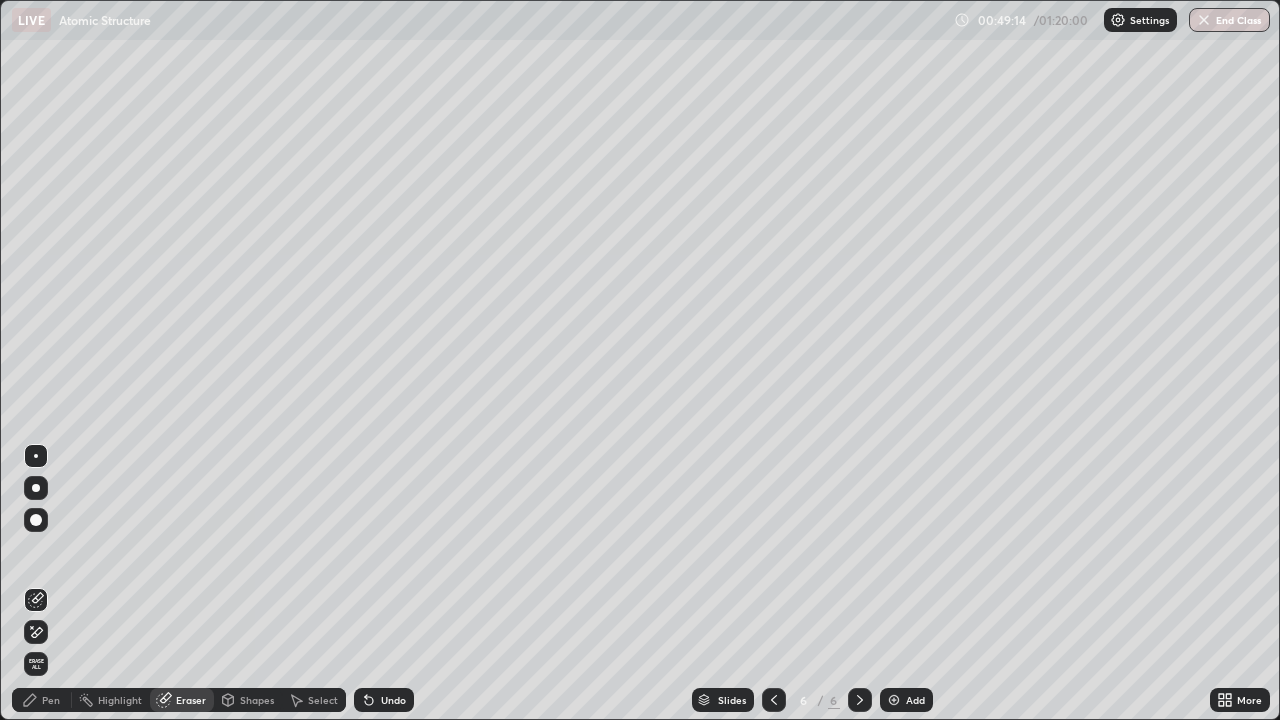 click on "Pen" at bounding box center (51, 700) 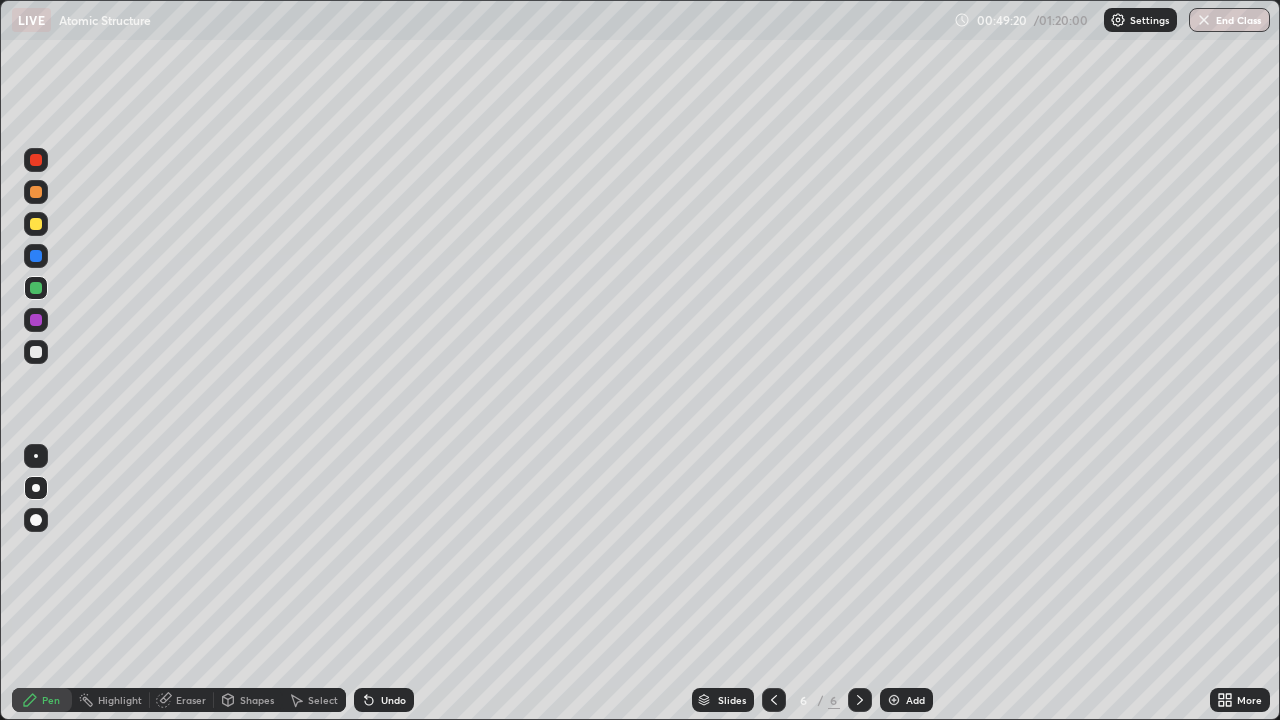 click at bounding box center [36, 224] 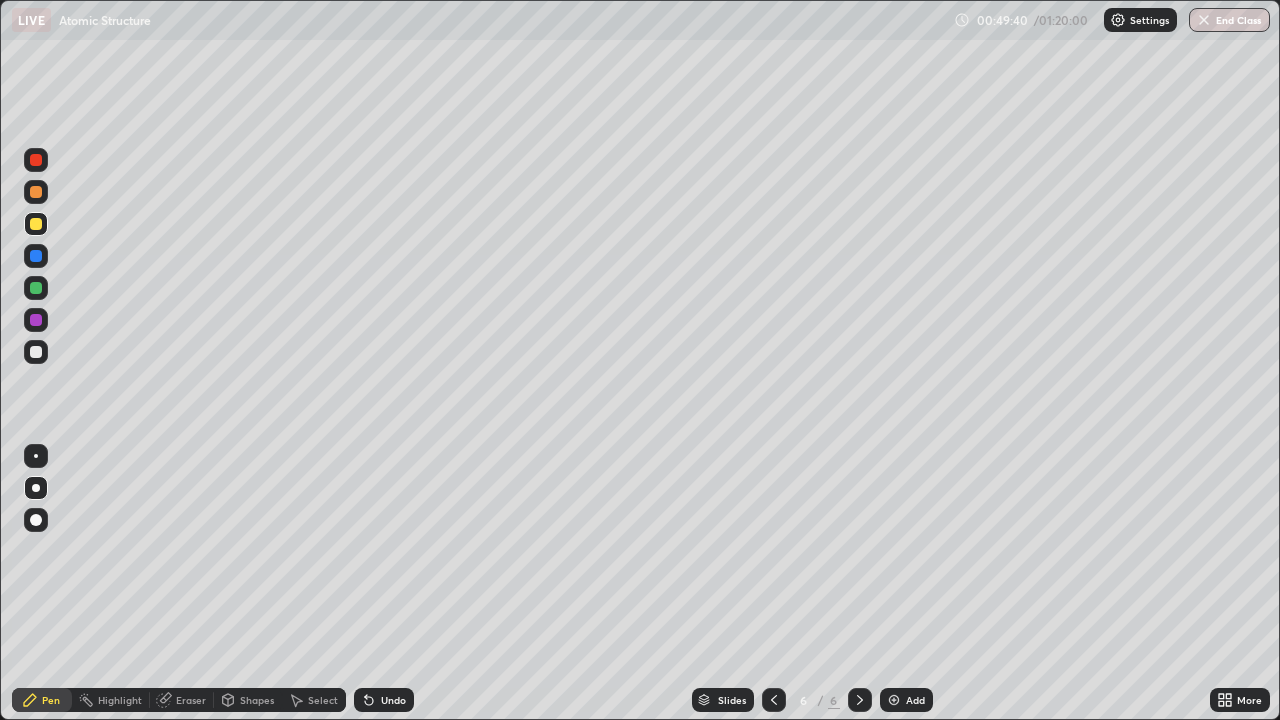 click on "Eraser" at bounding box center [191, 700] 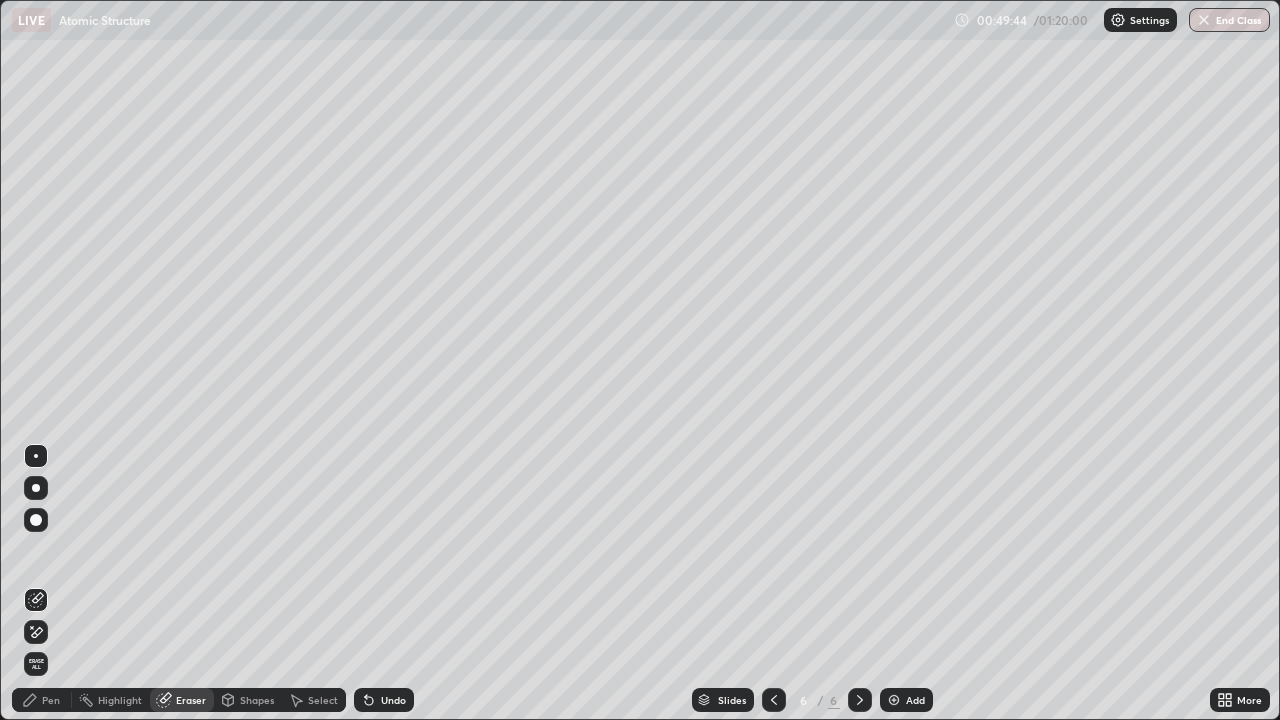 click 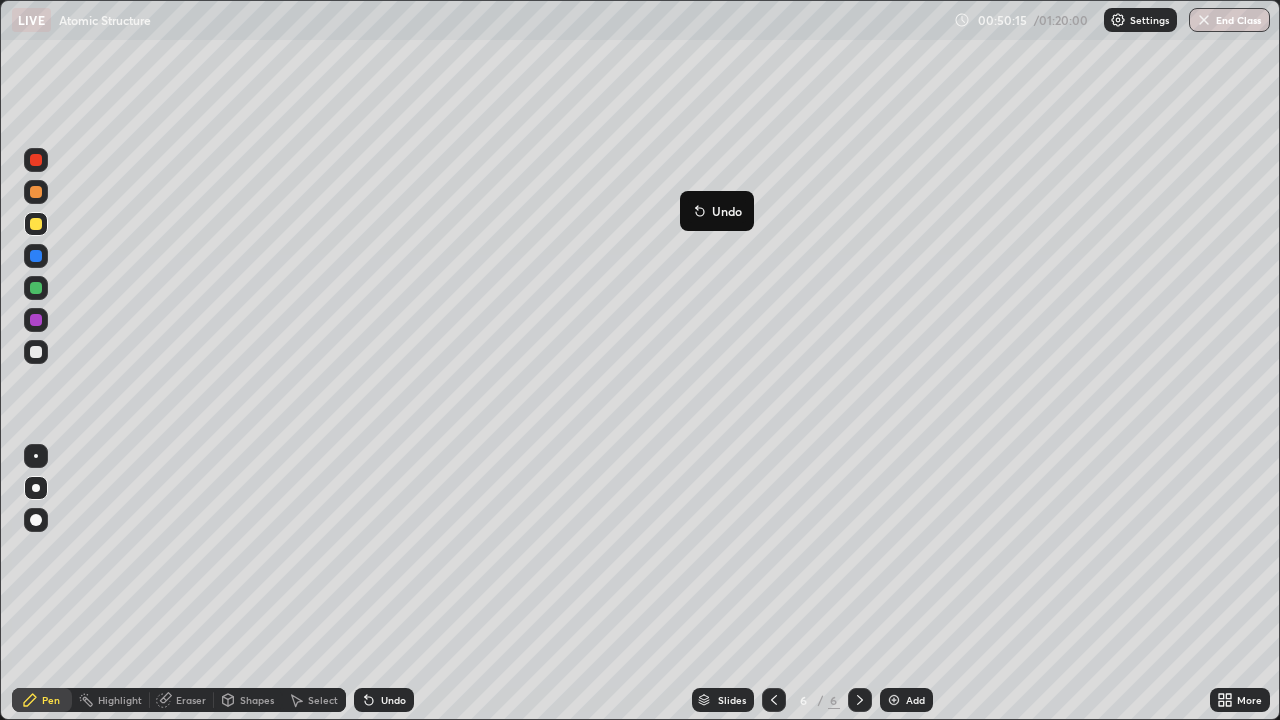 click on "Undo" at bounding box center [717, 211] 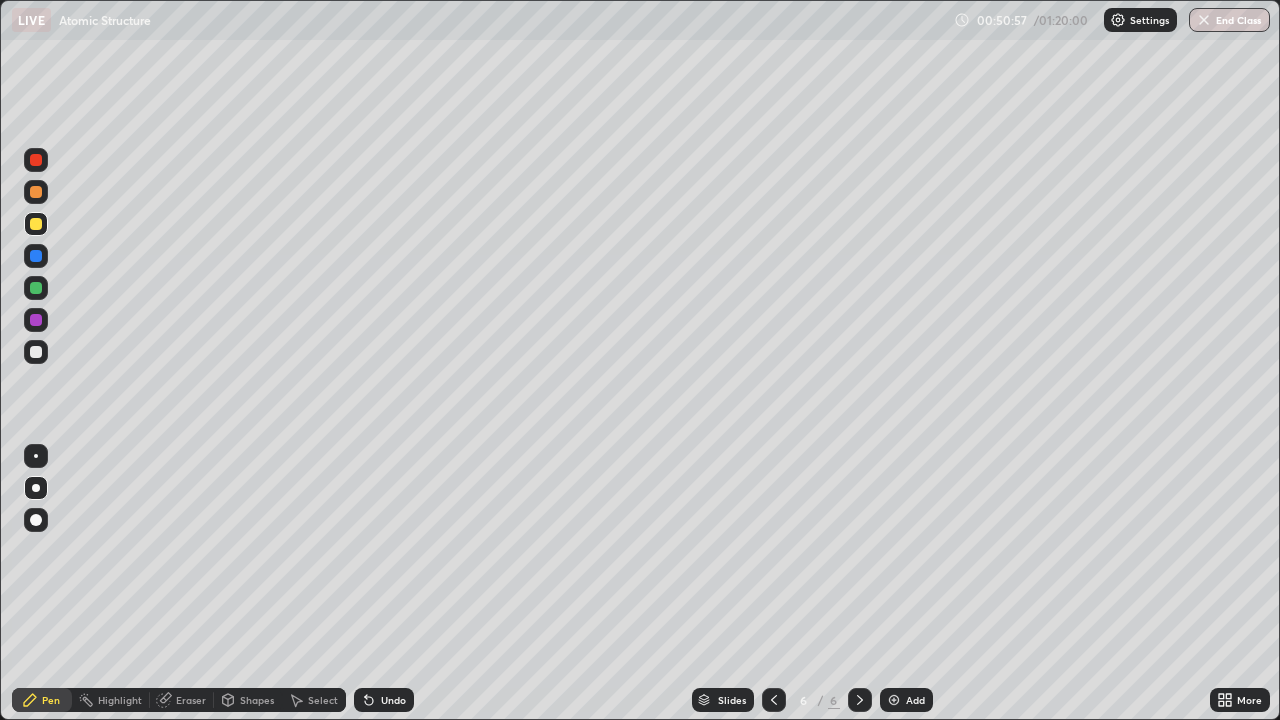 click at bounding box center (36, 192) 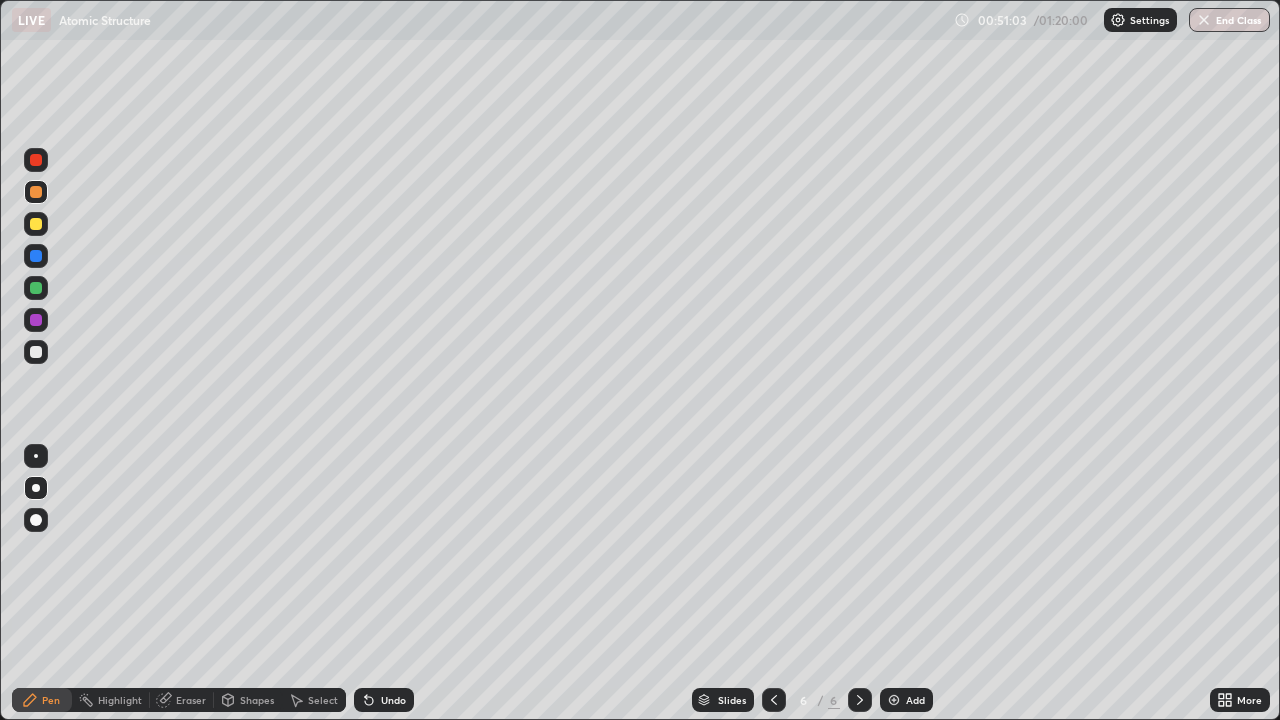 click on "Eraser" at bounding box center [182, 700] 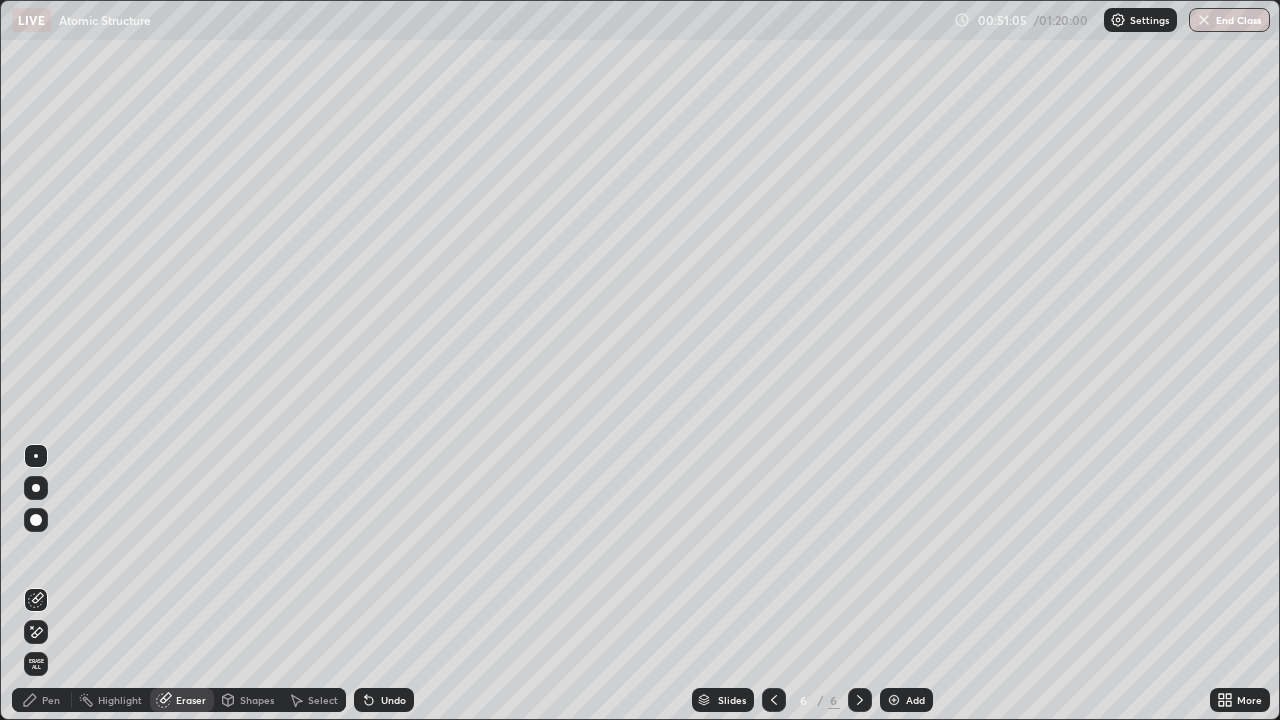 click on "Pen" at bounding box center [51, 700] 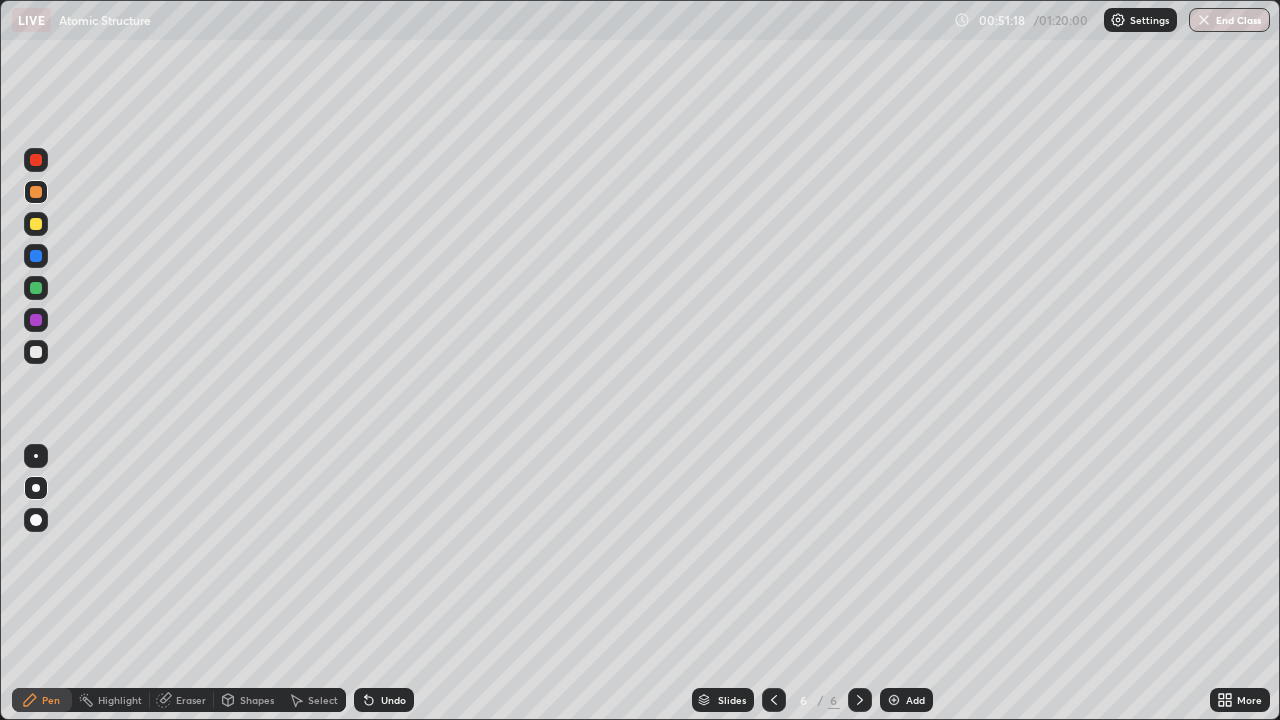 click at bounding box center (36, 160) 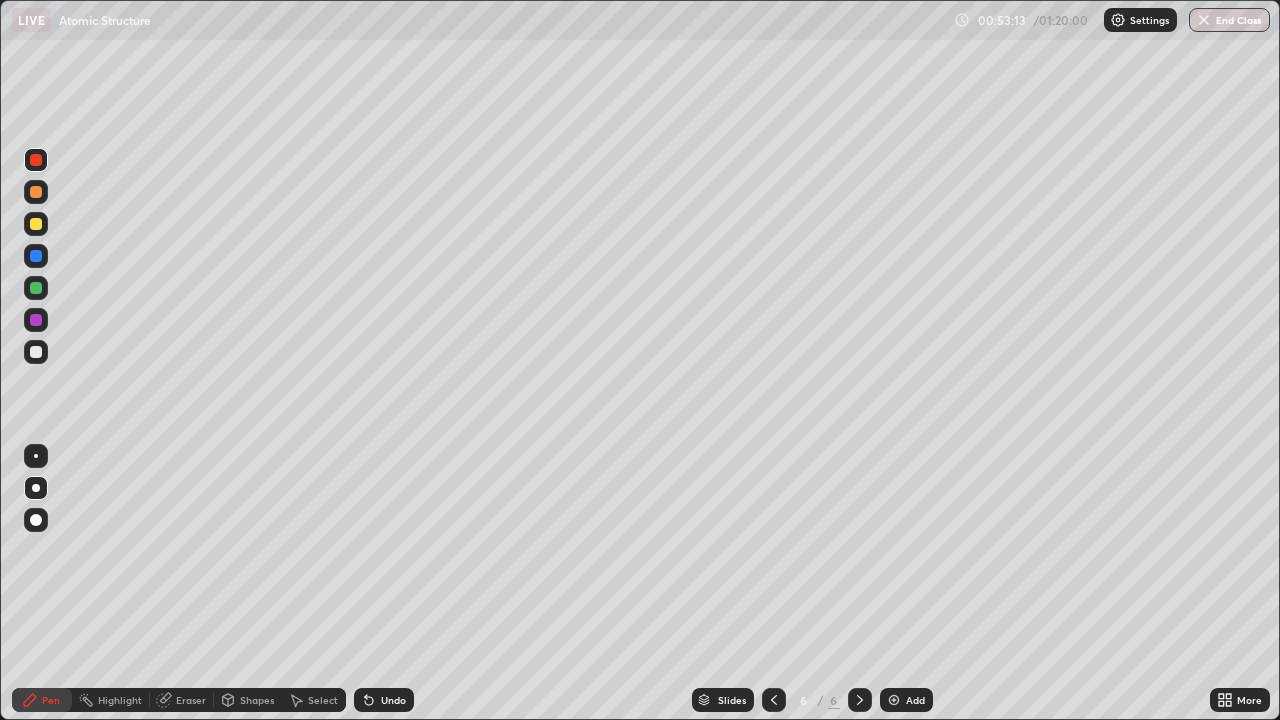 click on "Eraser" at bounding box center (182, 700) 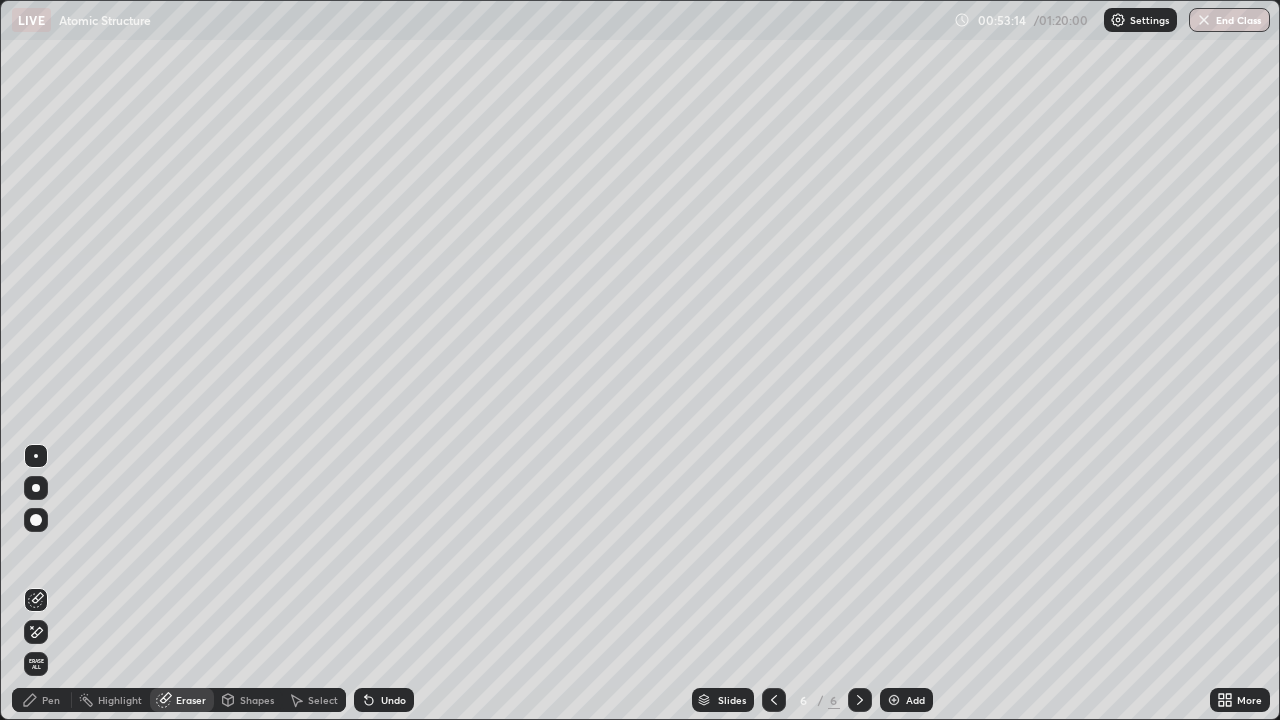 click 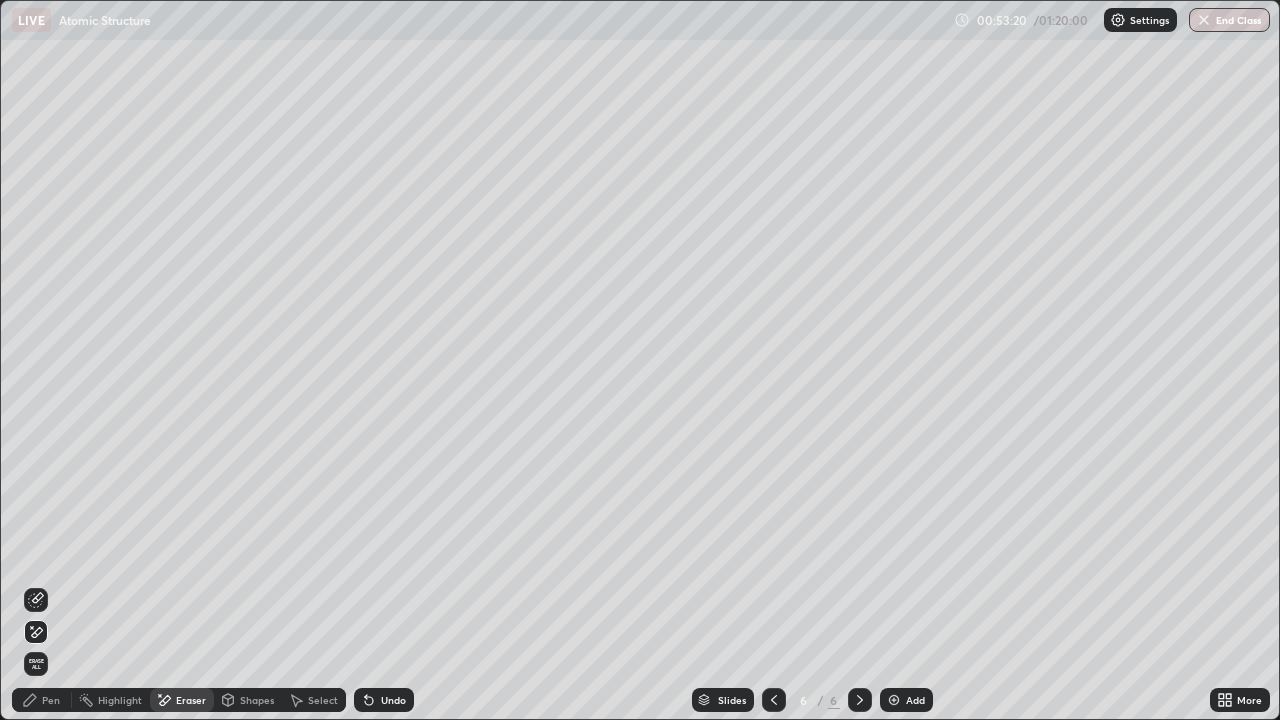 click on "Pen" at bounding box center [51, 700] 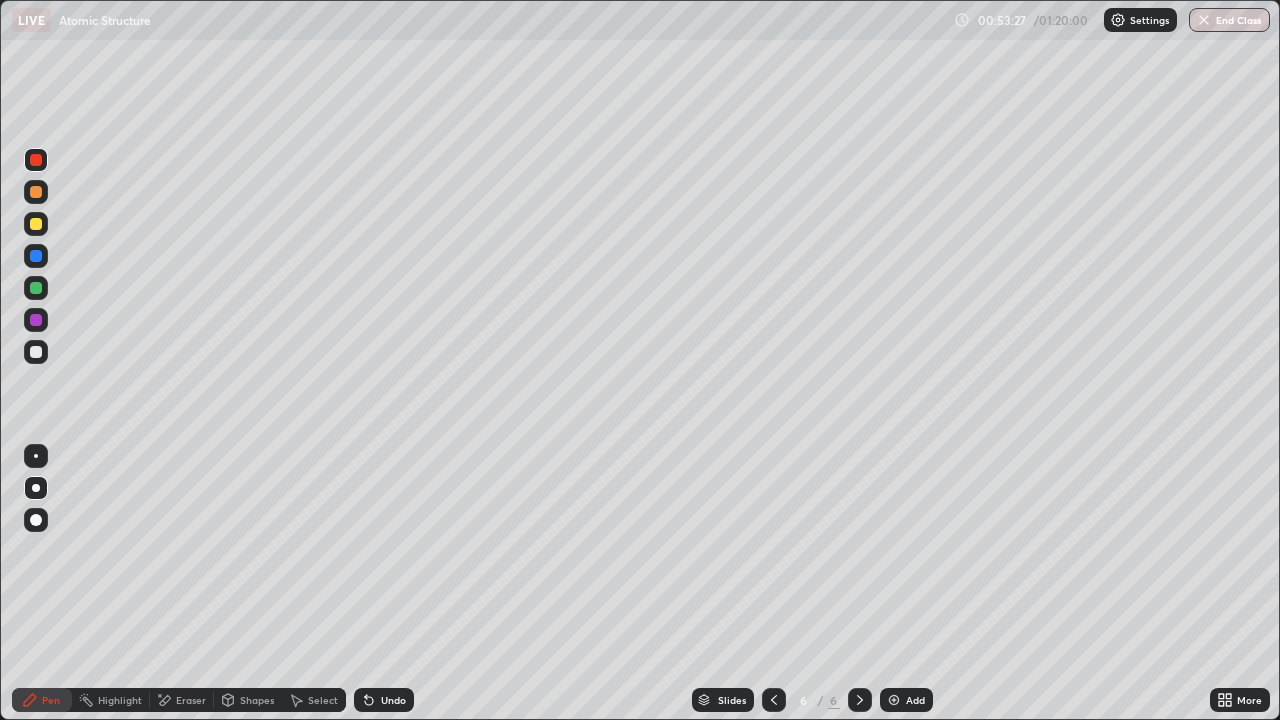 click at bounding box center (36, 352) 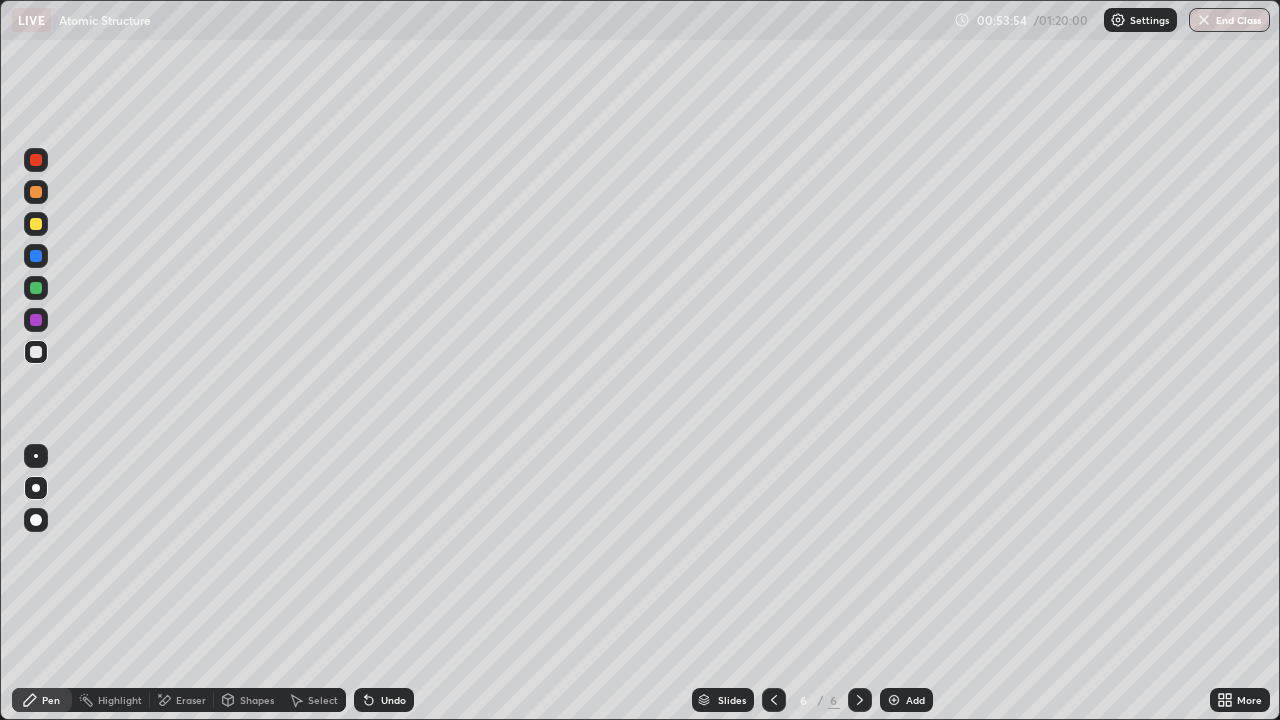 click at bounding box center (894, 700) 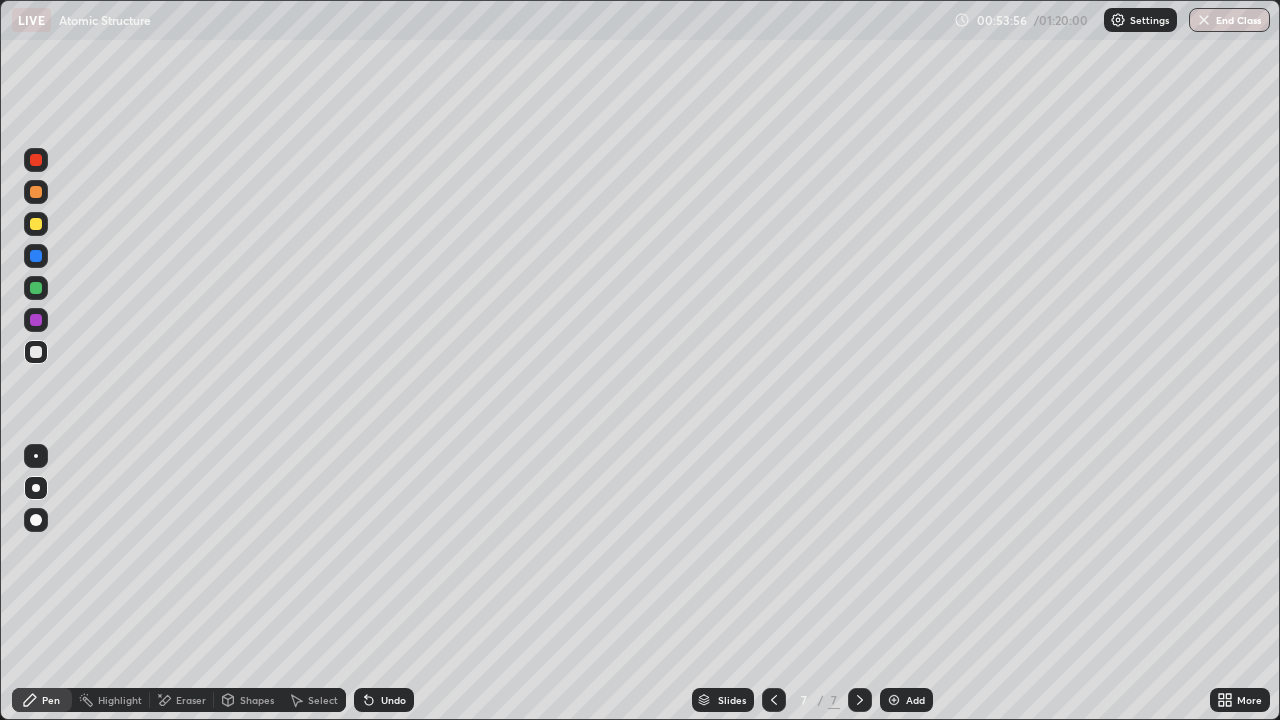 click at bounding box center [36, 352] 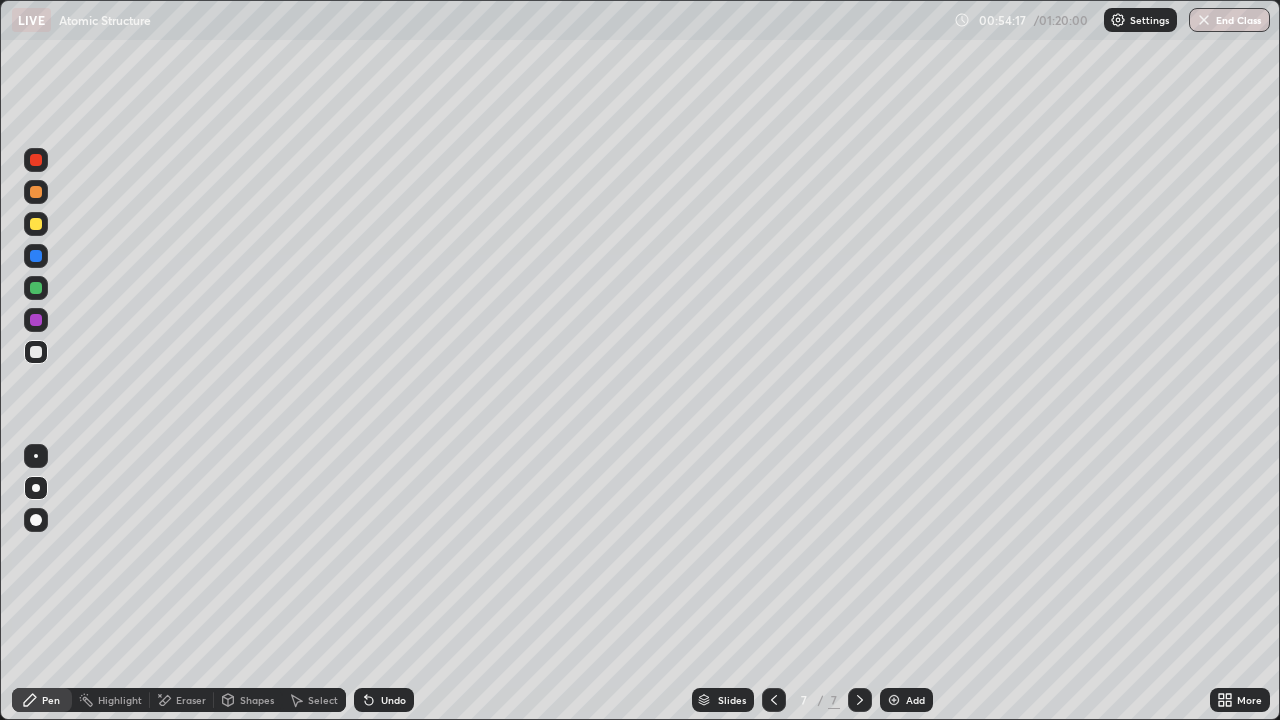 click at bounding box center (36, 192) 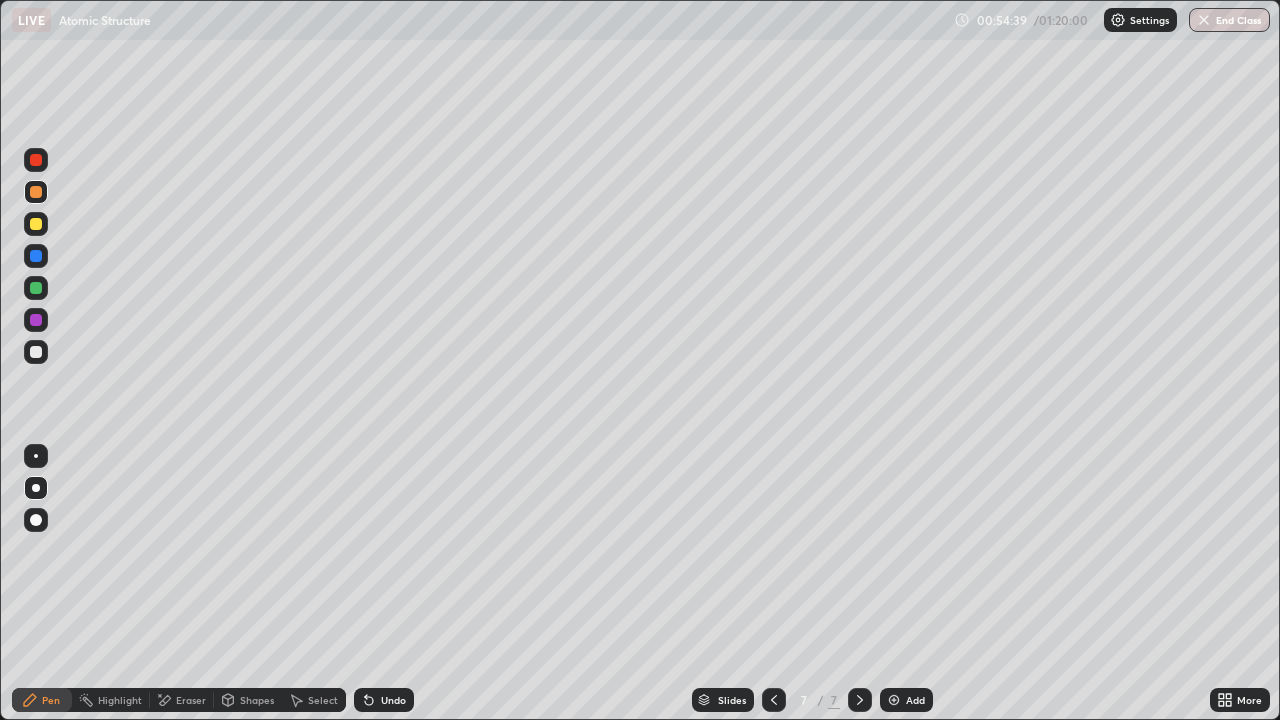 click at bounding box center [36, 352] 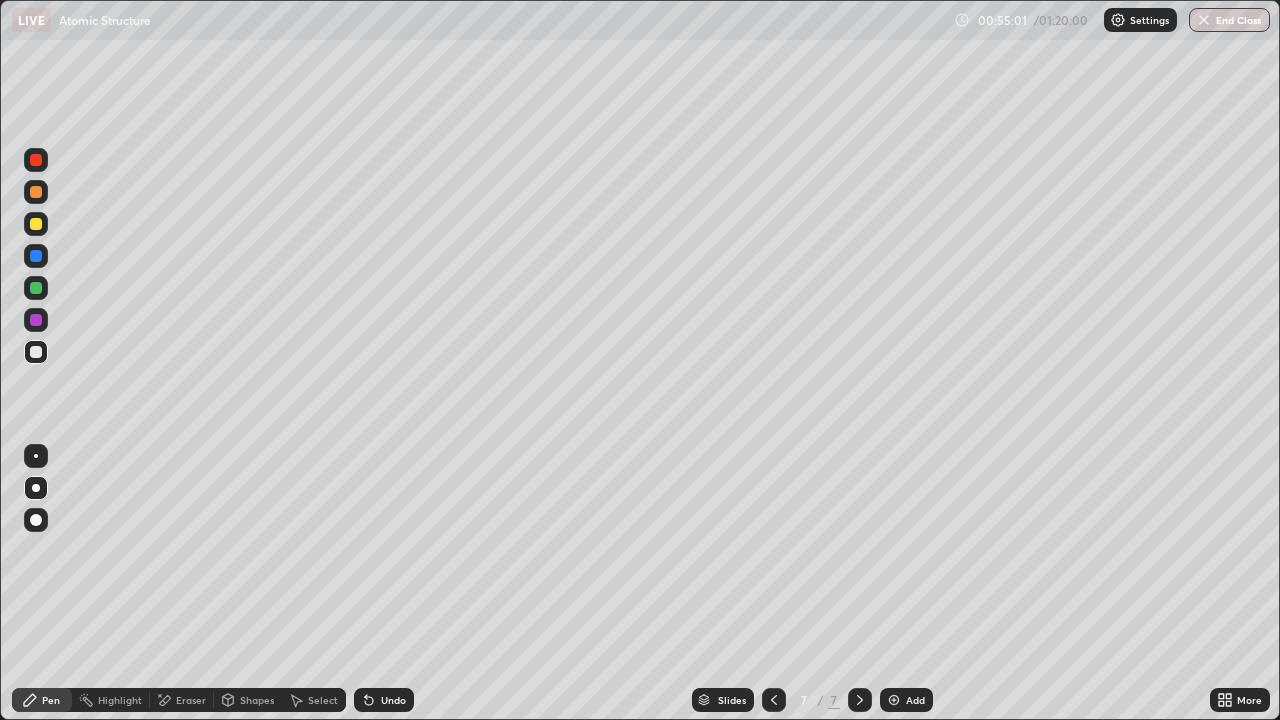 click at bounding box center (36, 352) 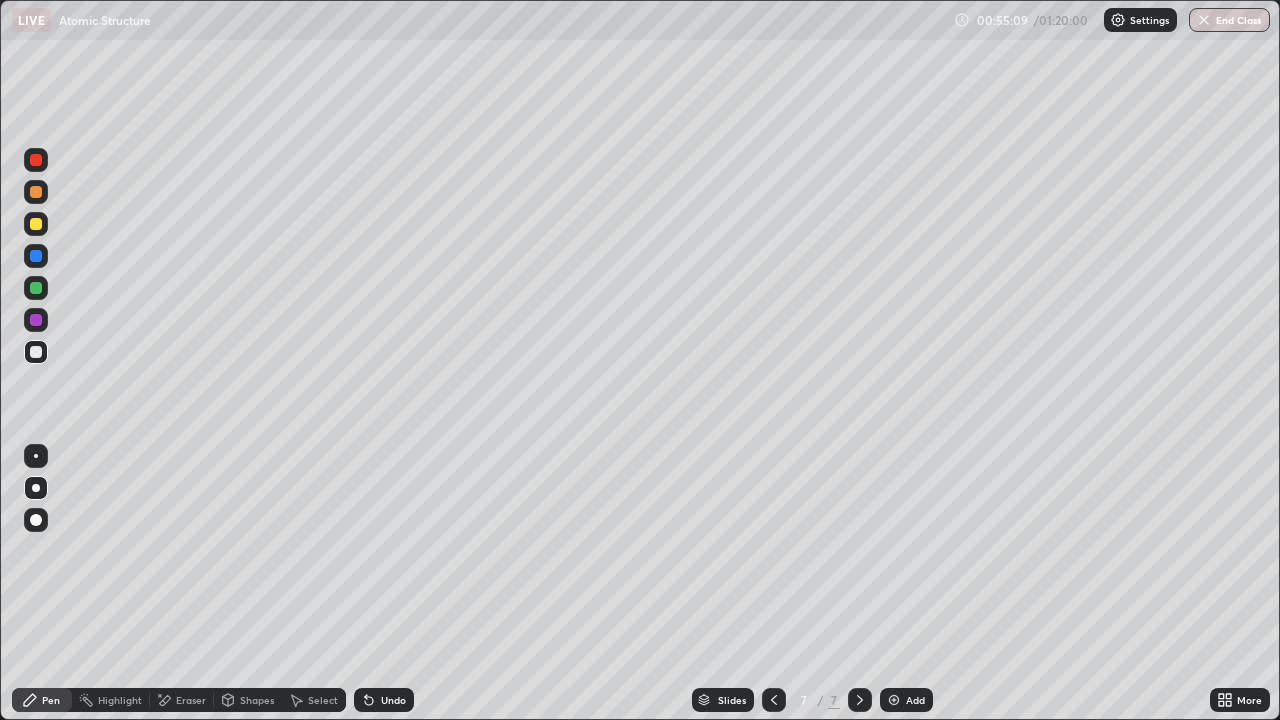 click at bounding box center (36, 352) 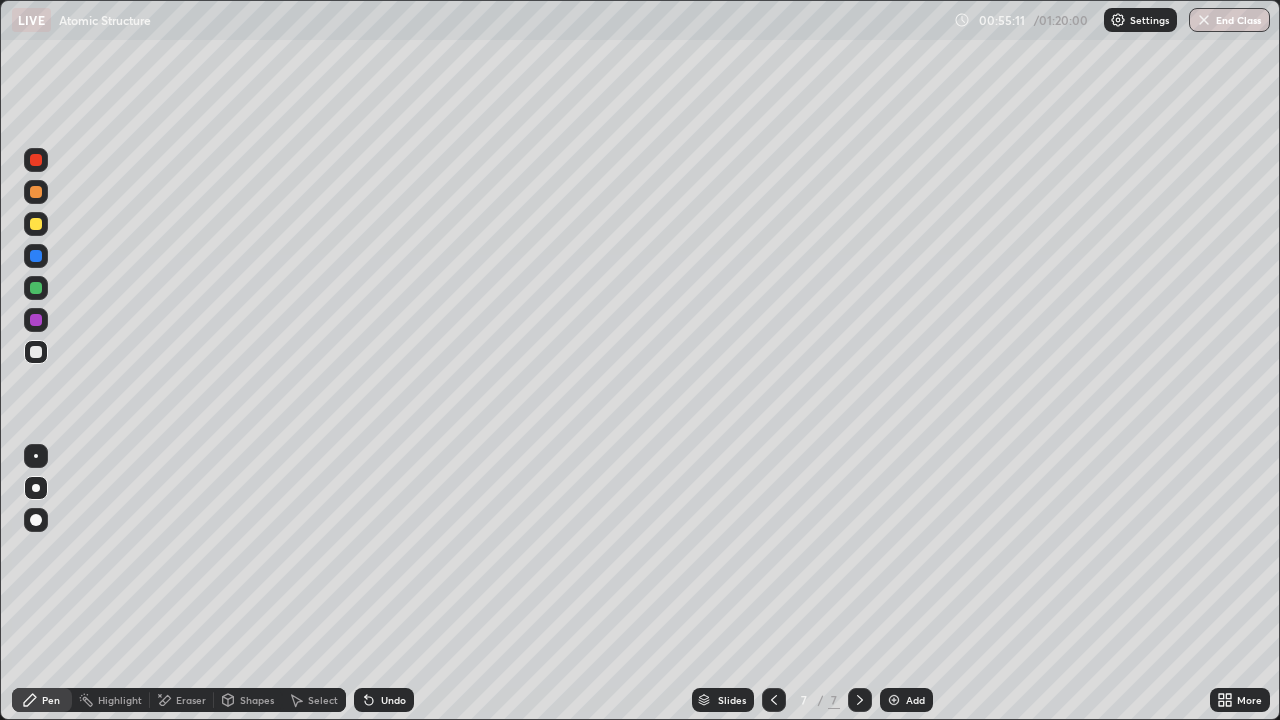 click at bounding box center (36, 288) 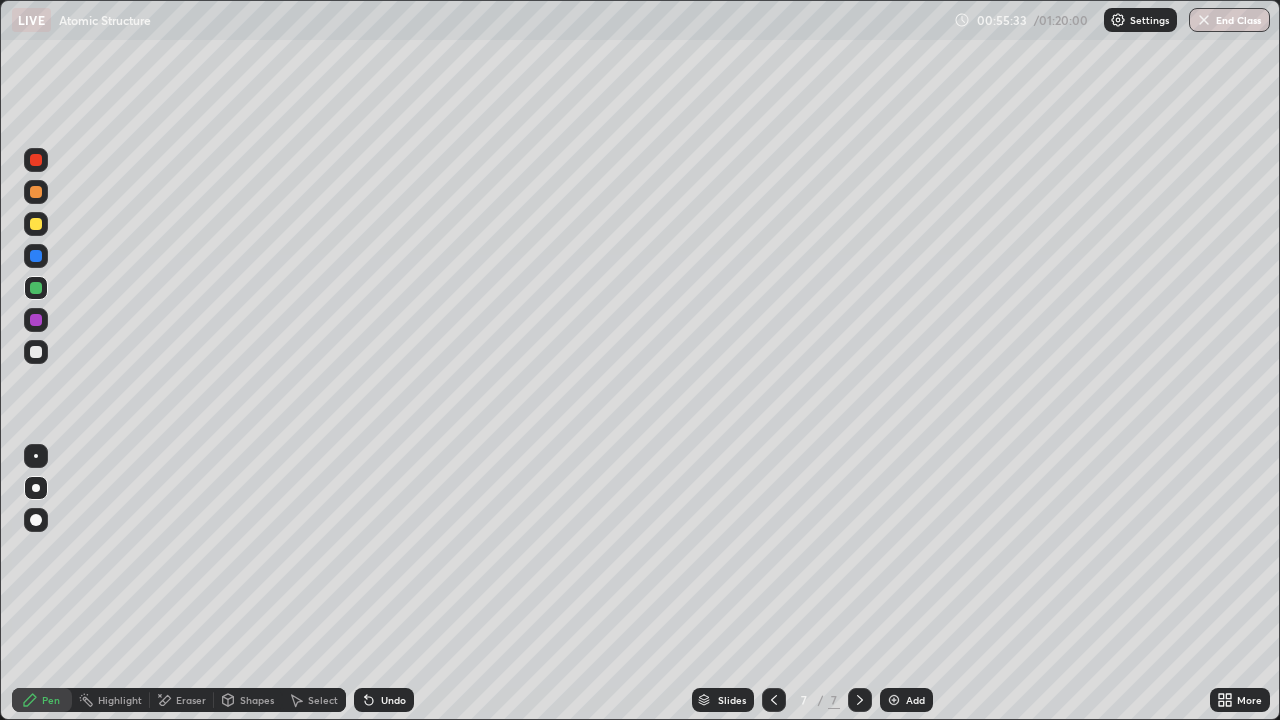 click at bounding box center (36, 256) 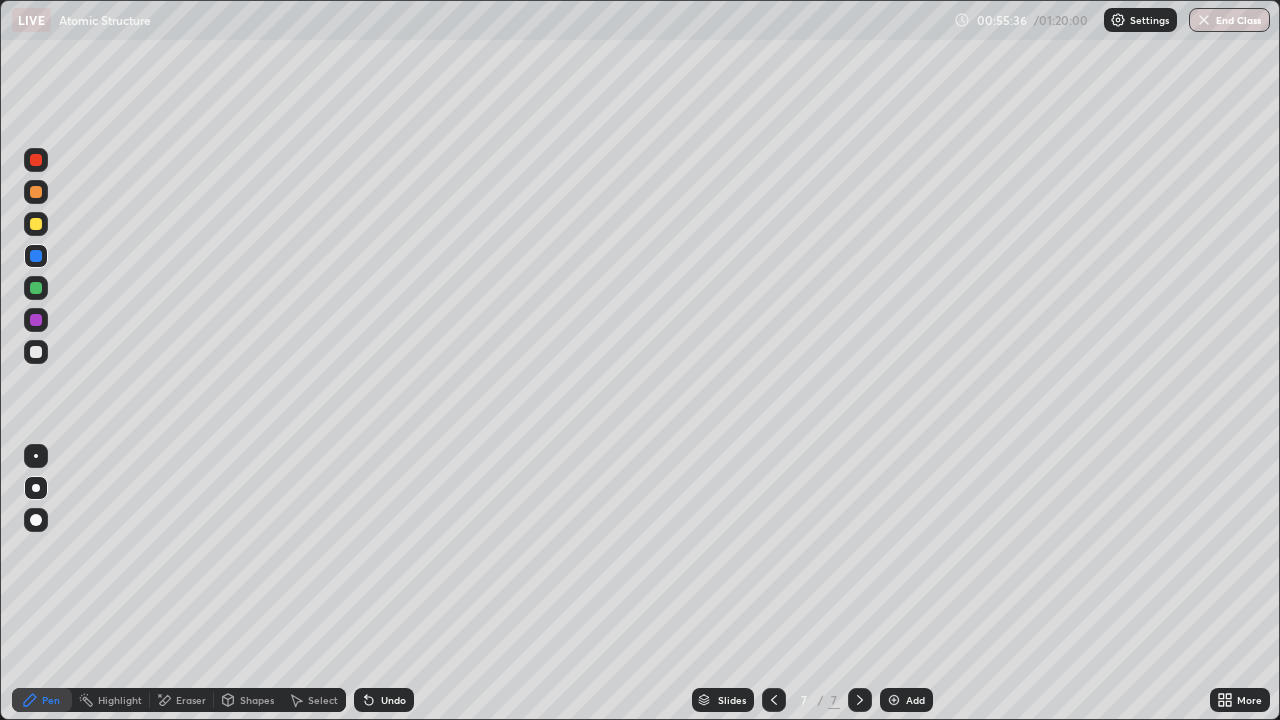 click at bounding box center [36, 224] 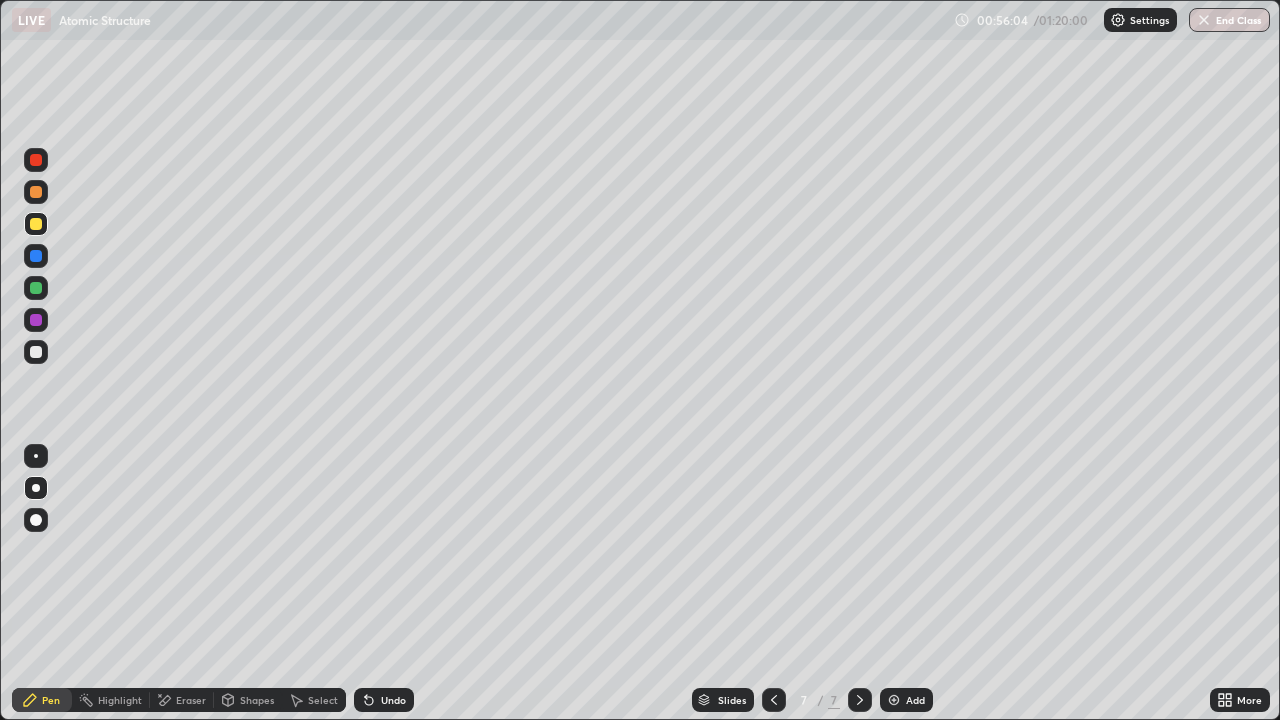 click at bounding box center (36, 352) 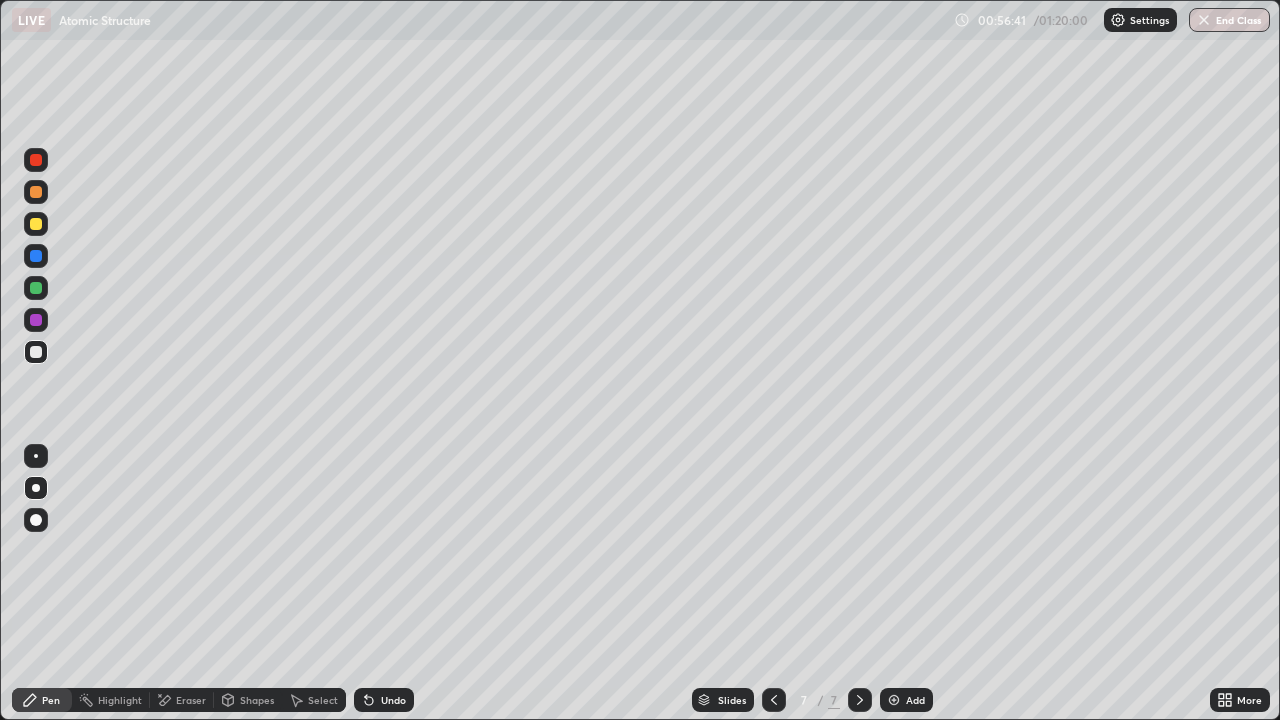 click on "Eraser" at bounding box center [191, 700] 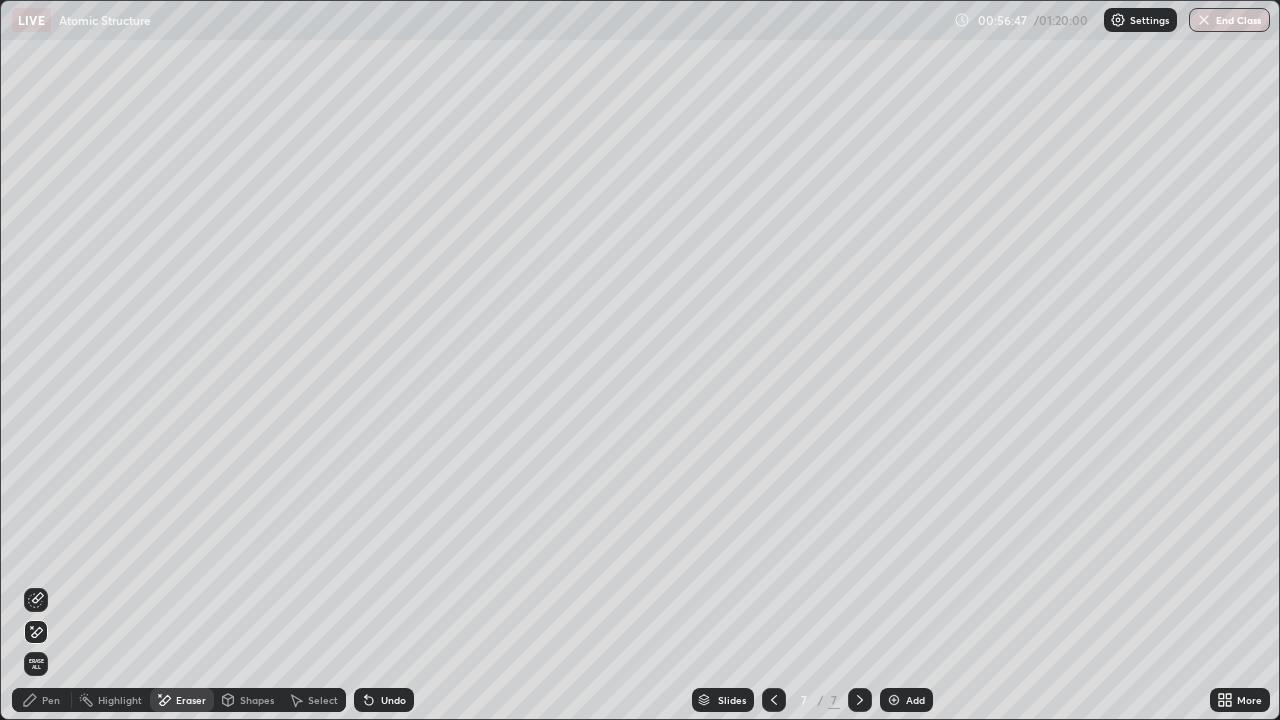 click on "Pen" at bounding box center (42, 700) 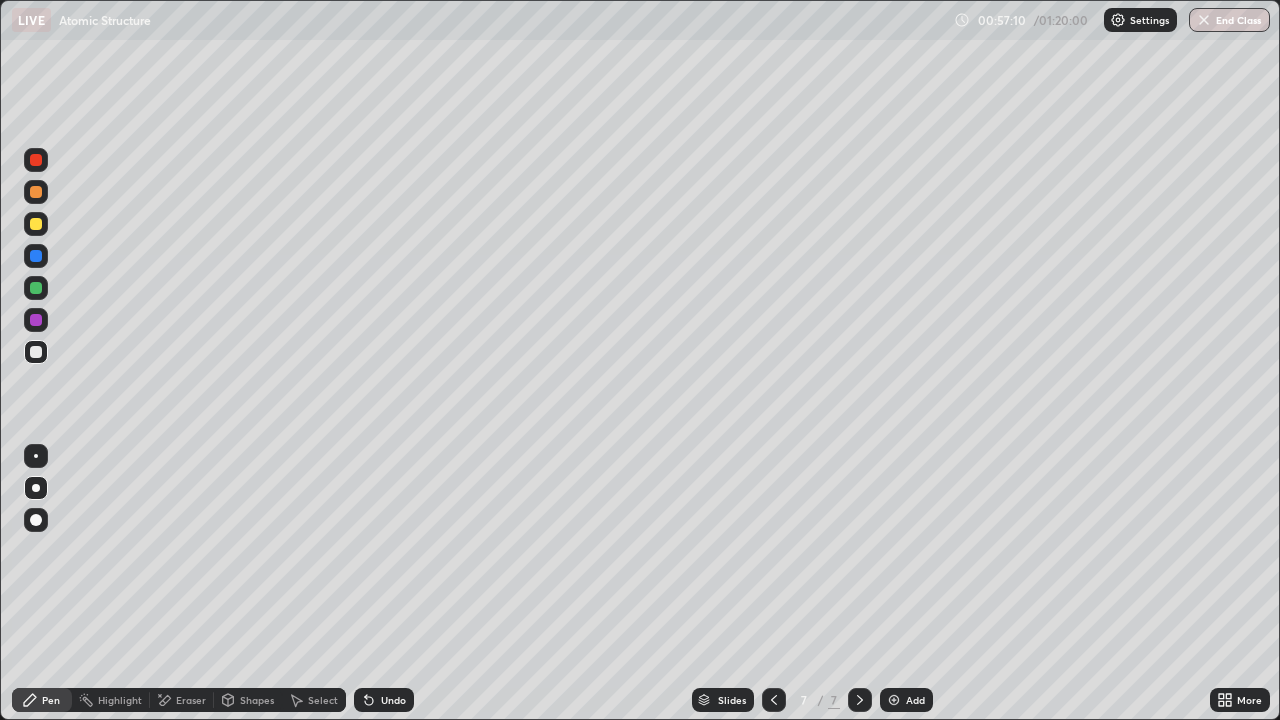 click at bounding box center (36, 192) 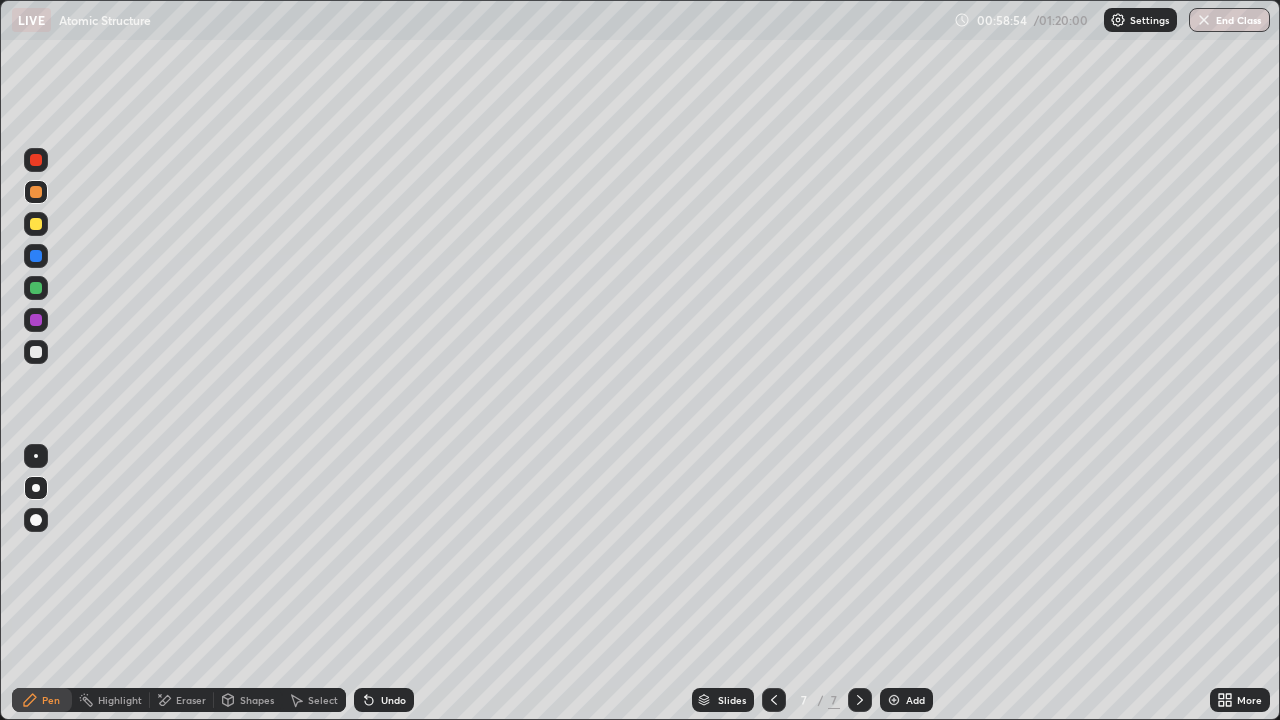 click at bounding box center (36, 352) 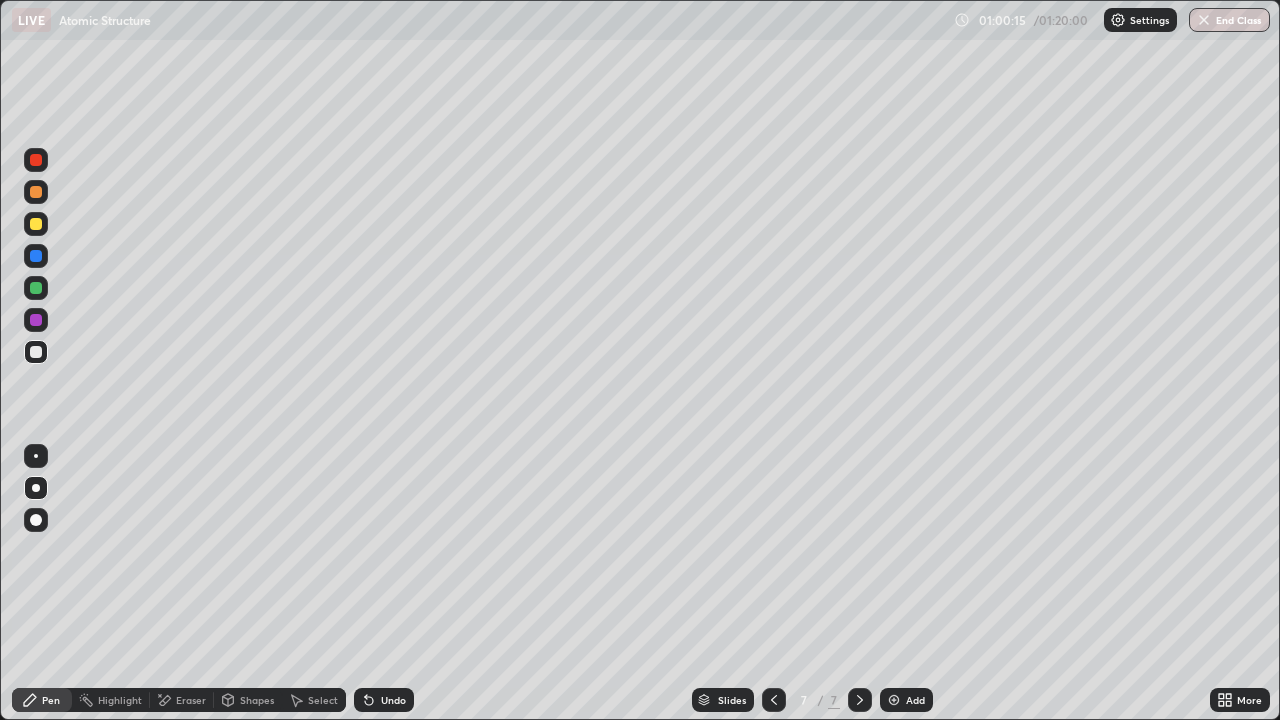 click at bounding box center (36, 288) 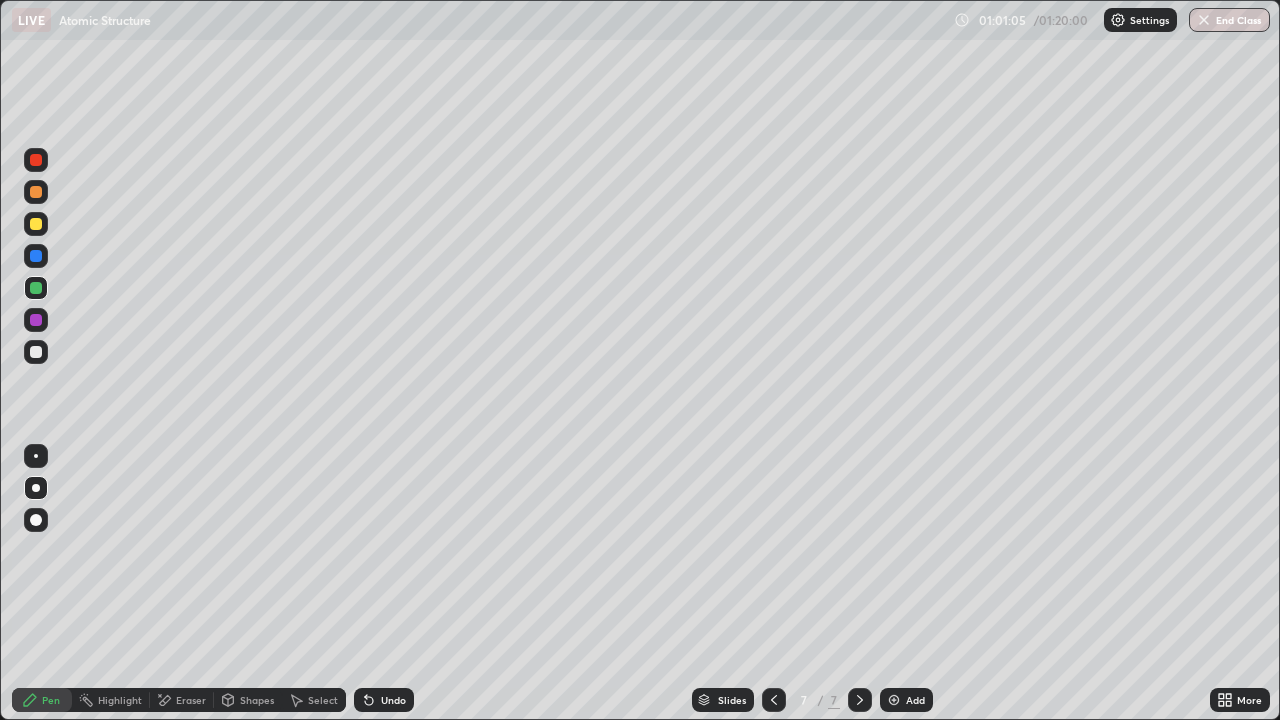 click 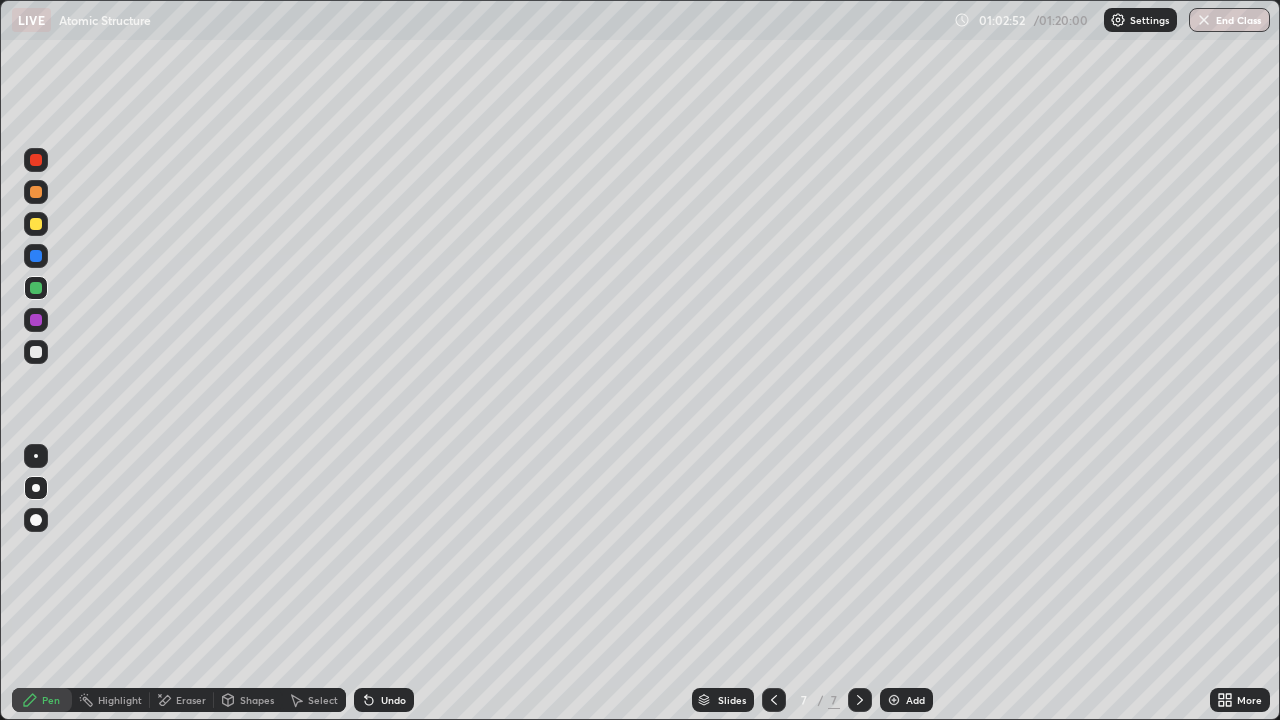 click on "LIVE Atomic Structure" at bounding box center (479, 20) 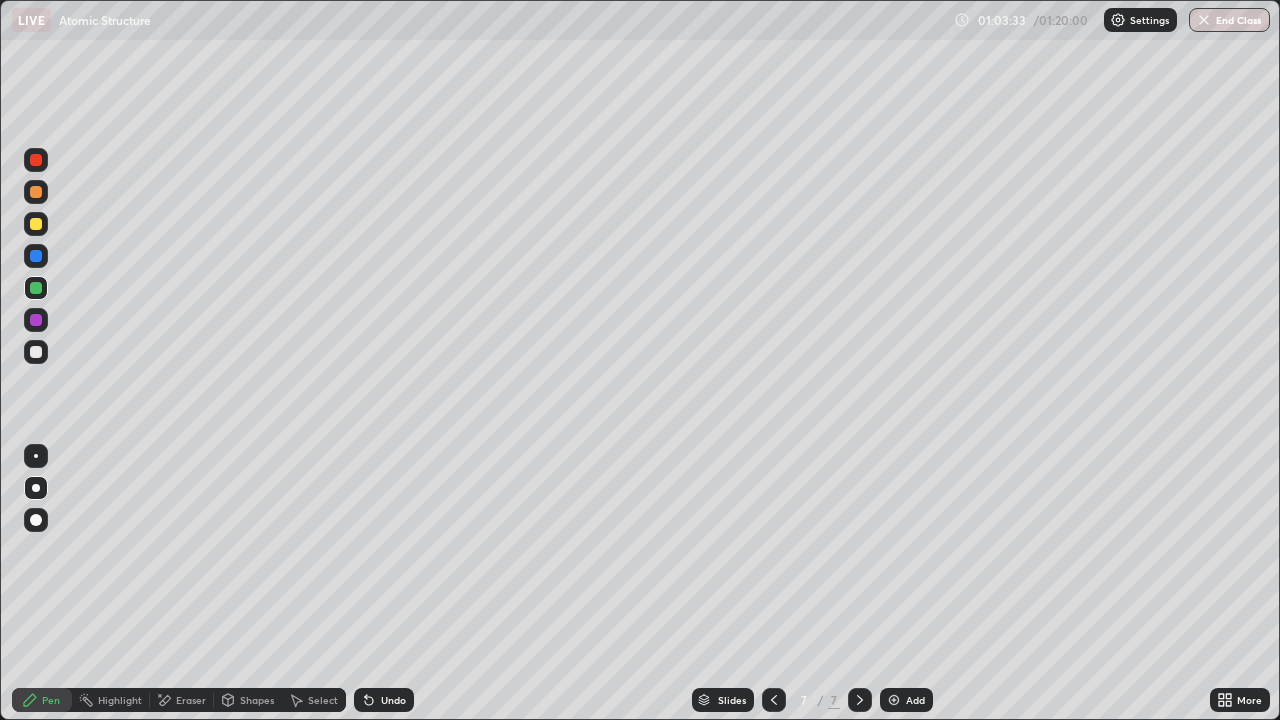 click on "Add" at bounding box center (915, 700) 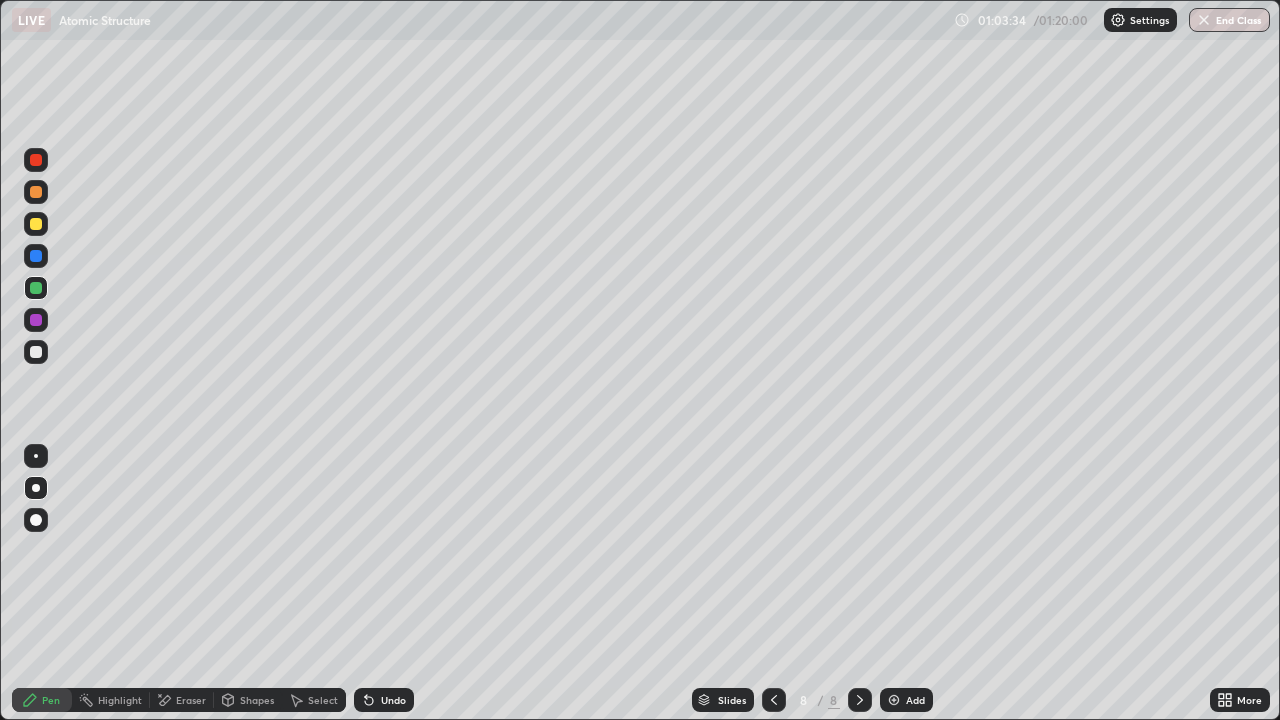 click at bounding box center [36, 352] 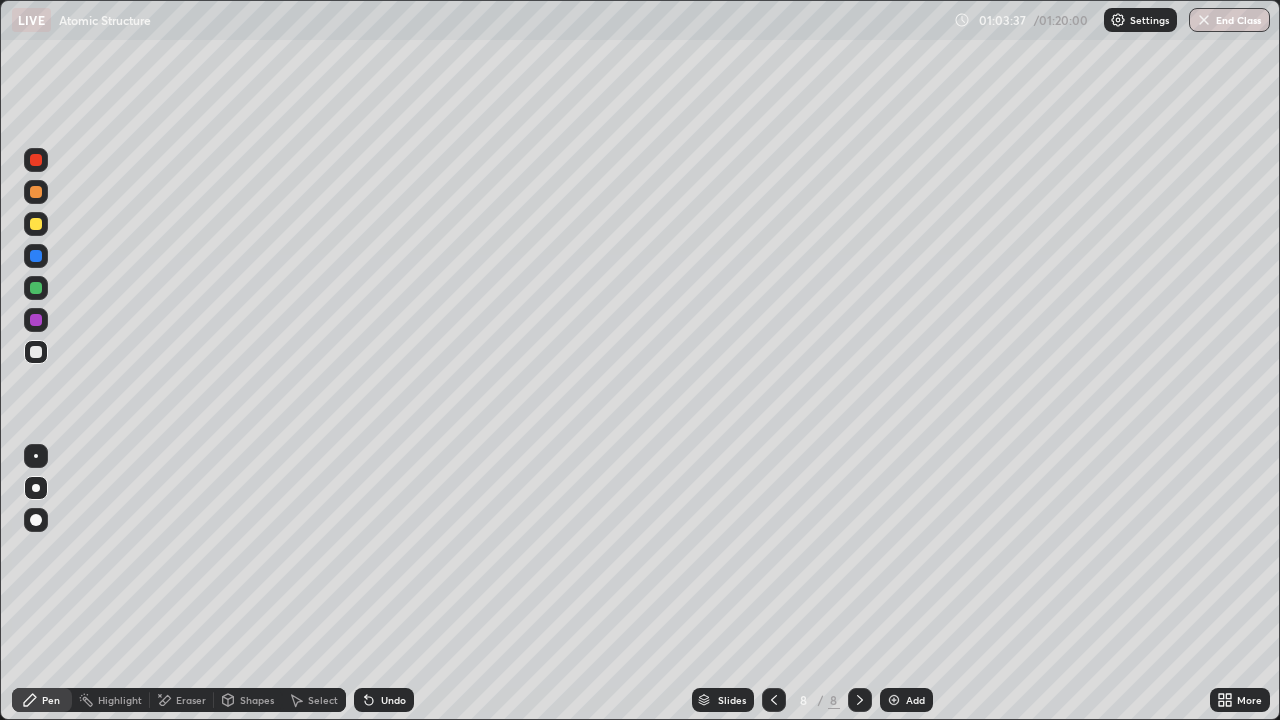 click at bounding box center [36, 192] 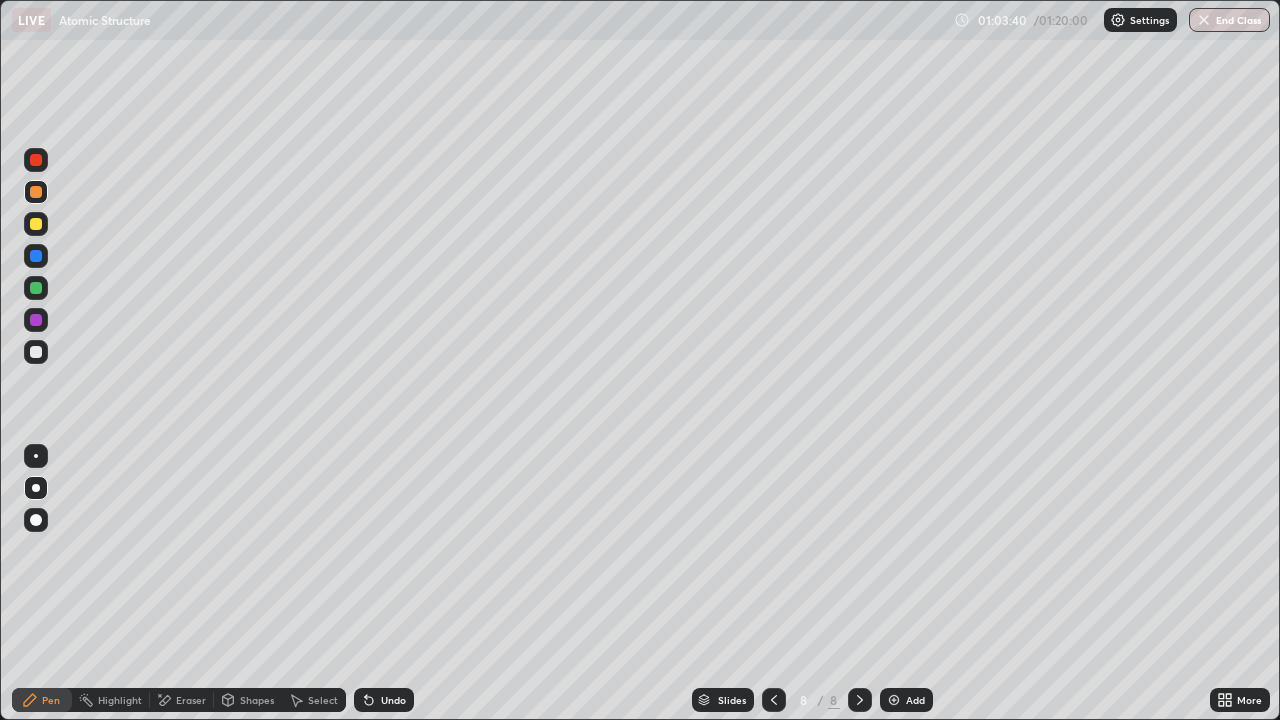 click at bounding box center [774, 700] 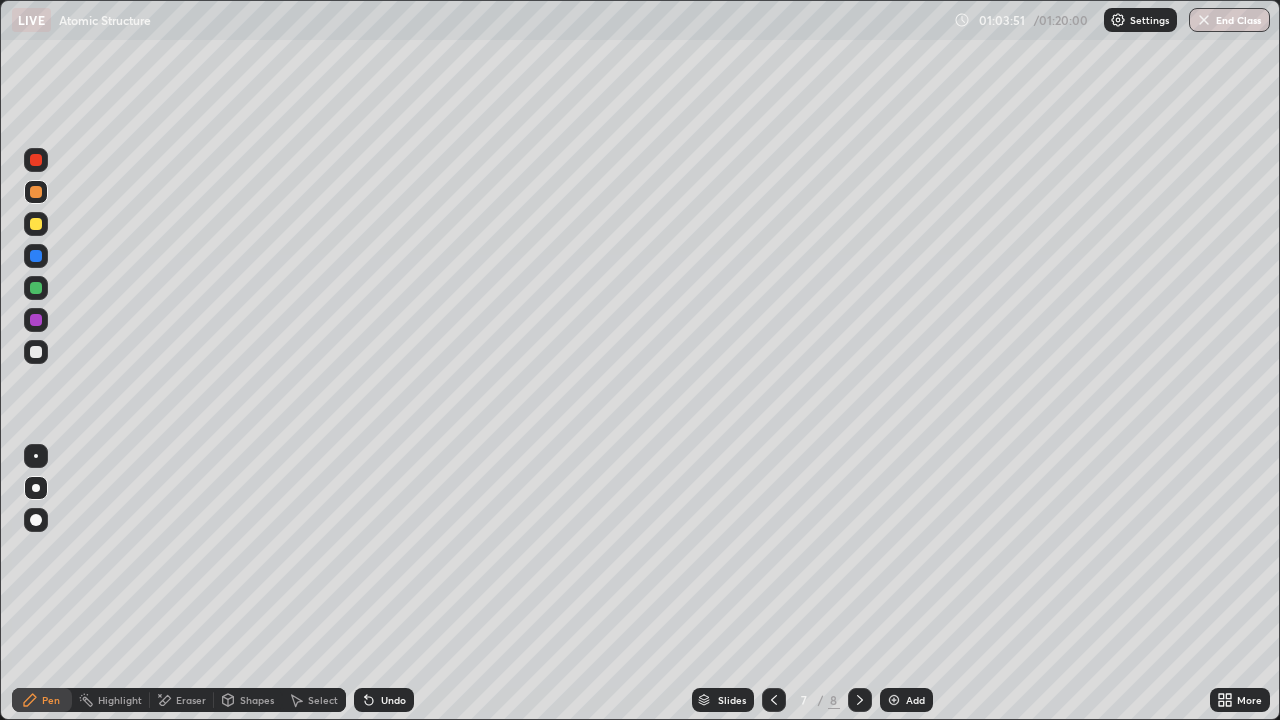 click at bounding box center [36, 160] 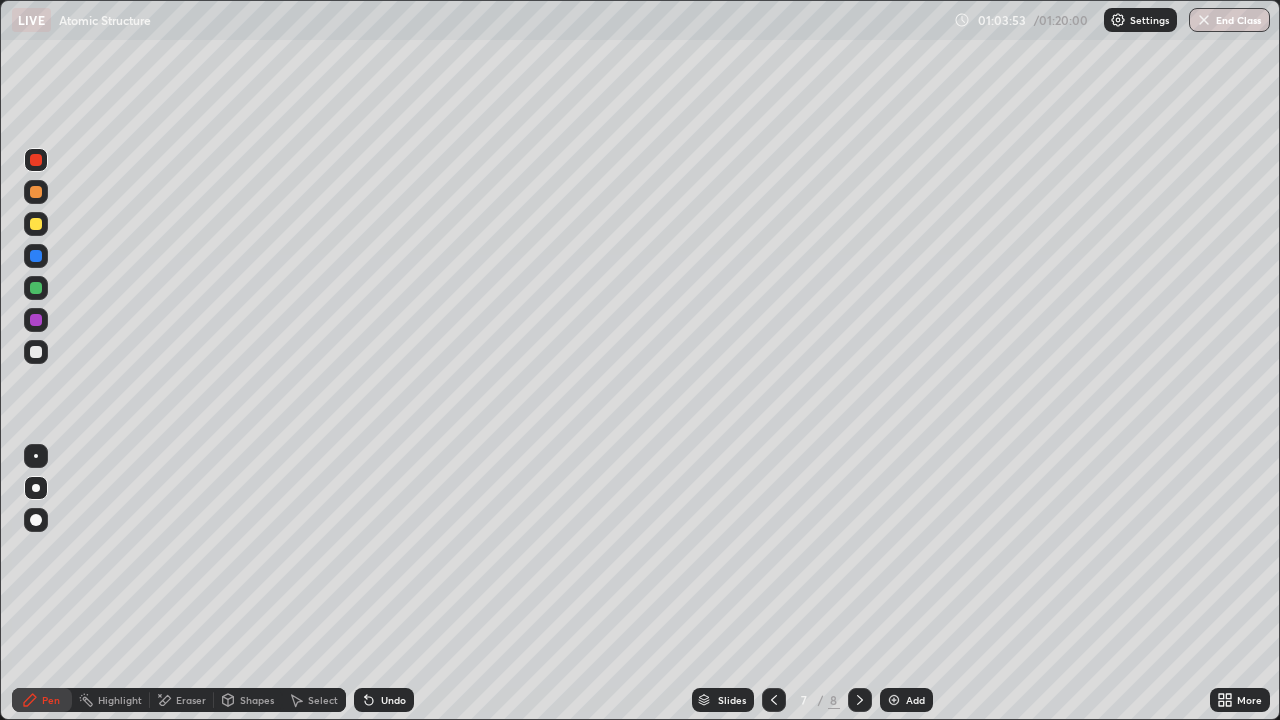 click at bounding box center (36, 224) 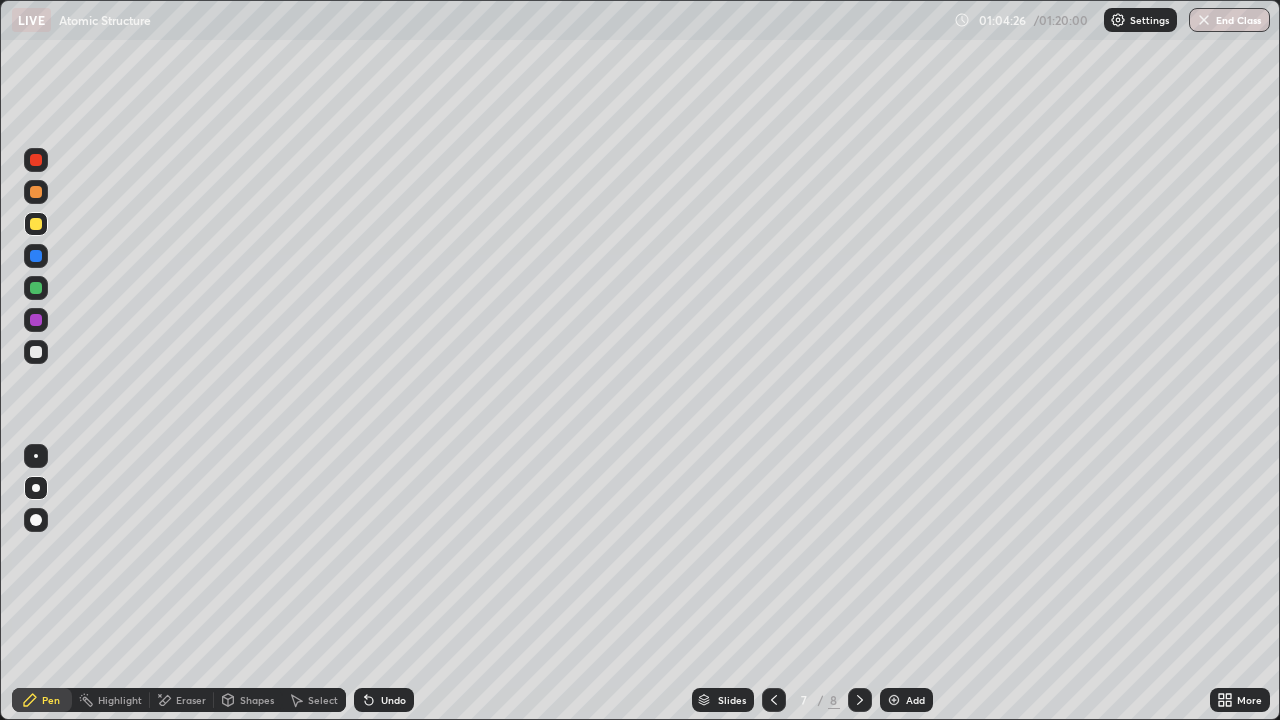 click at bounding box center (36, 320) 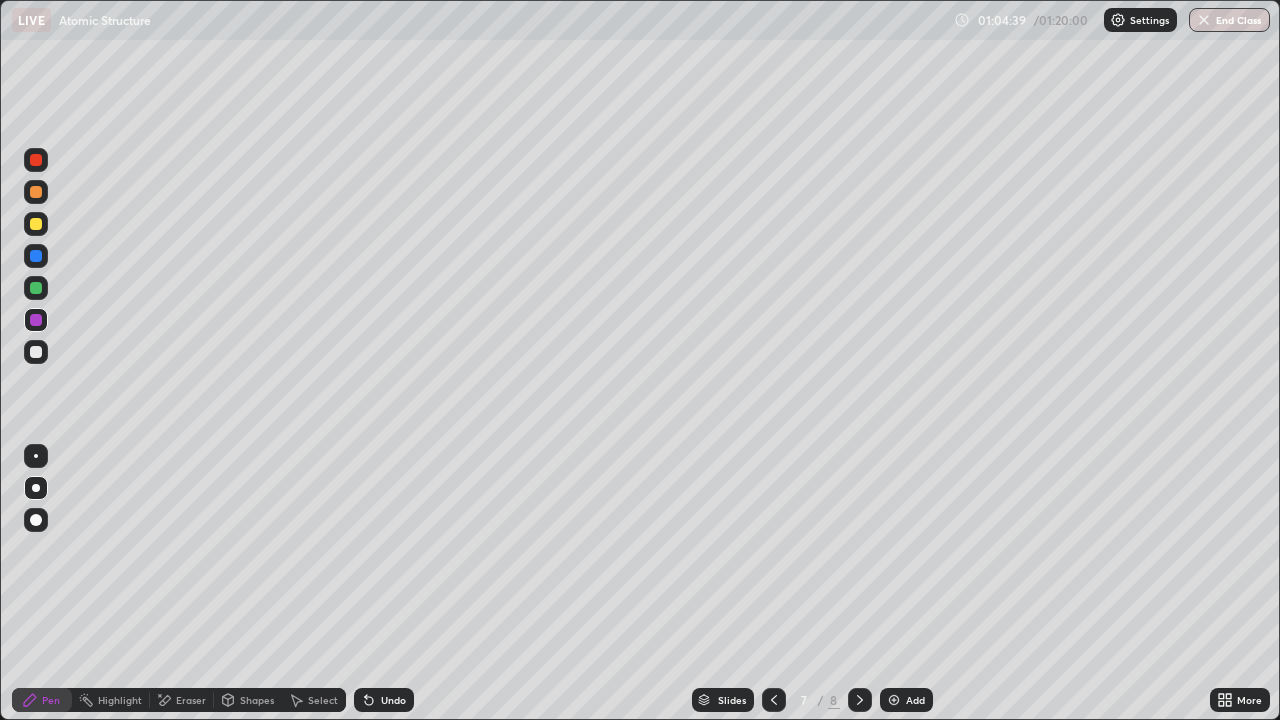 click at bounding box center (36, 256) 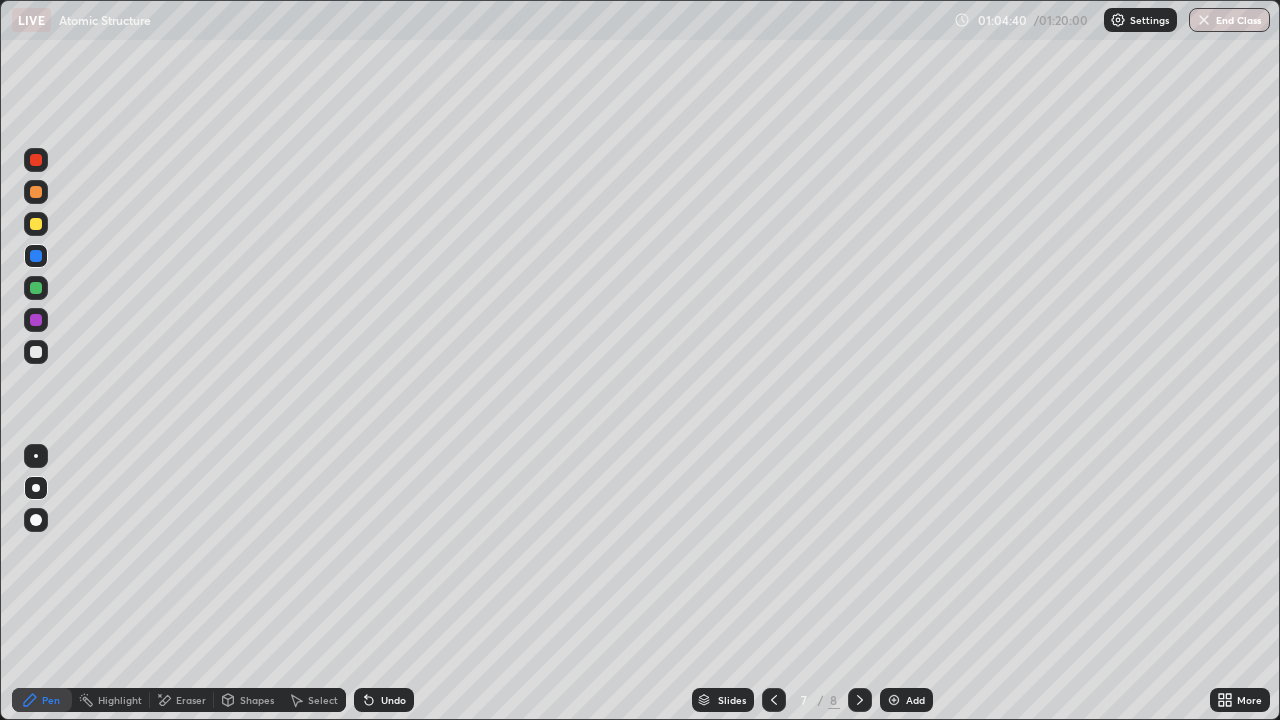 click at bounding box center [36, 224] 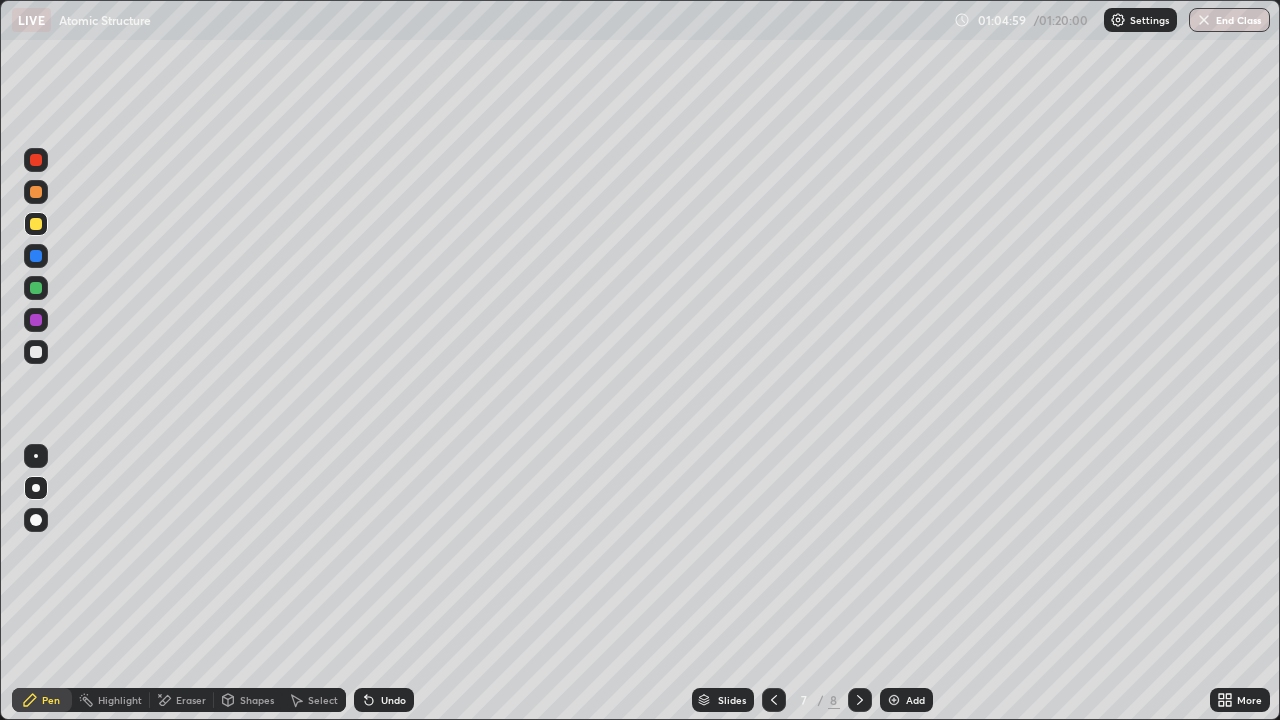 click at bounding box center (36, 352) 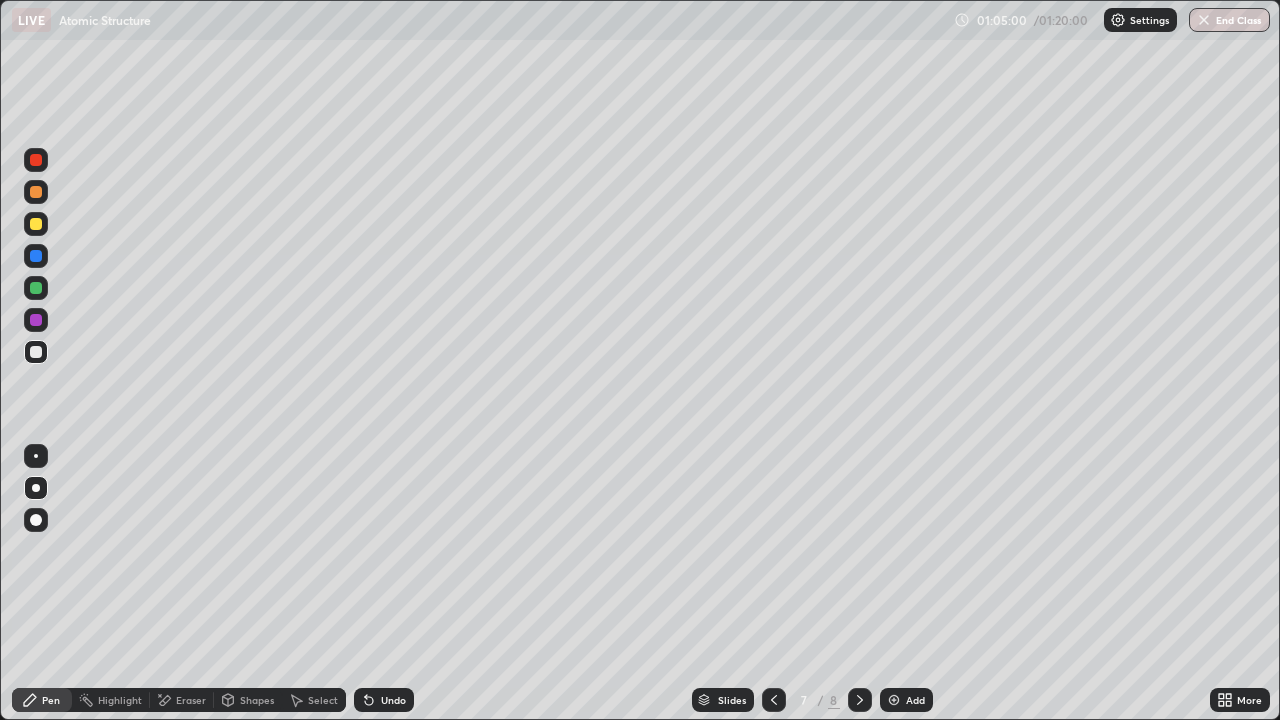 click at bounding box center [36, 192] 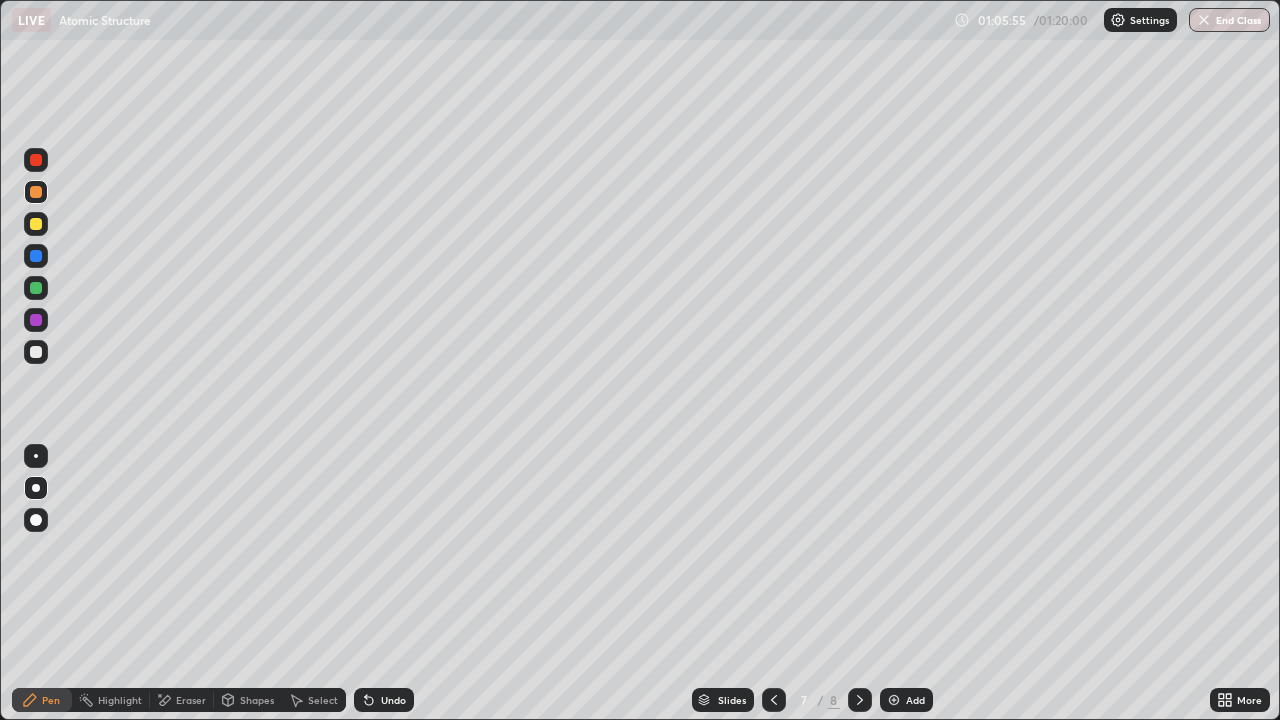 click on "Highlight" at bounding box center (120, 700) 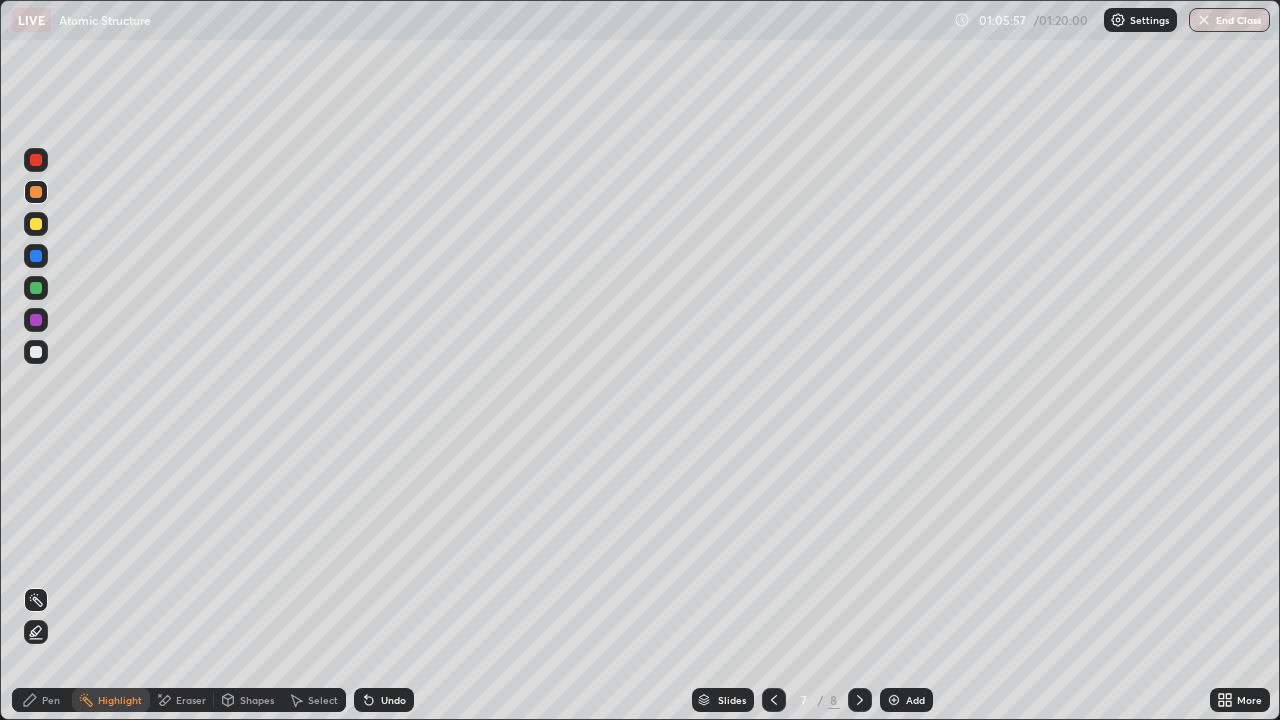 click on "Eraser" at bounding box center [191, 700] 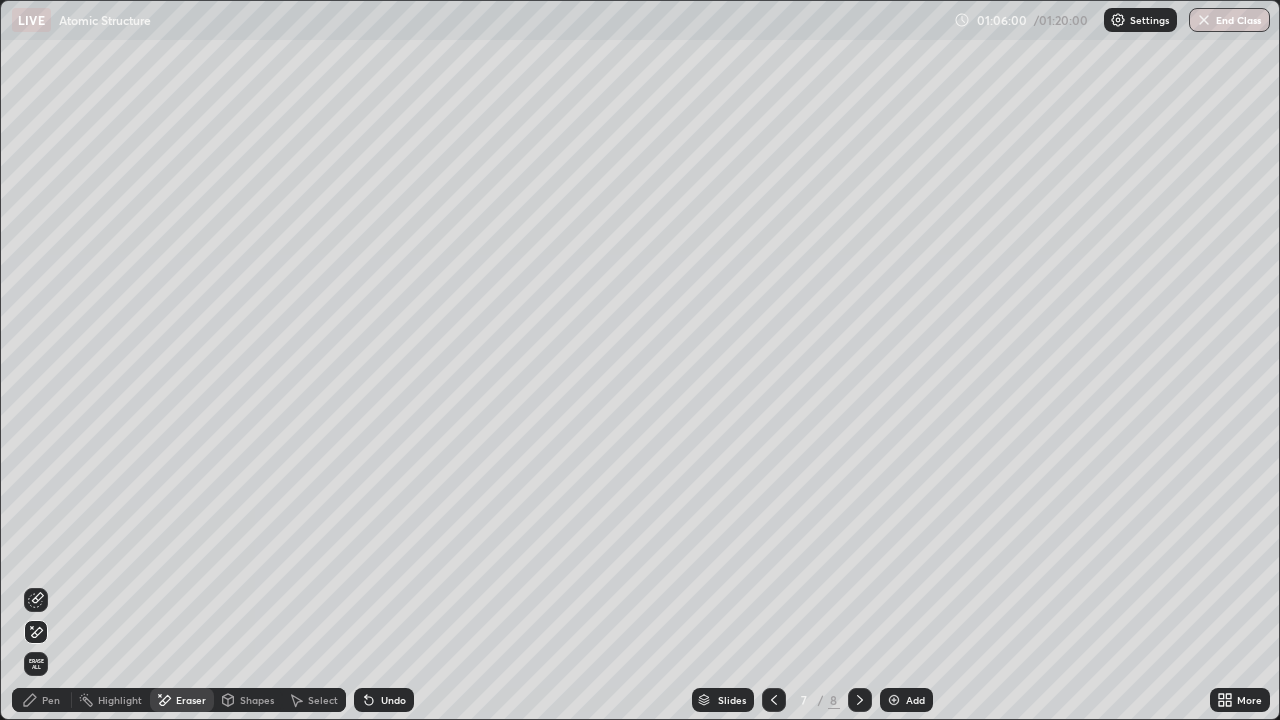 click on "Pen" at bounding box center [42, 700] 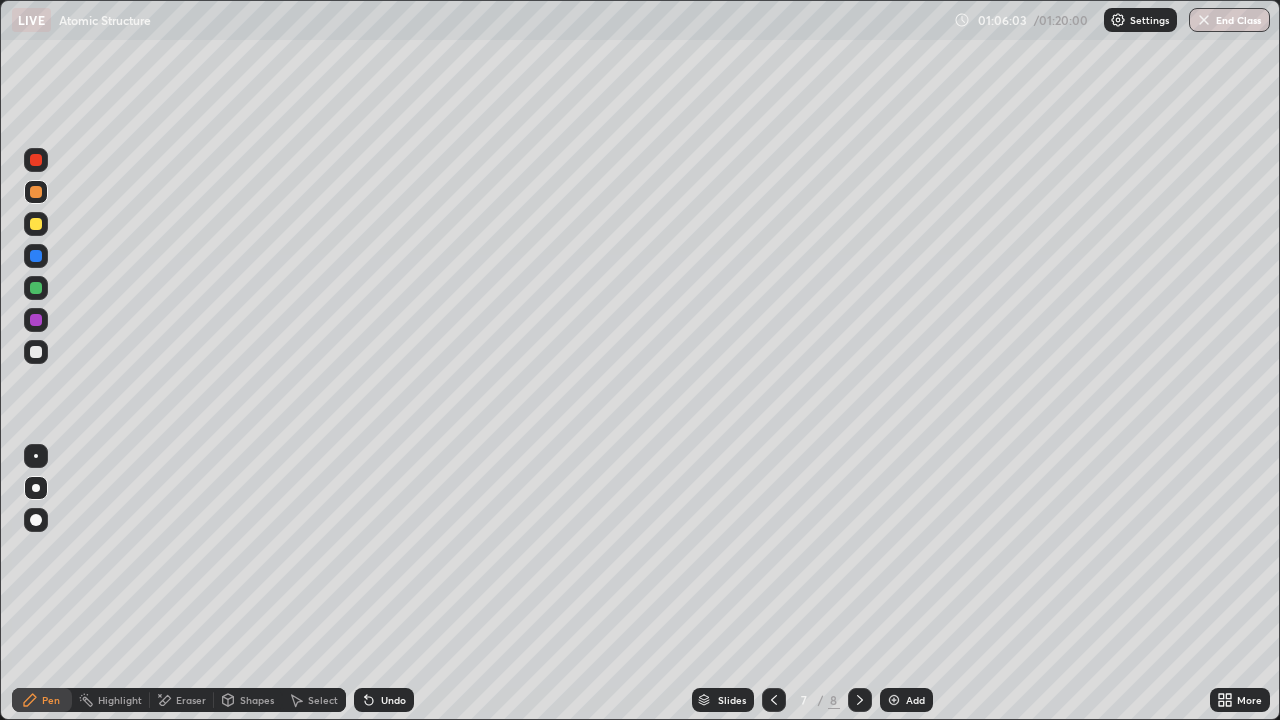 click 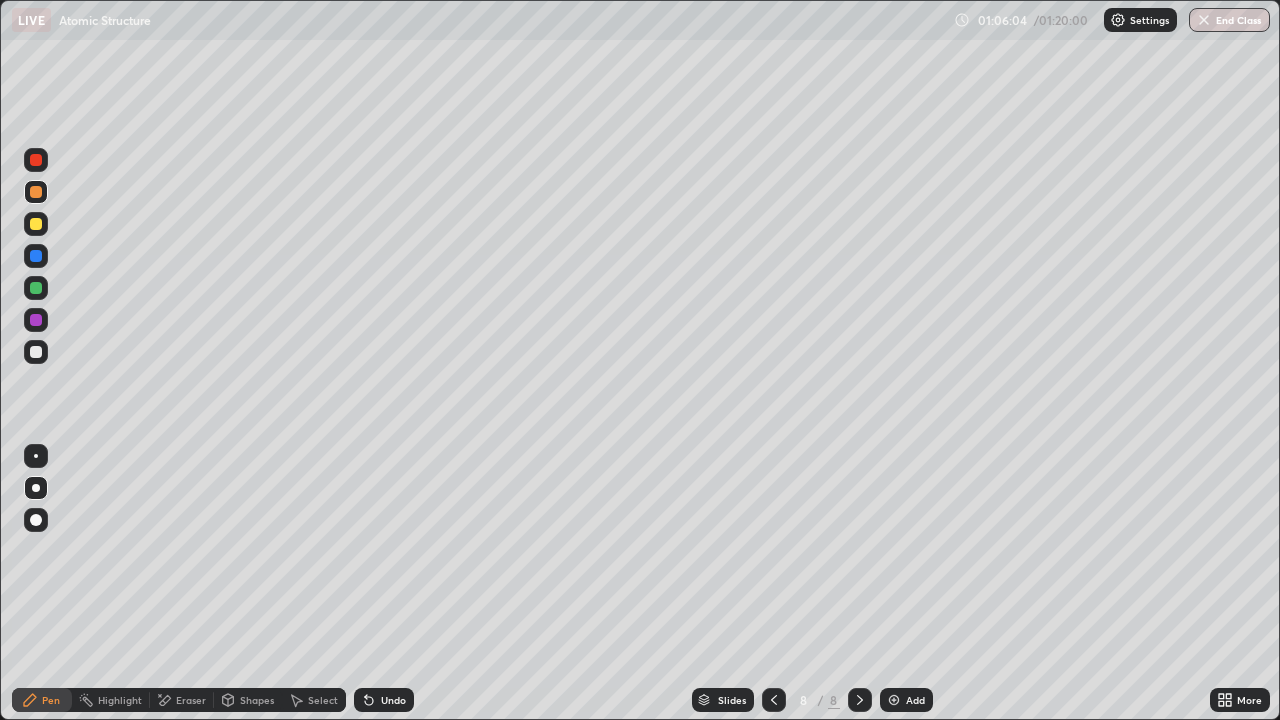 click at bounding box center [36, 160] 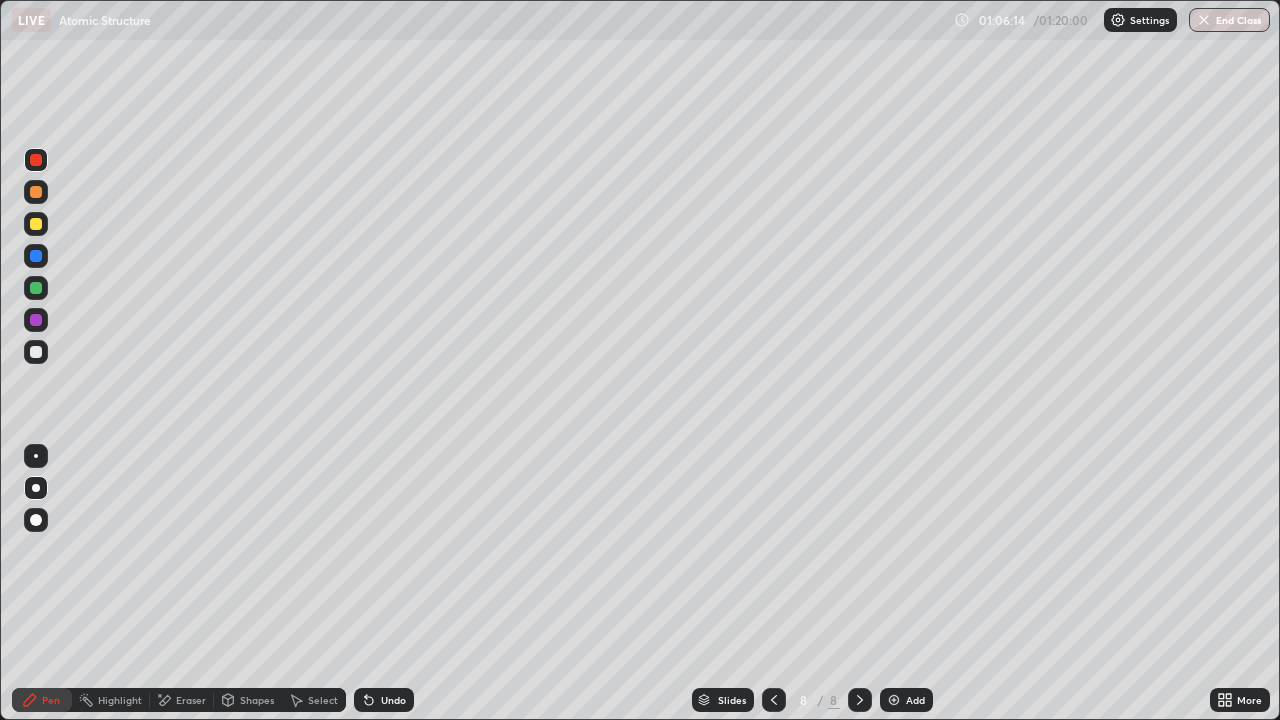 click on "Undo" at bounding box center [384, 700] 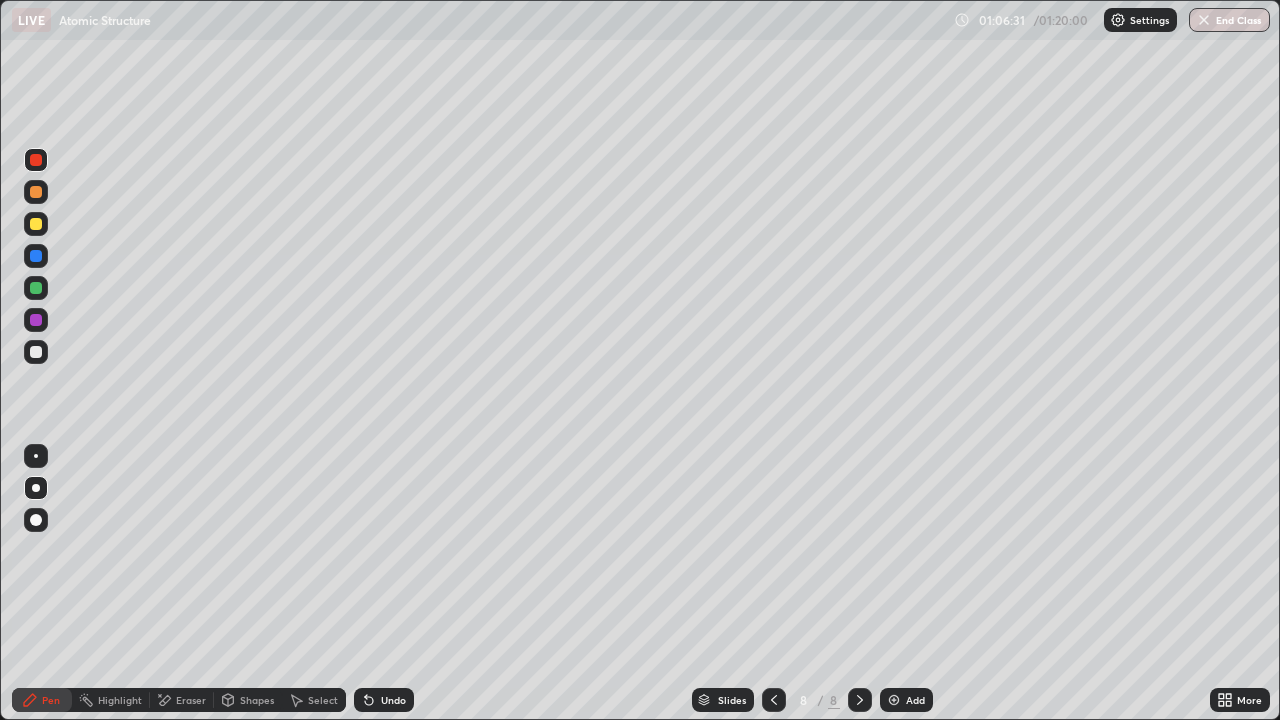 click at bounding box center [36, 352] 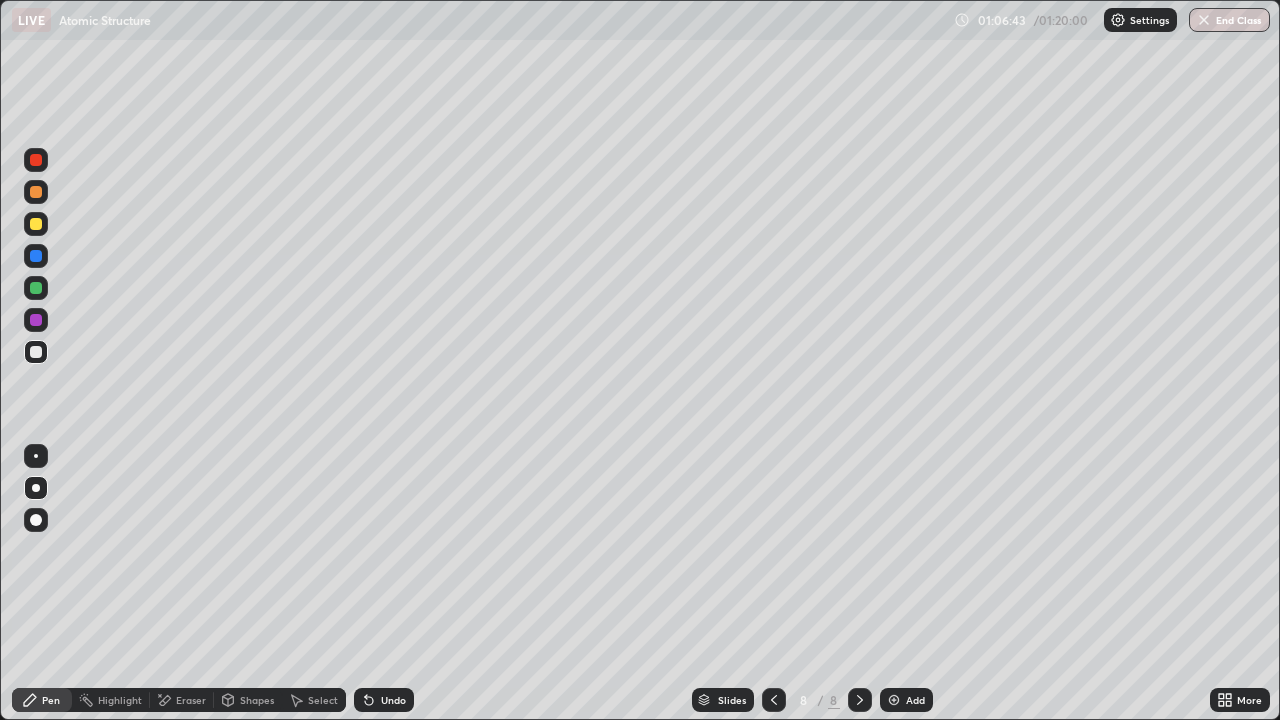 click at bounding box center [36, 352] 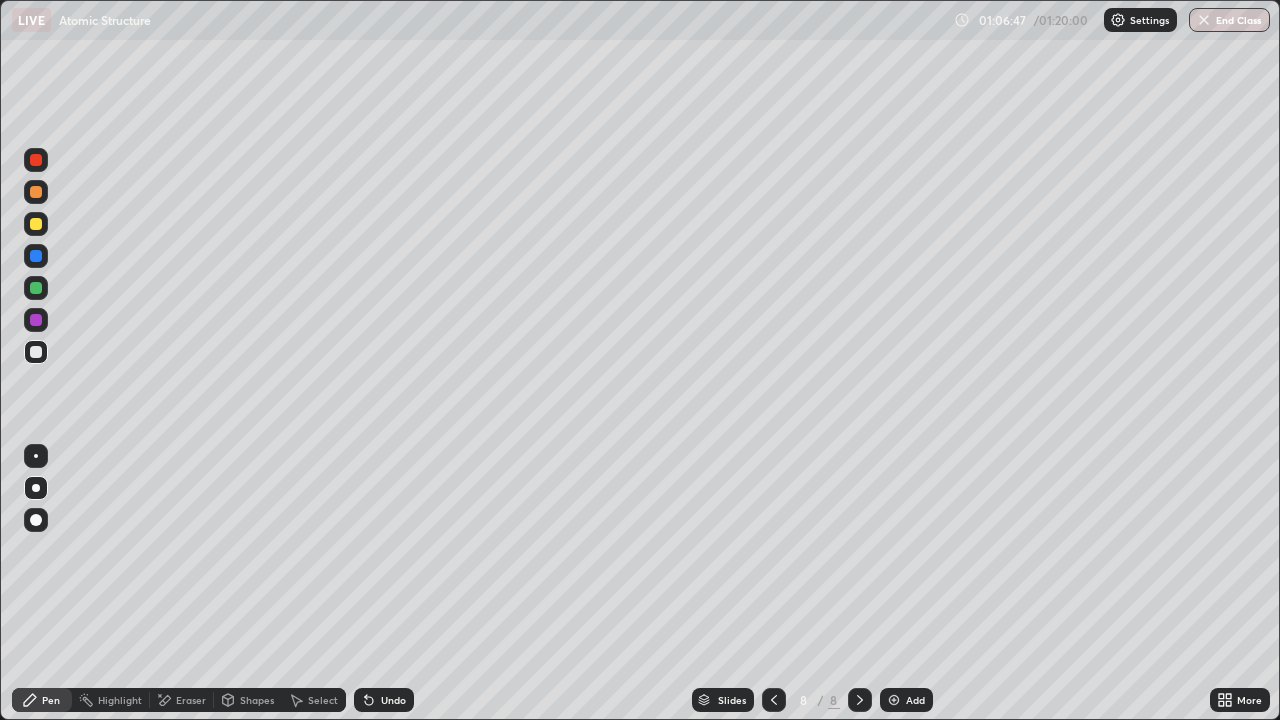 click at bounding box center [36, 224] 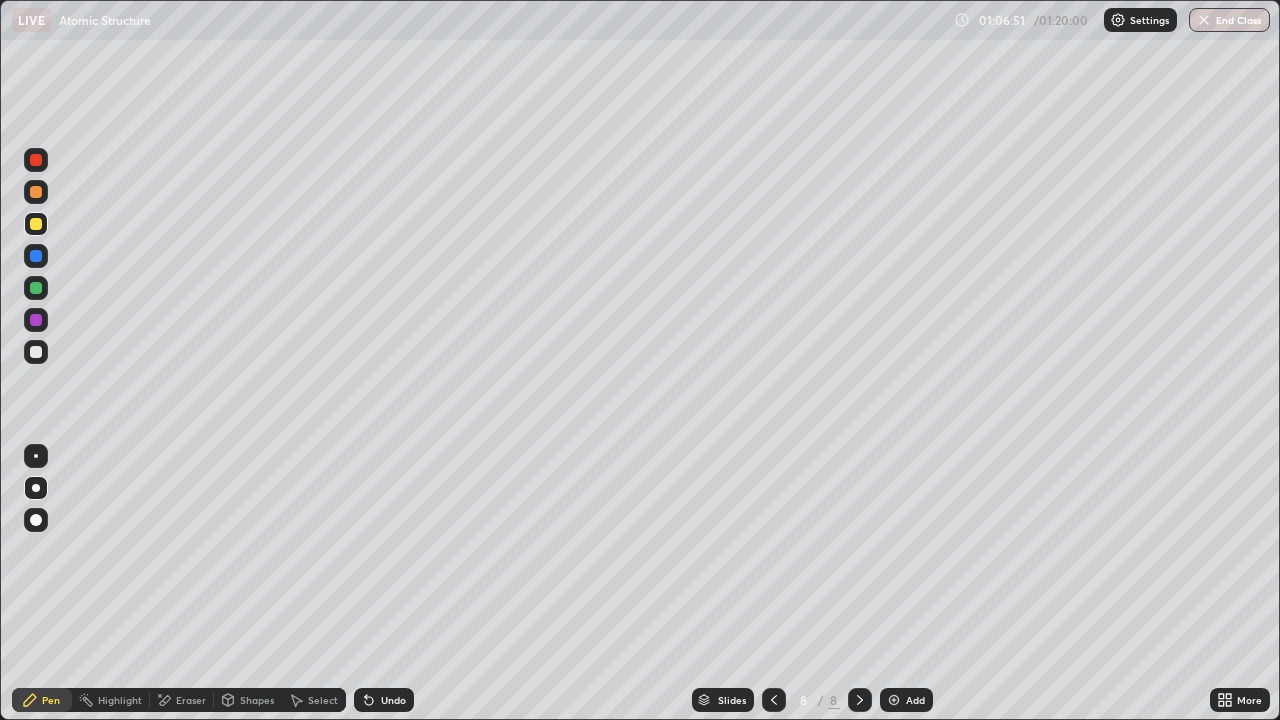 click at bounding box center (36, 352) 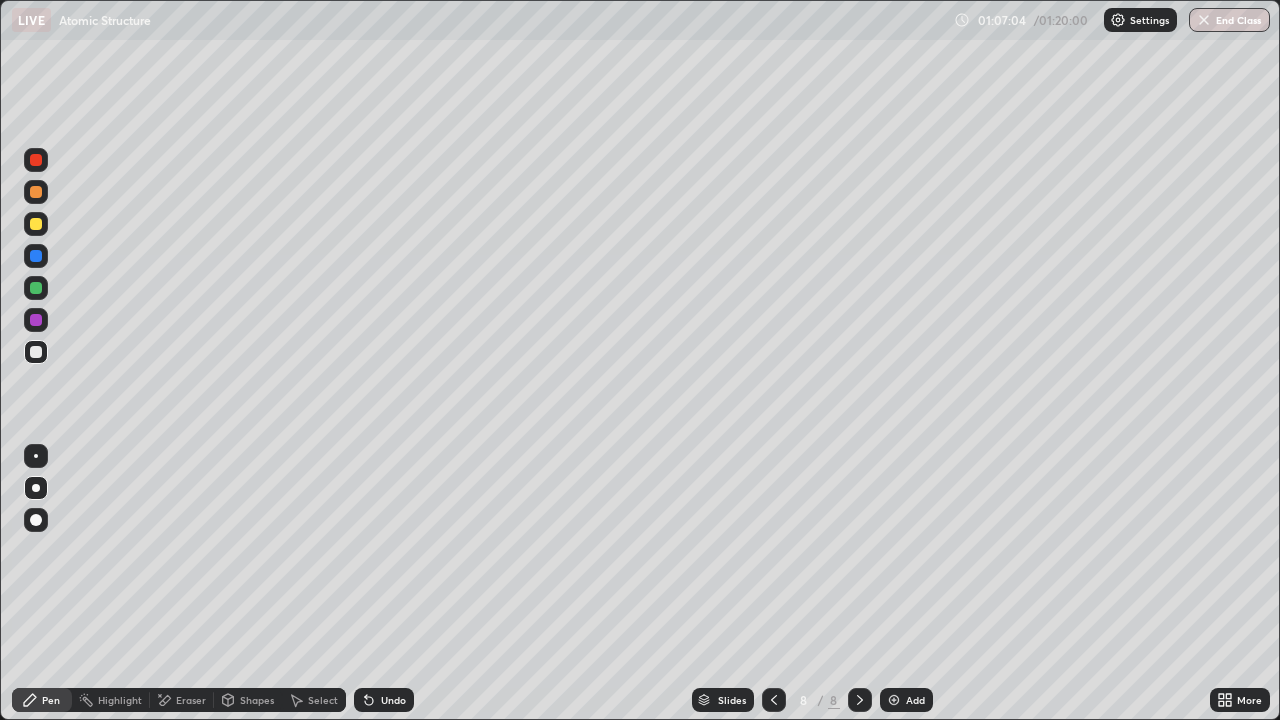 click at bounding box center (36, 192) 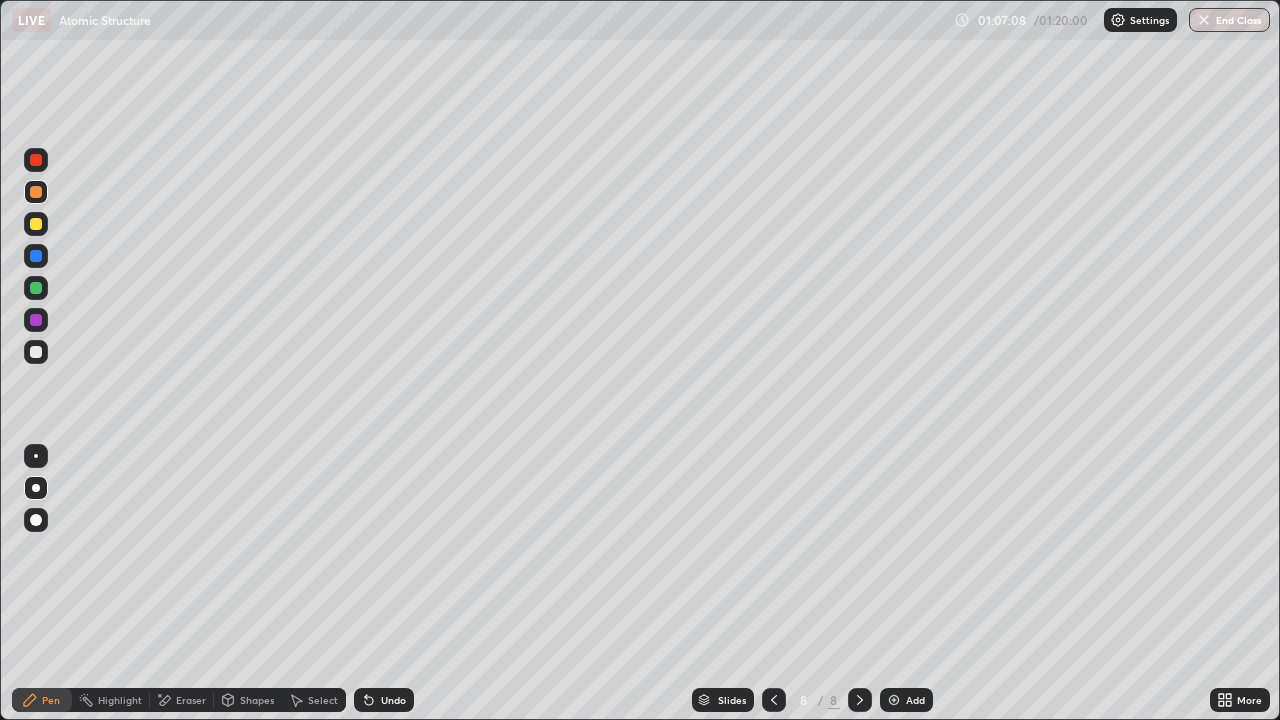 click 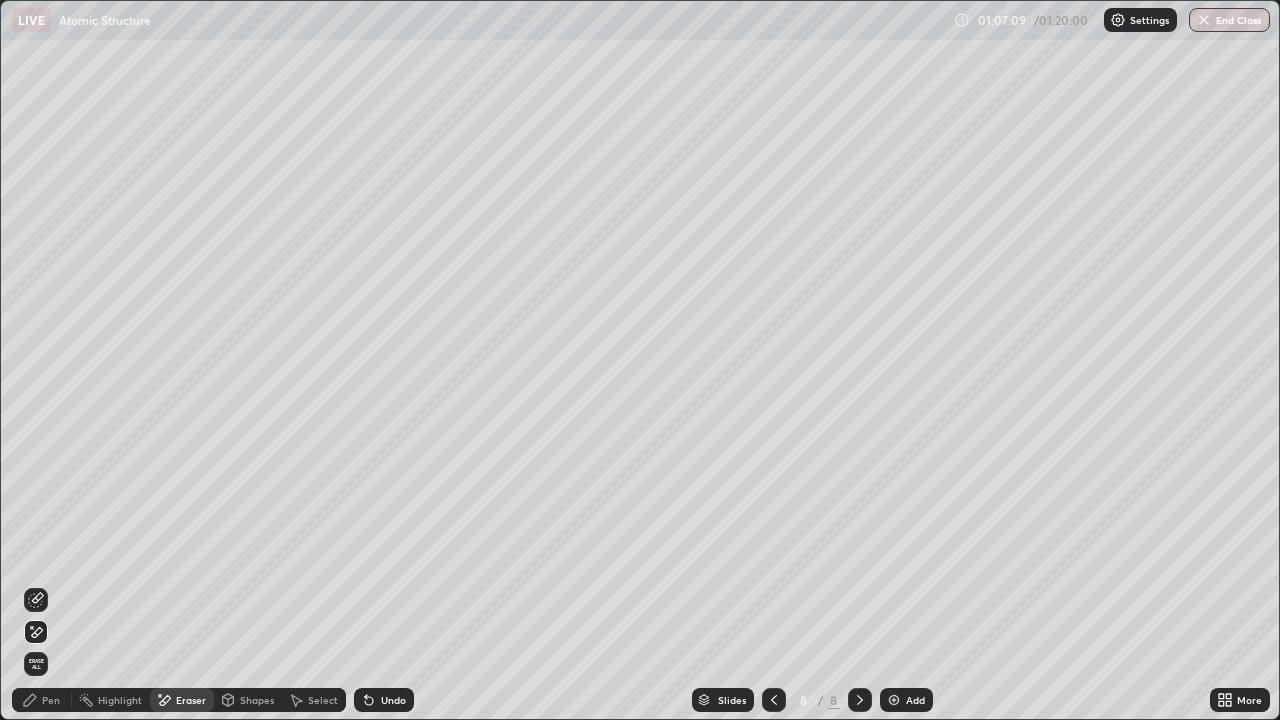 click on "Pen" at bounding box center (42, 700) 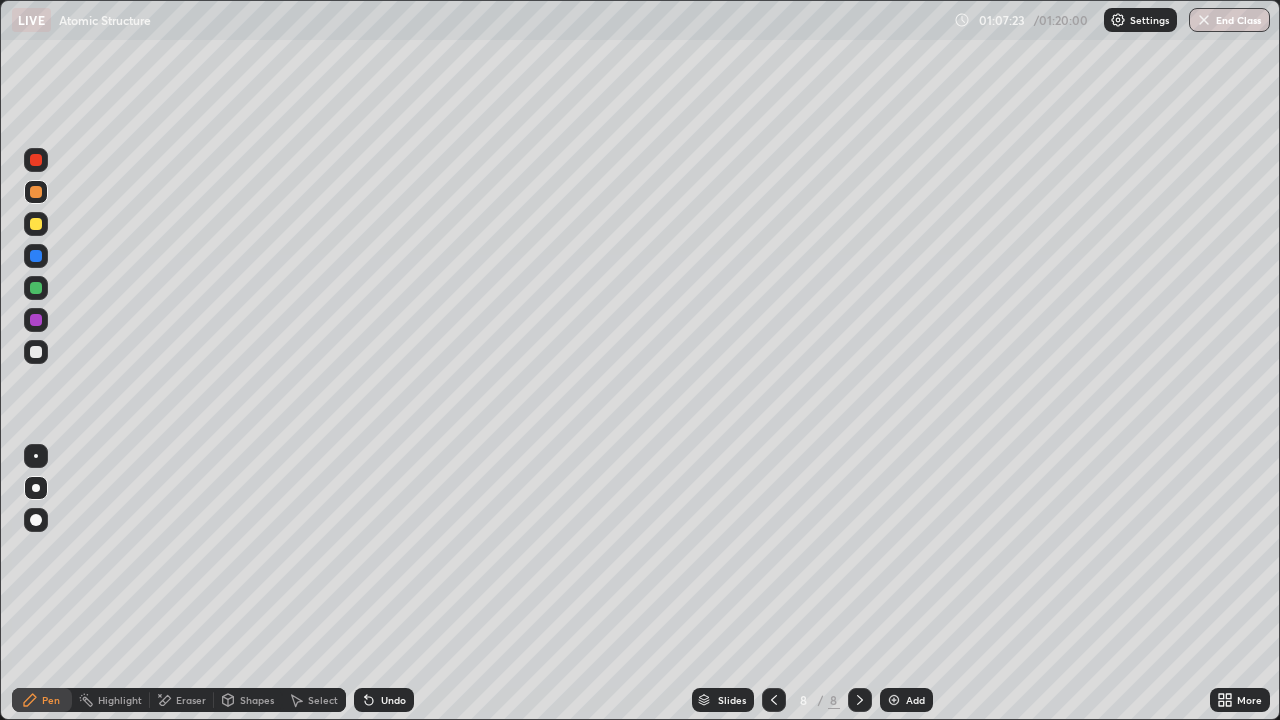 click at bounding box center (36, 352) 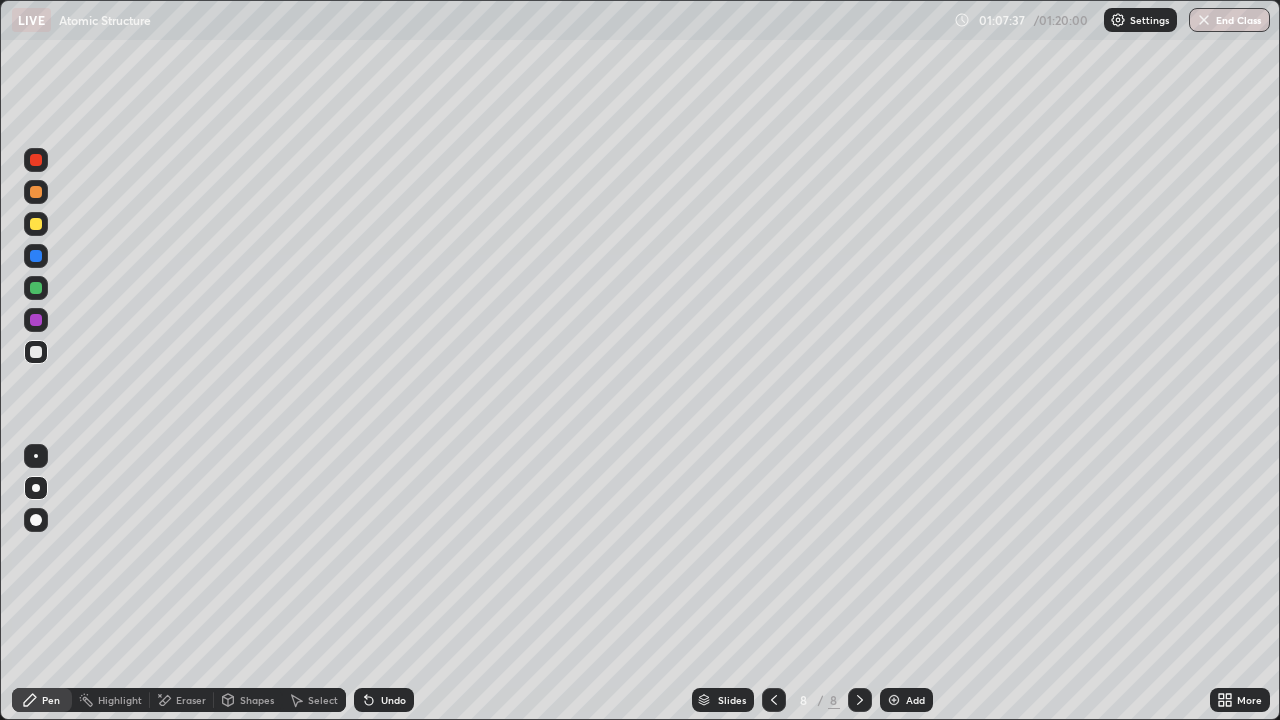 click at bounding box center (36, 352) 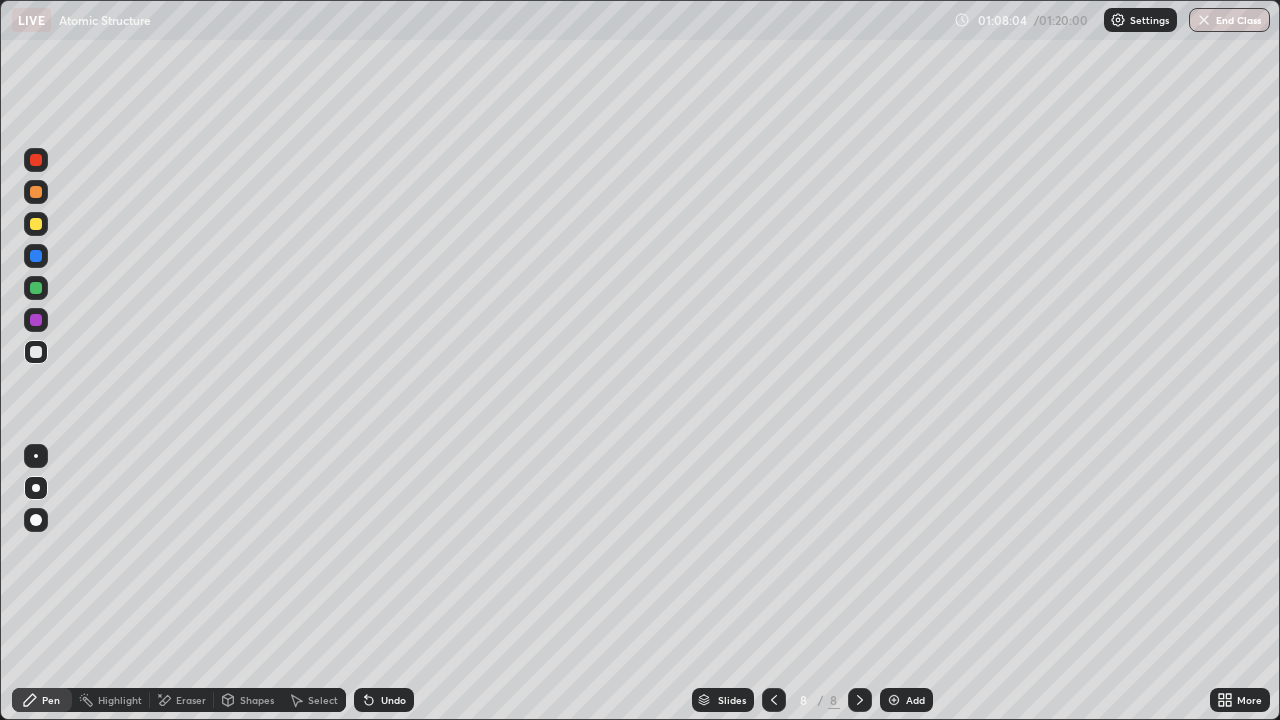 click at bounding box center [36, 352] 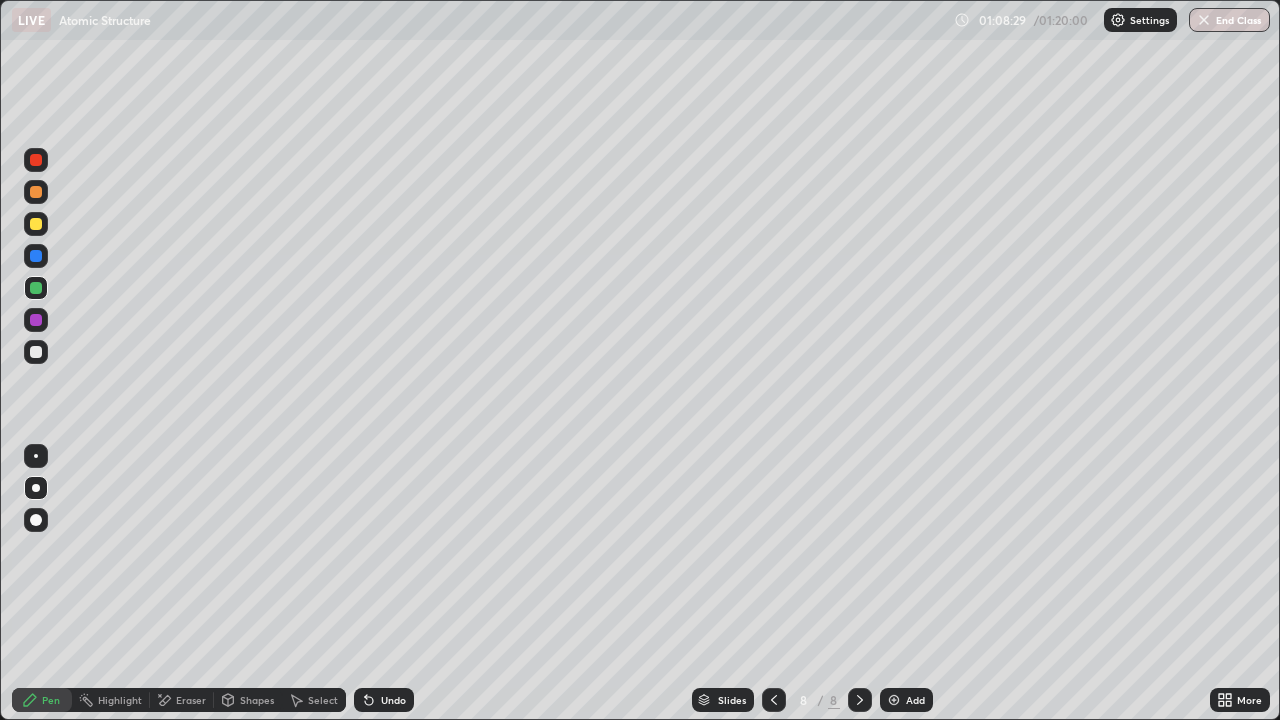 click at bounding box center [36, 224] 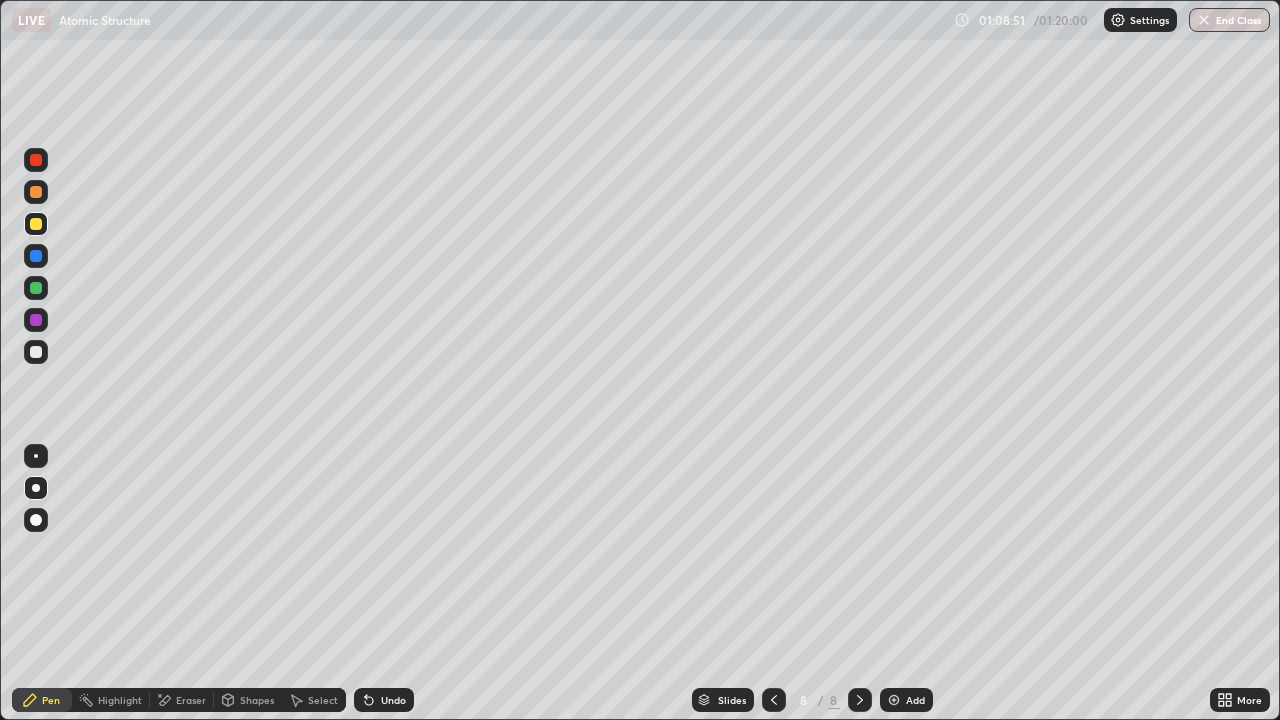 click at bounding box center (36, 288) 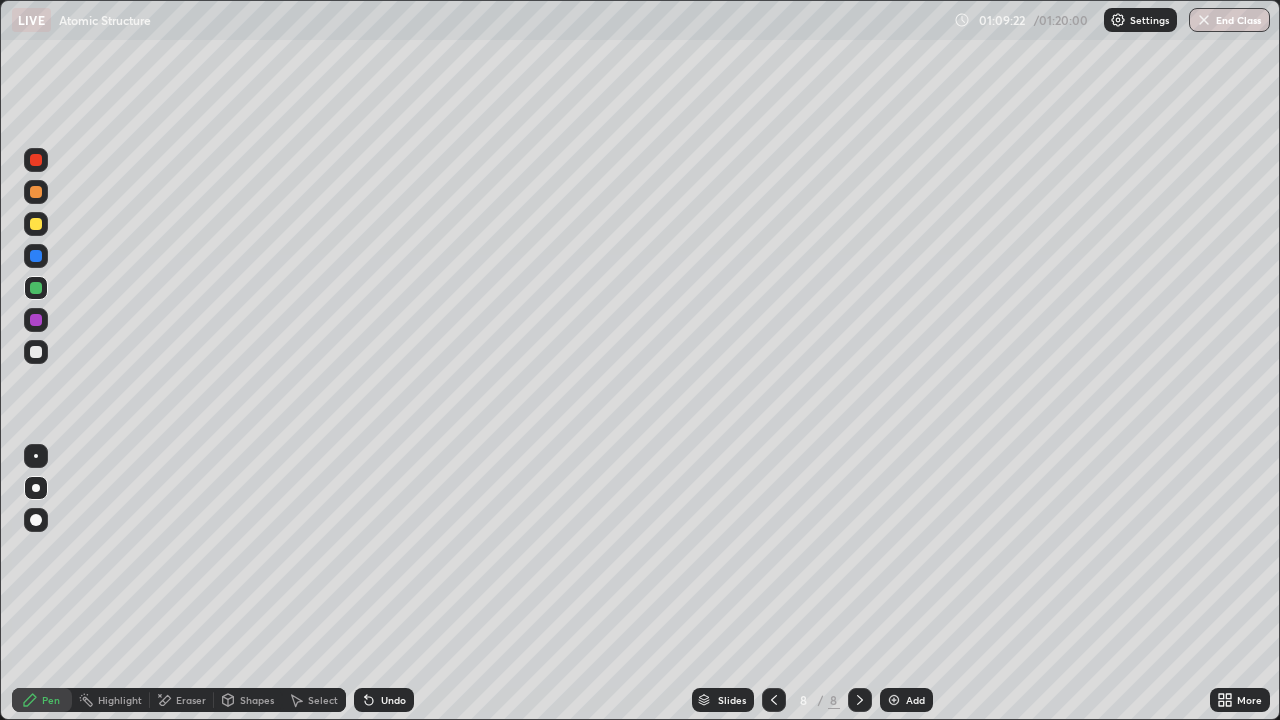 click at bounding box center (36, 352) 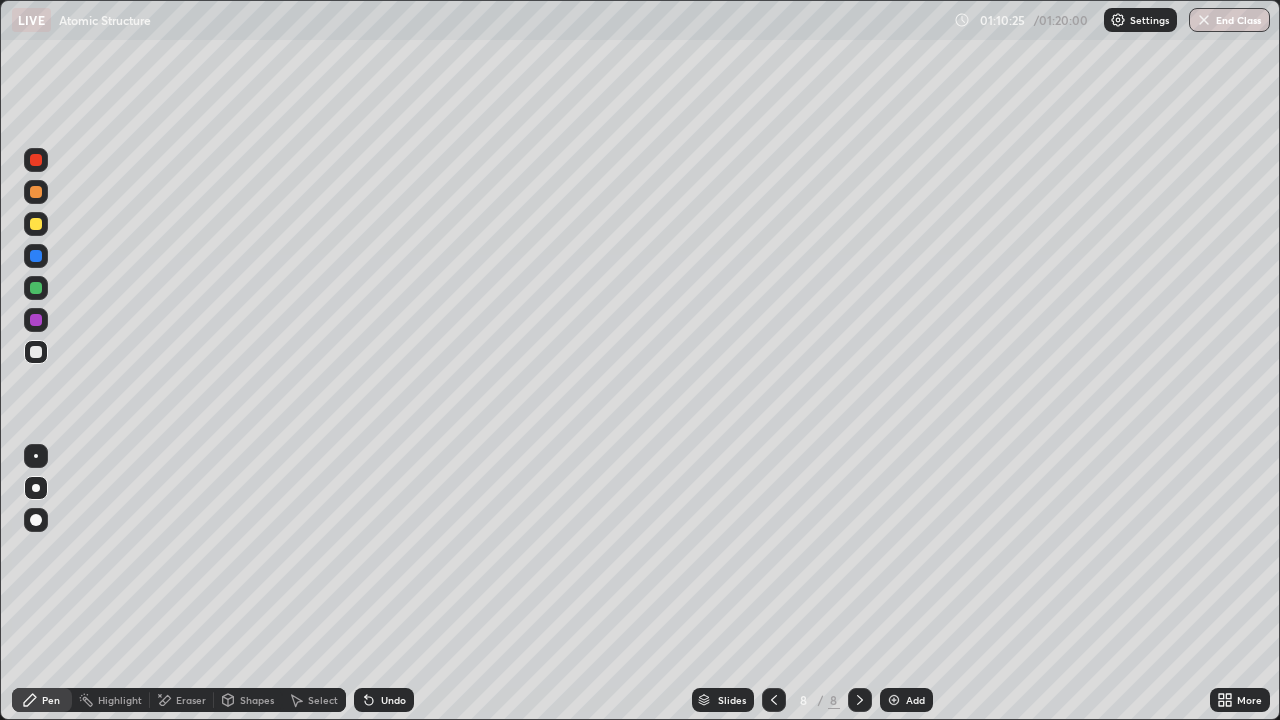 click at bounding box center (36, 320) 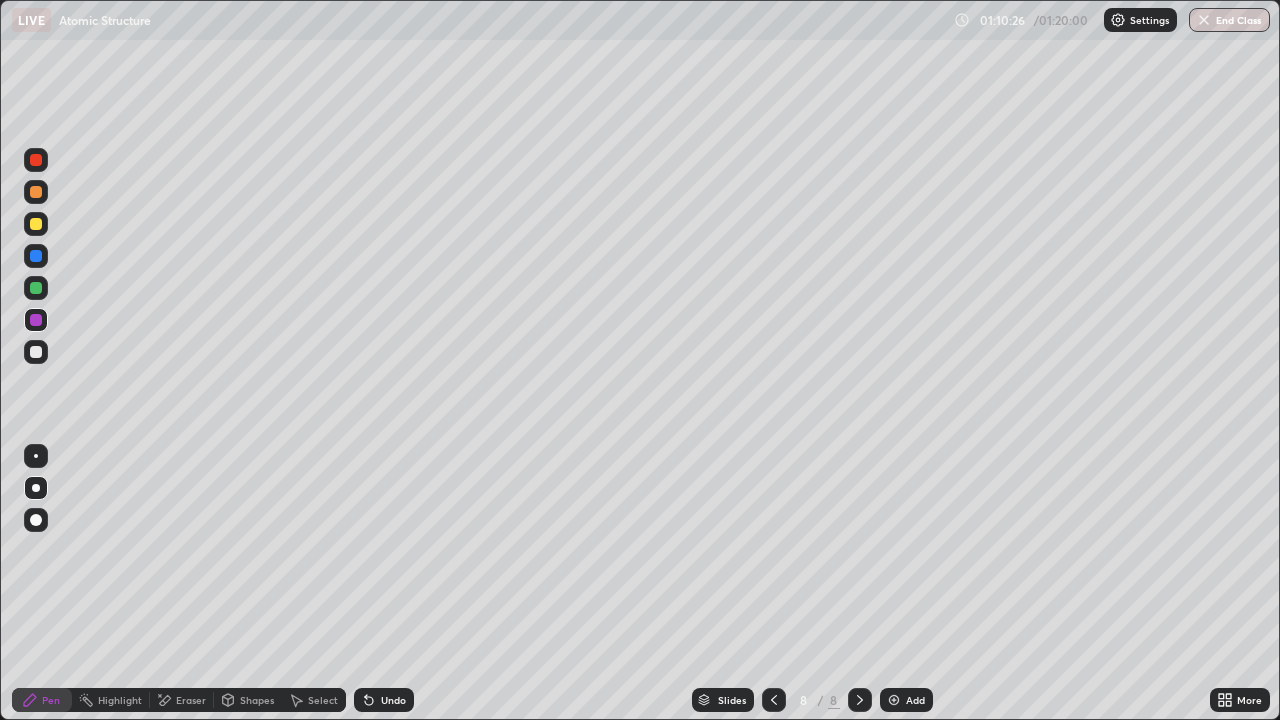 click at bounding box center (36, 288) 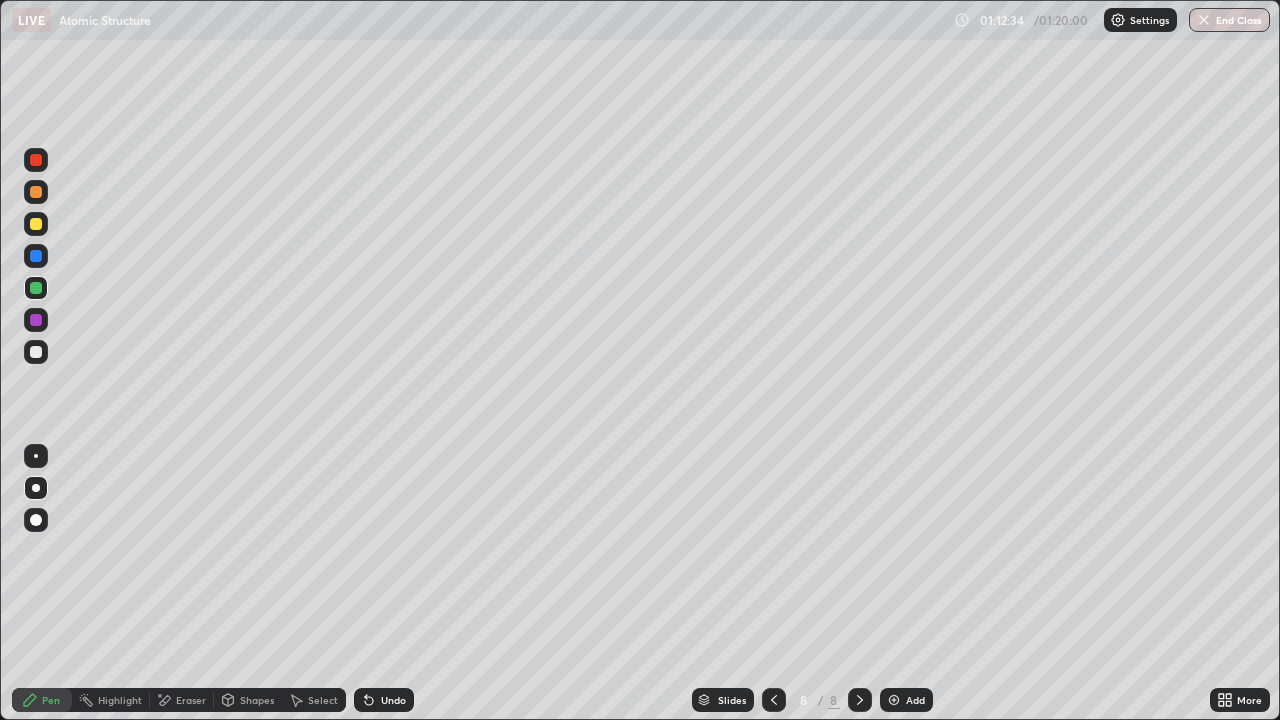 click at bounding box center [36, 352] 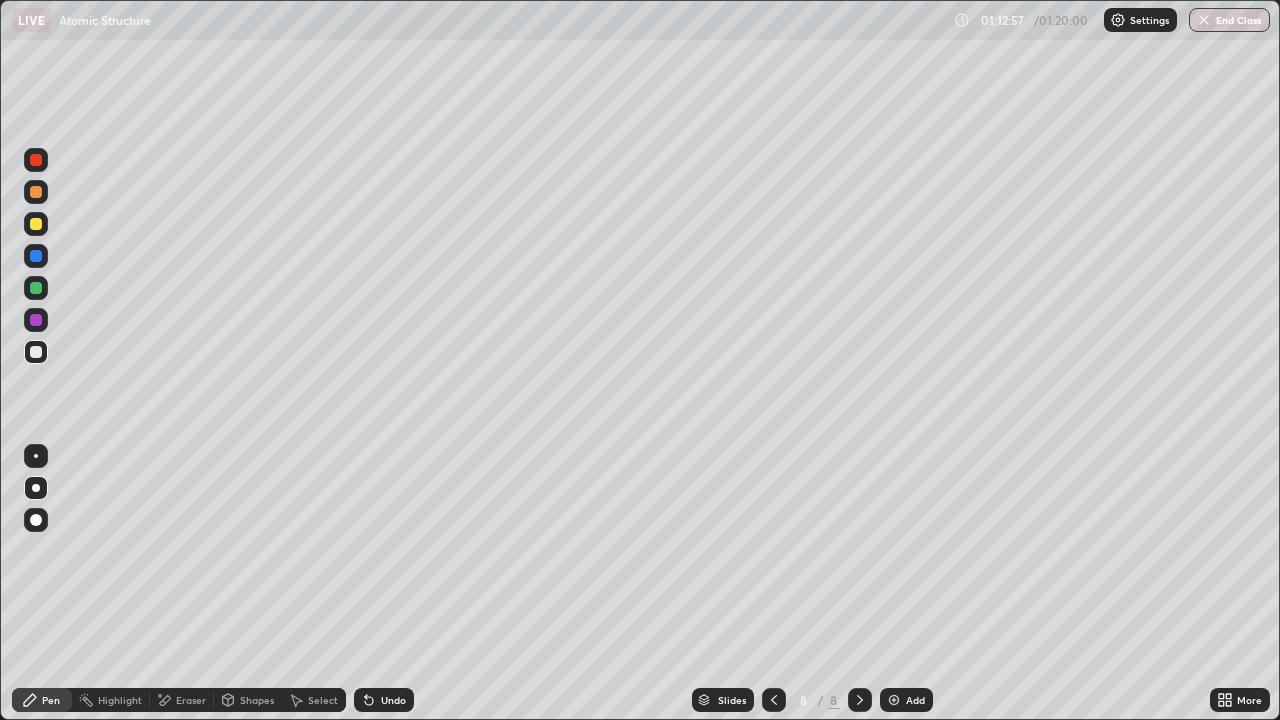 click at bounding box center (36, 288) 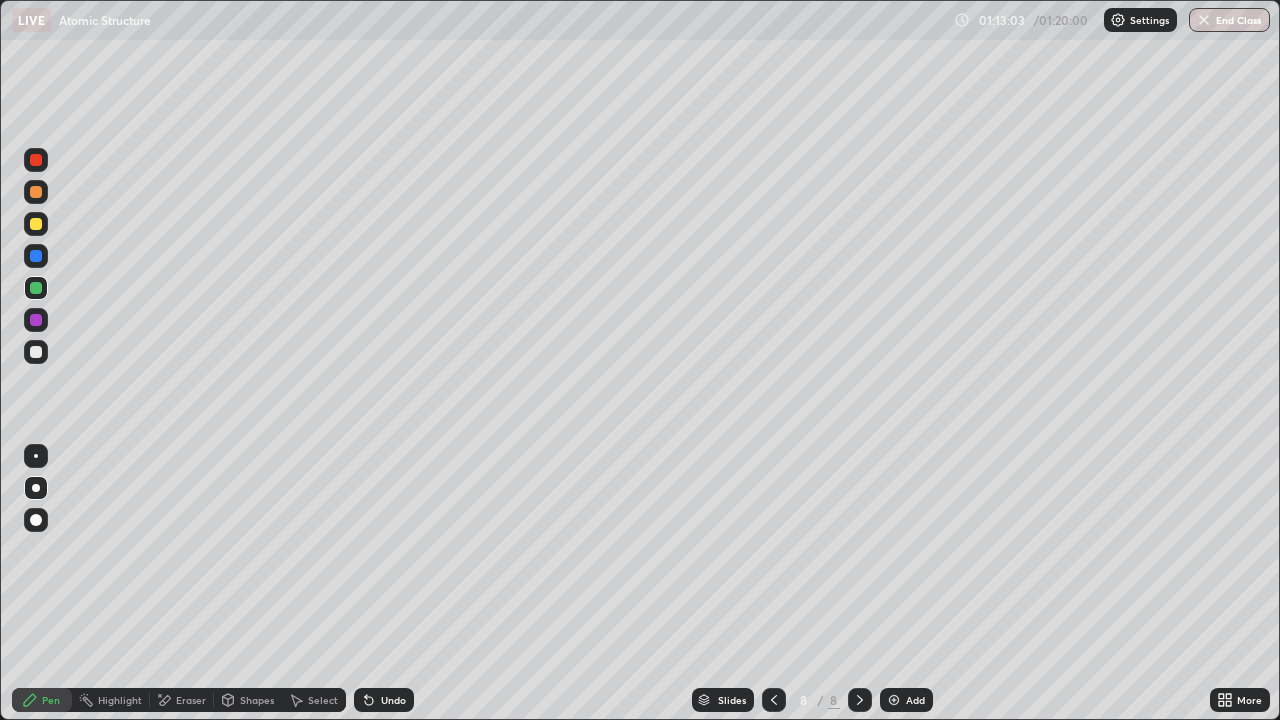 click at bounding box center [36, 320] 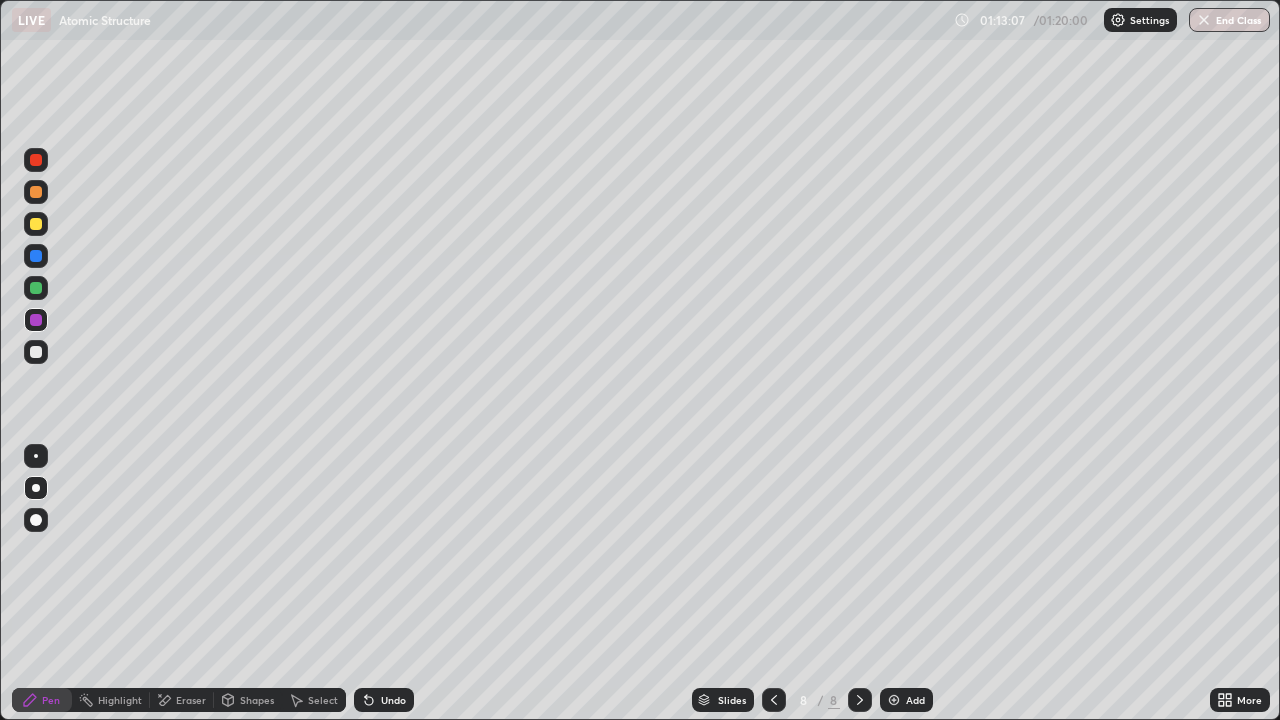 click 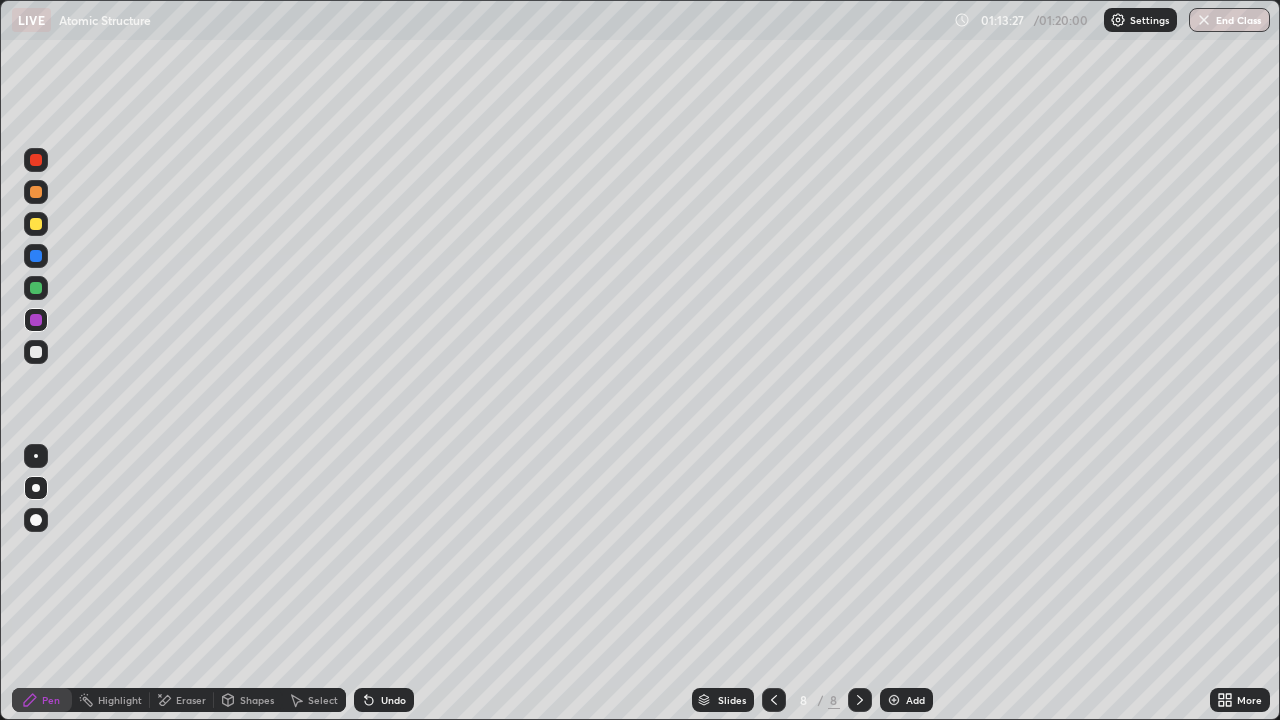 click on "Undo" at bounding box center [393, 700] 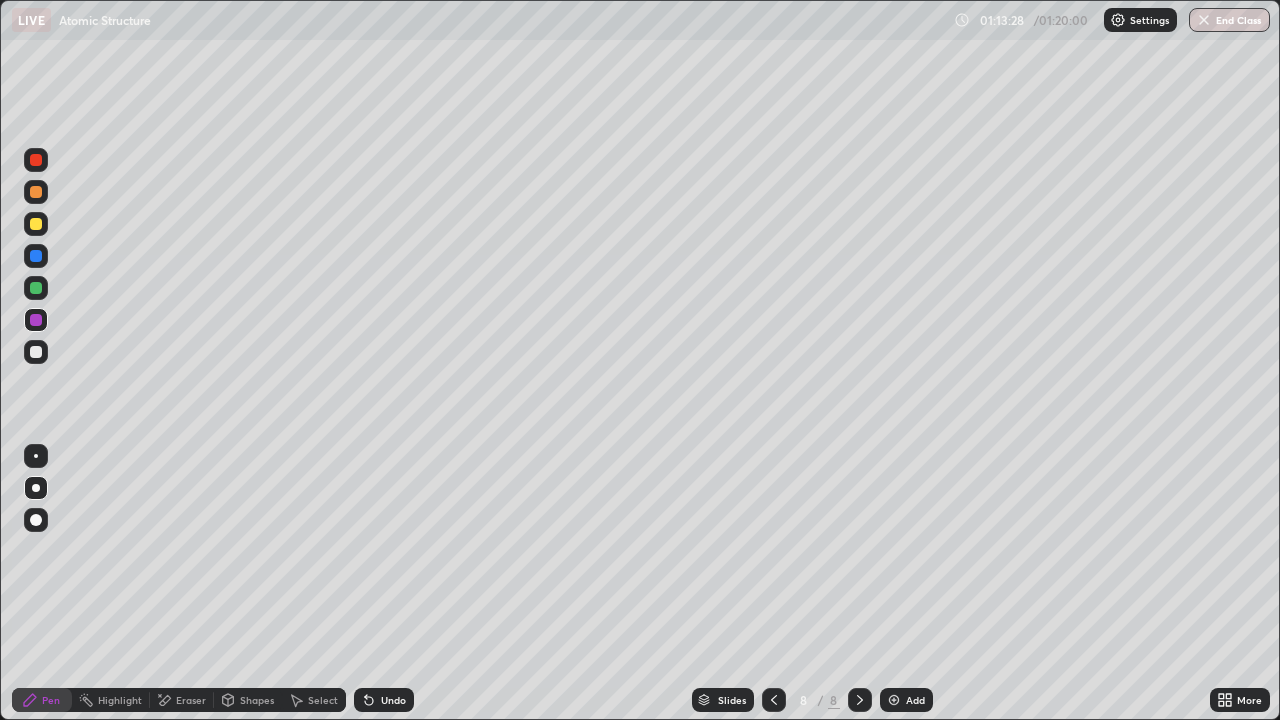 click on "Undo" at bounding box center (384, 700) 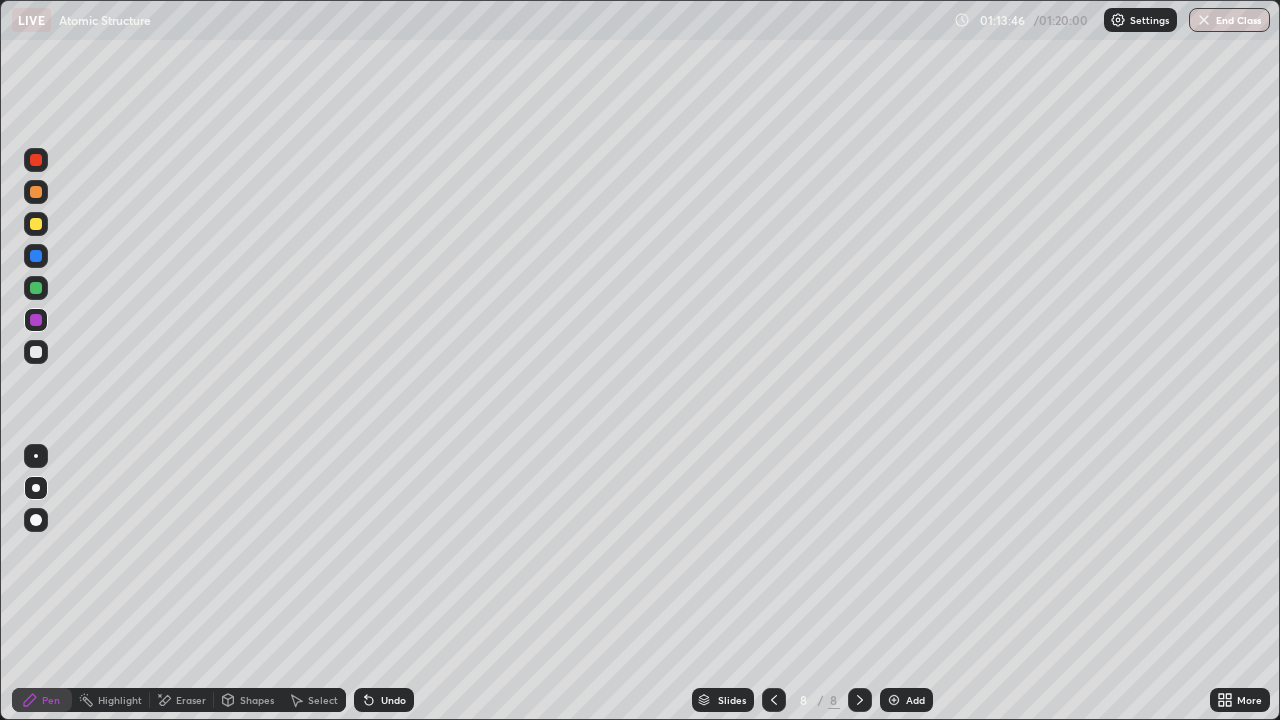 click at bounding box center [36, 352] 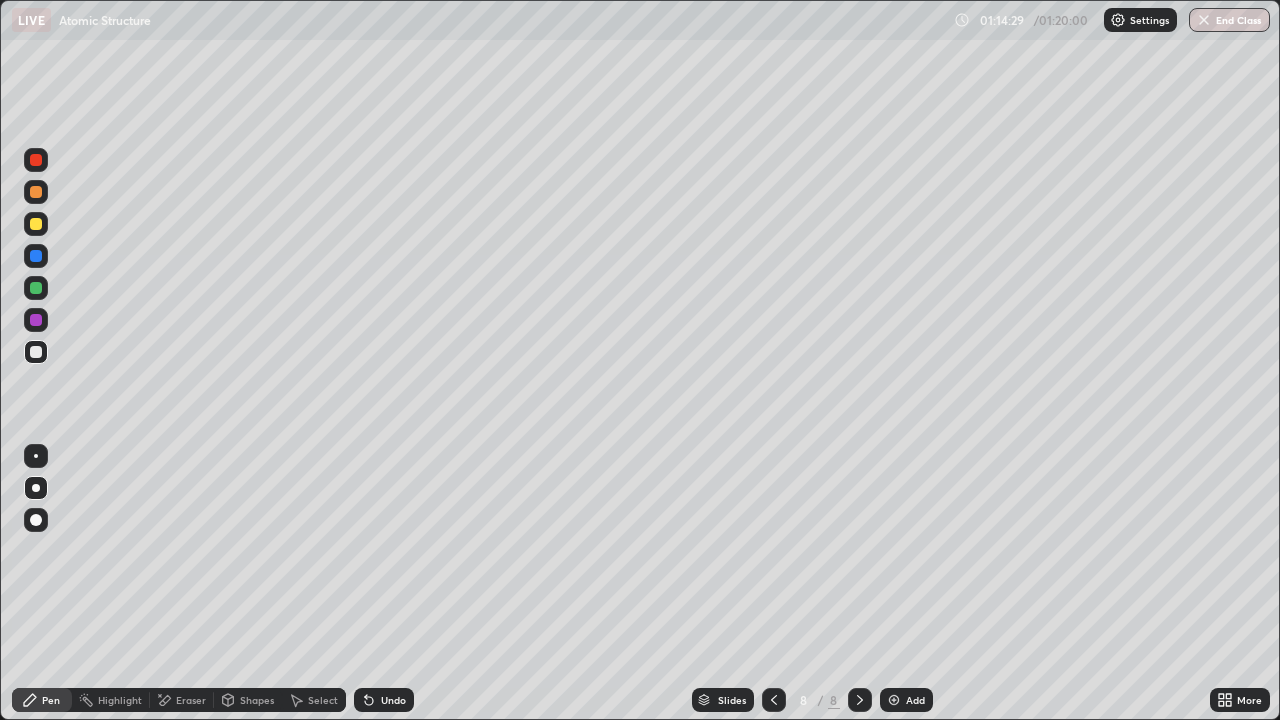 click on "Eraser" at bounding box center [191, 700] 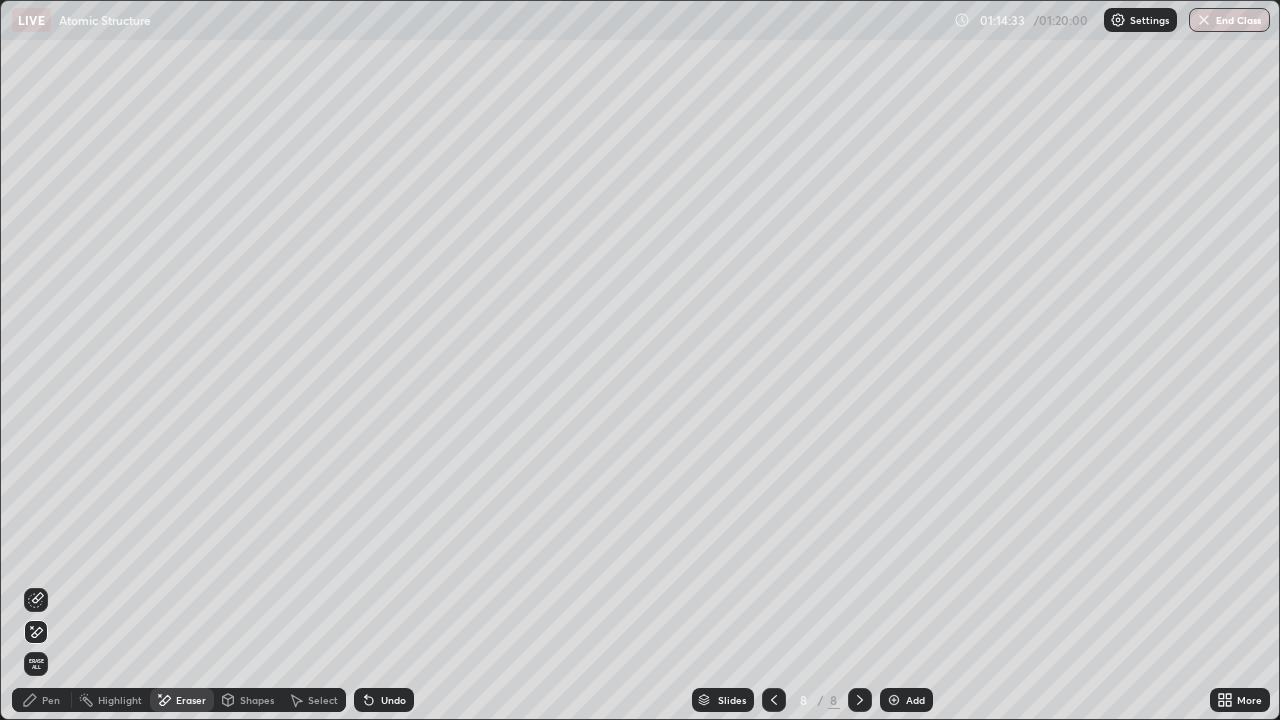 click on "Pen" at bounding box center [51, 700] 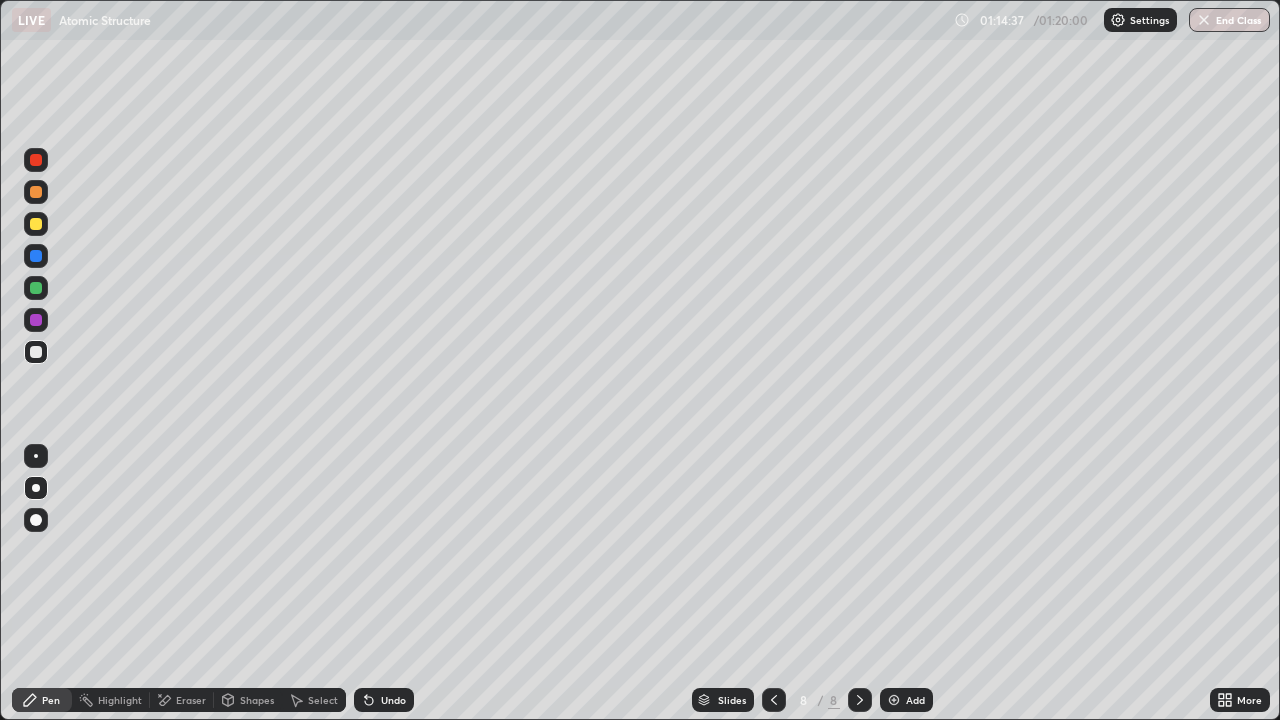 click on "Add" at bounding box center [915, 700] 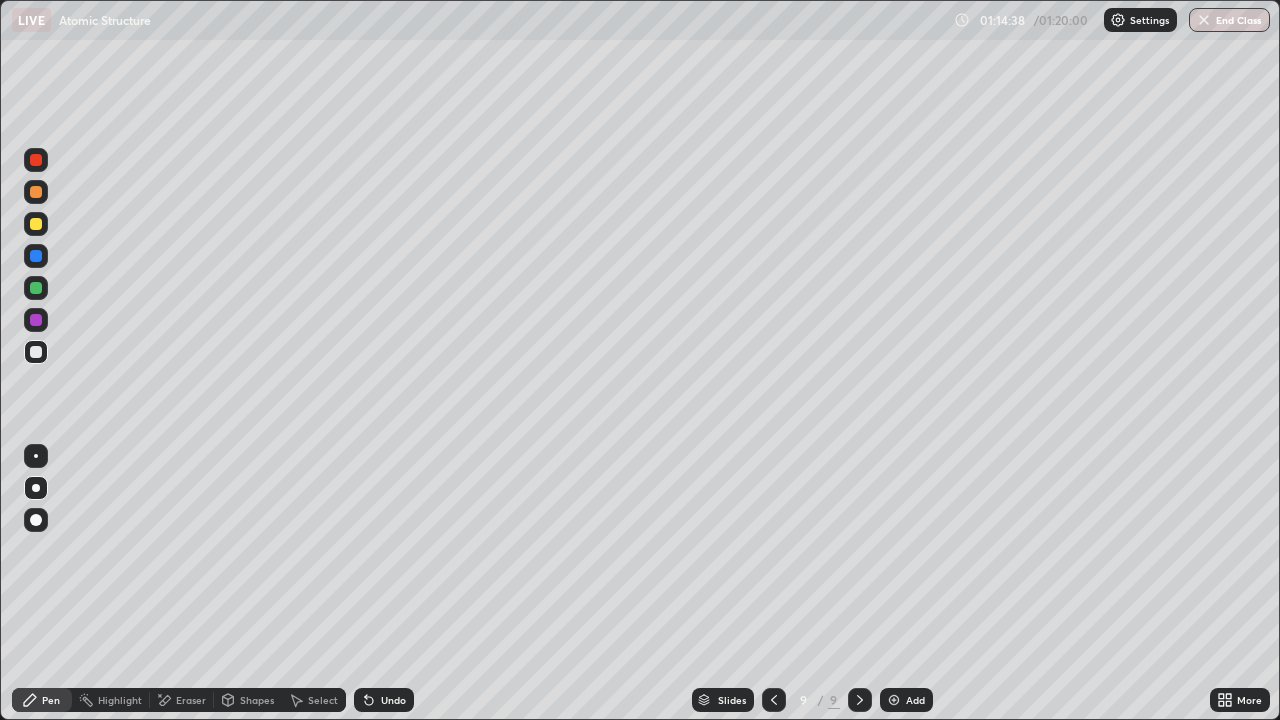 click at bounding box center [36, 352] 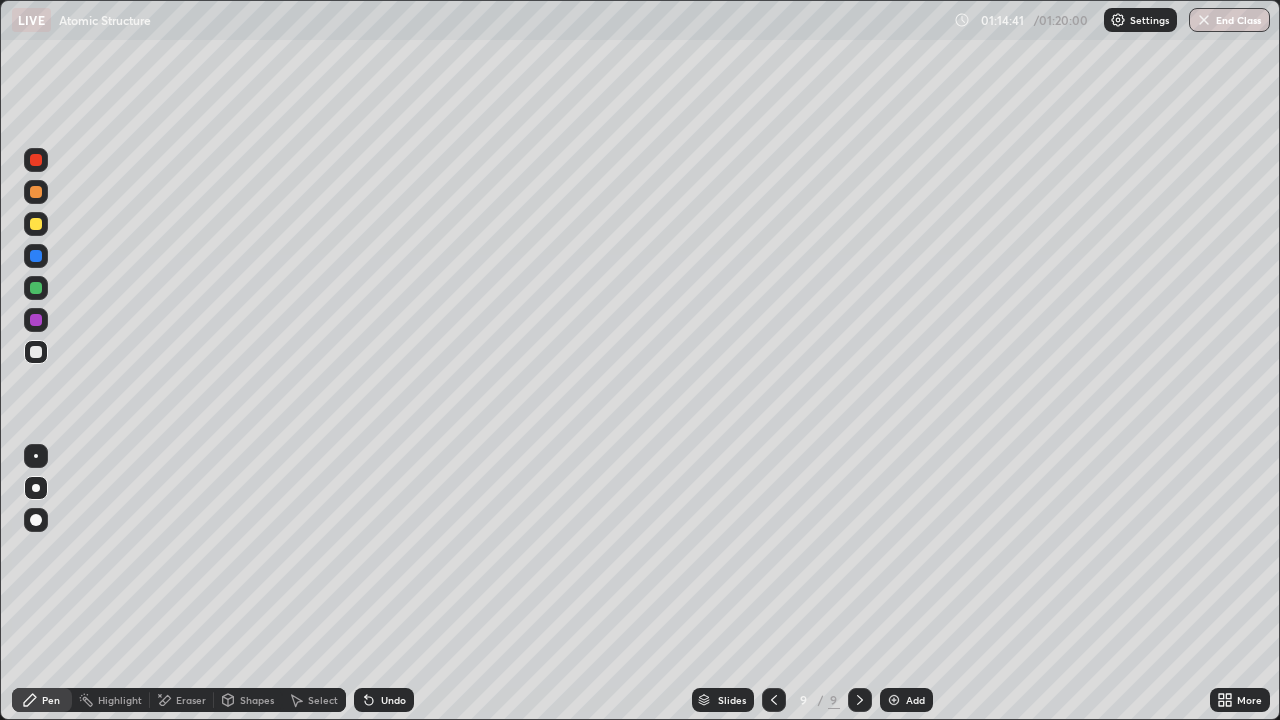 click at bounding box center [36, 160] 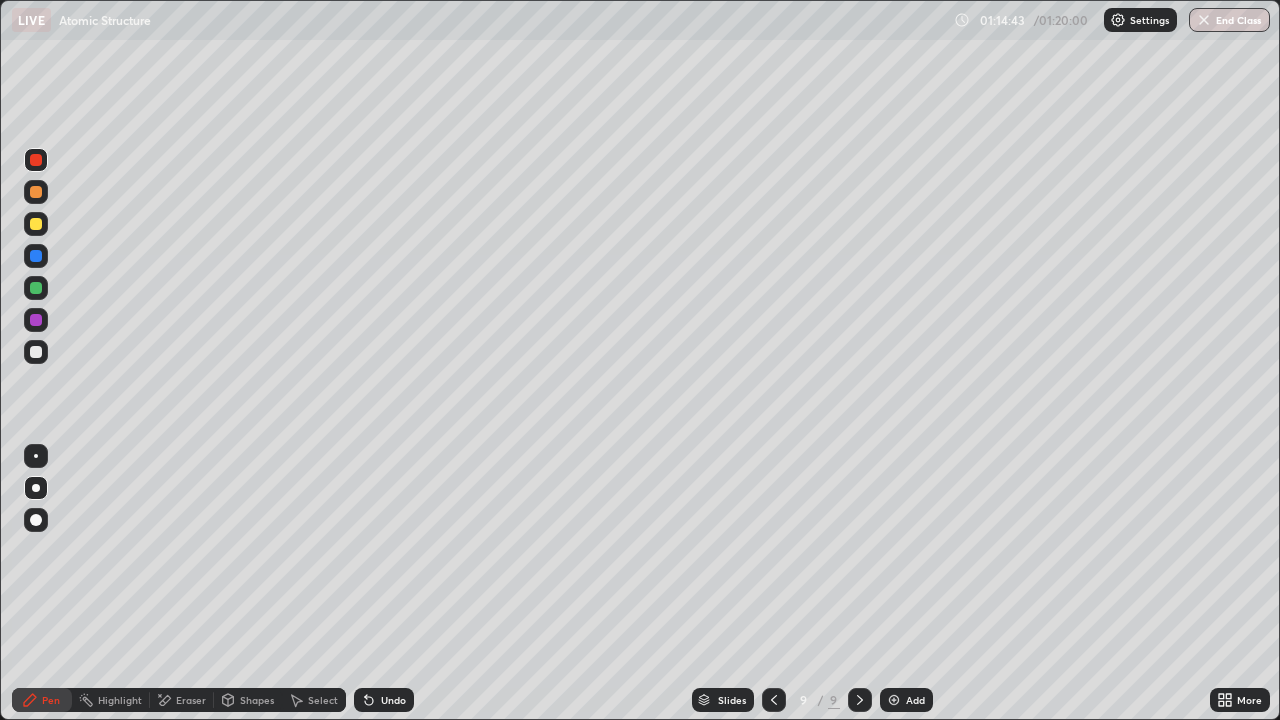 click on "Eraser" at bounding box center (182, 700) 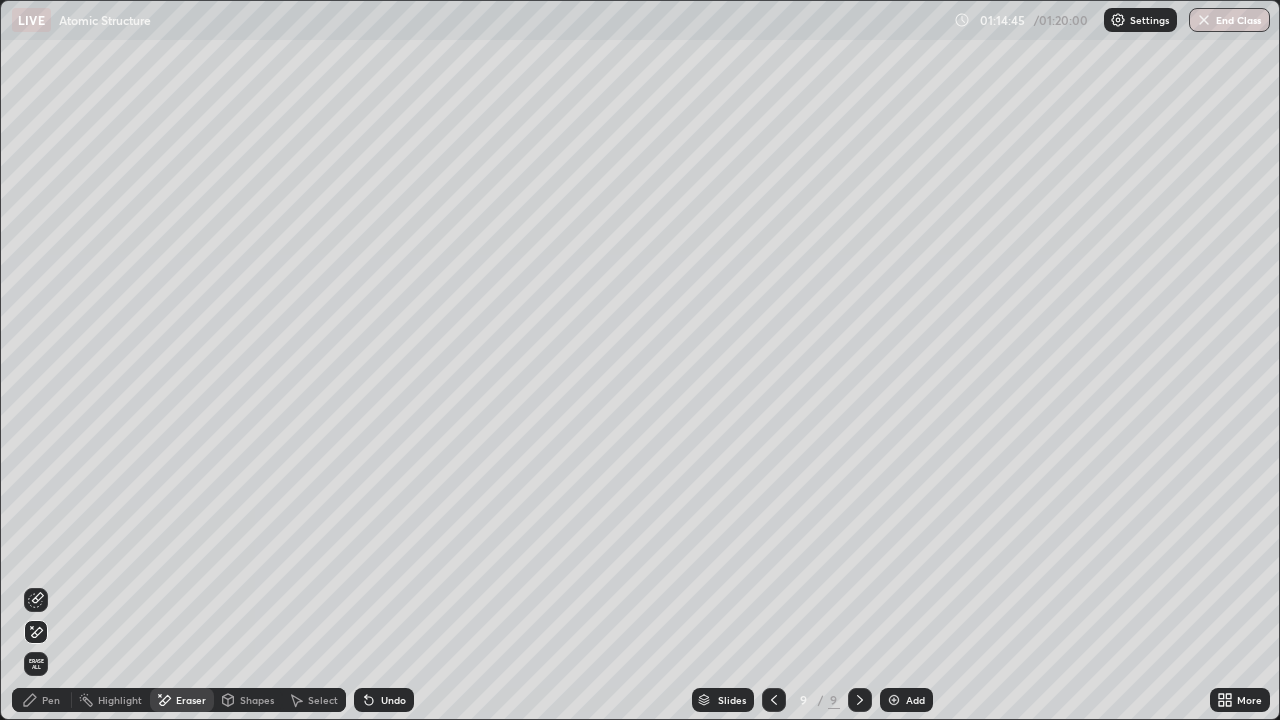 click on "Pen" at bounding box center (42, 700) 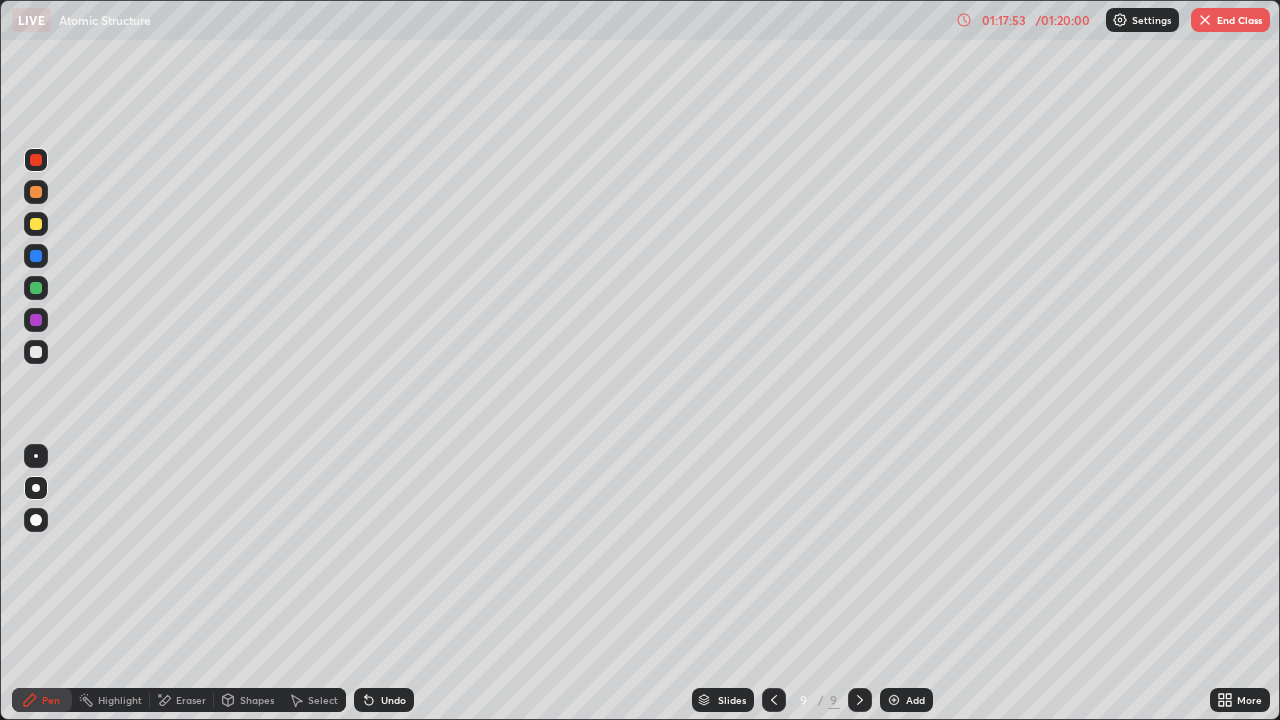 click at bounding box center (1205, 20) 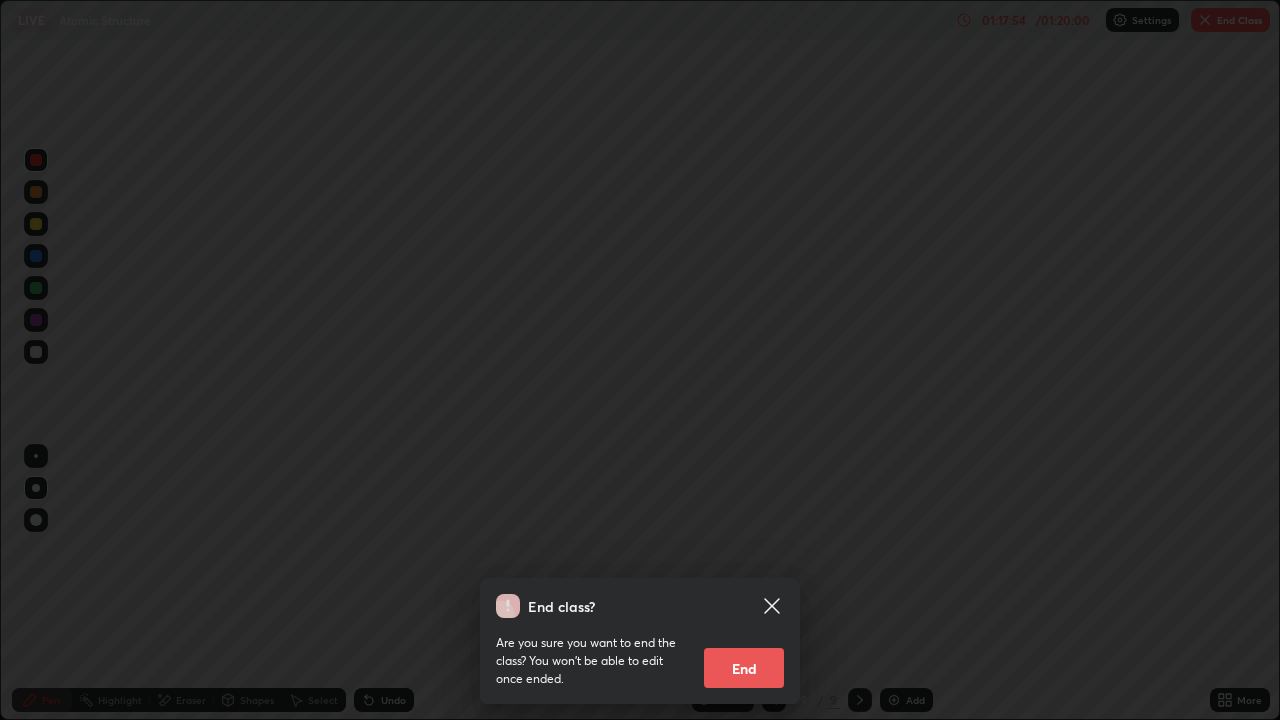 click on "End" at bounding box center (744, 668) 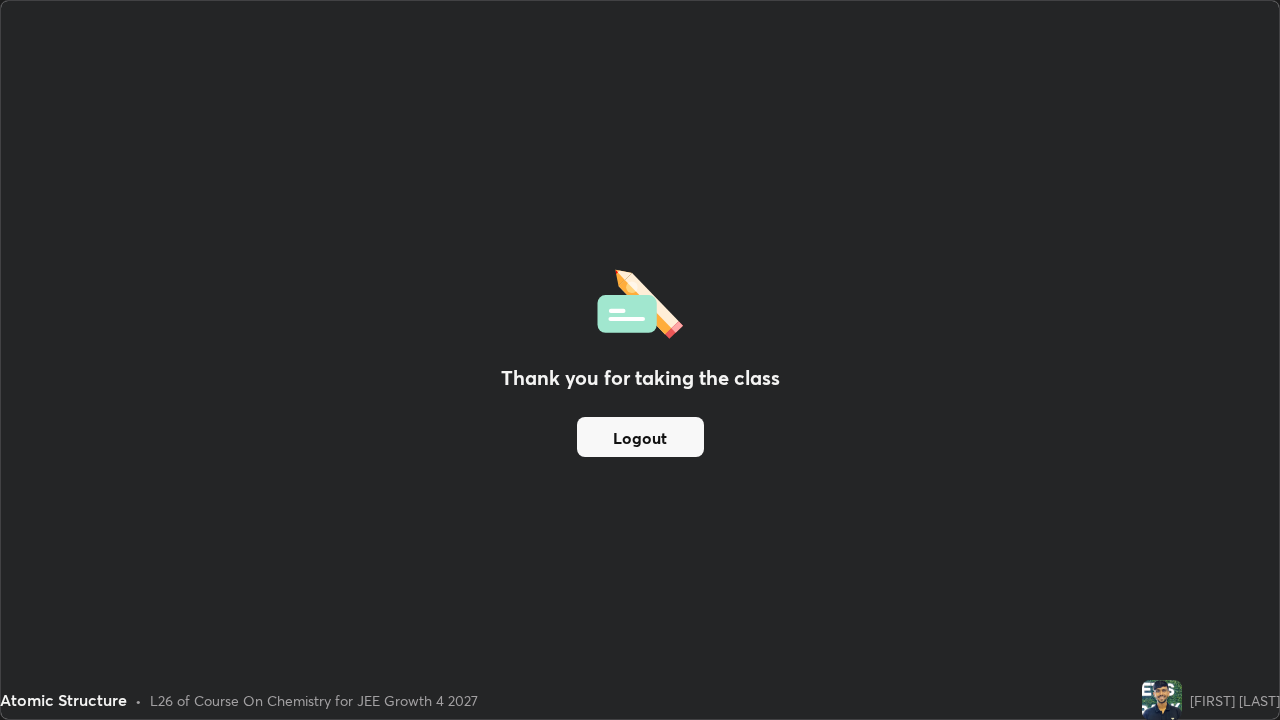 click on "Logout" at bounding box center (640, 437) 